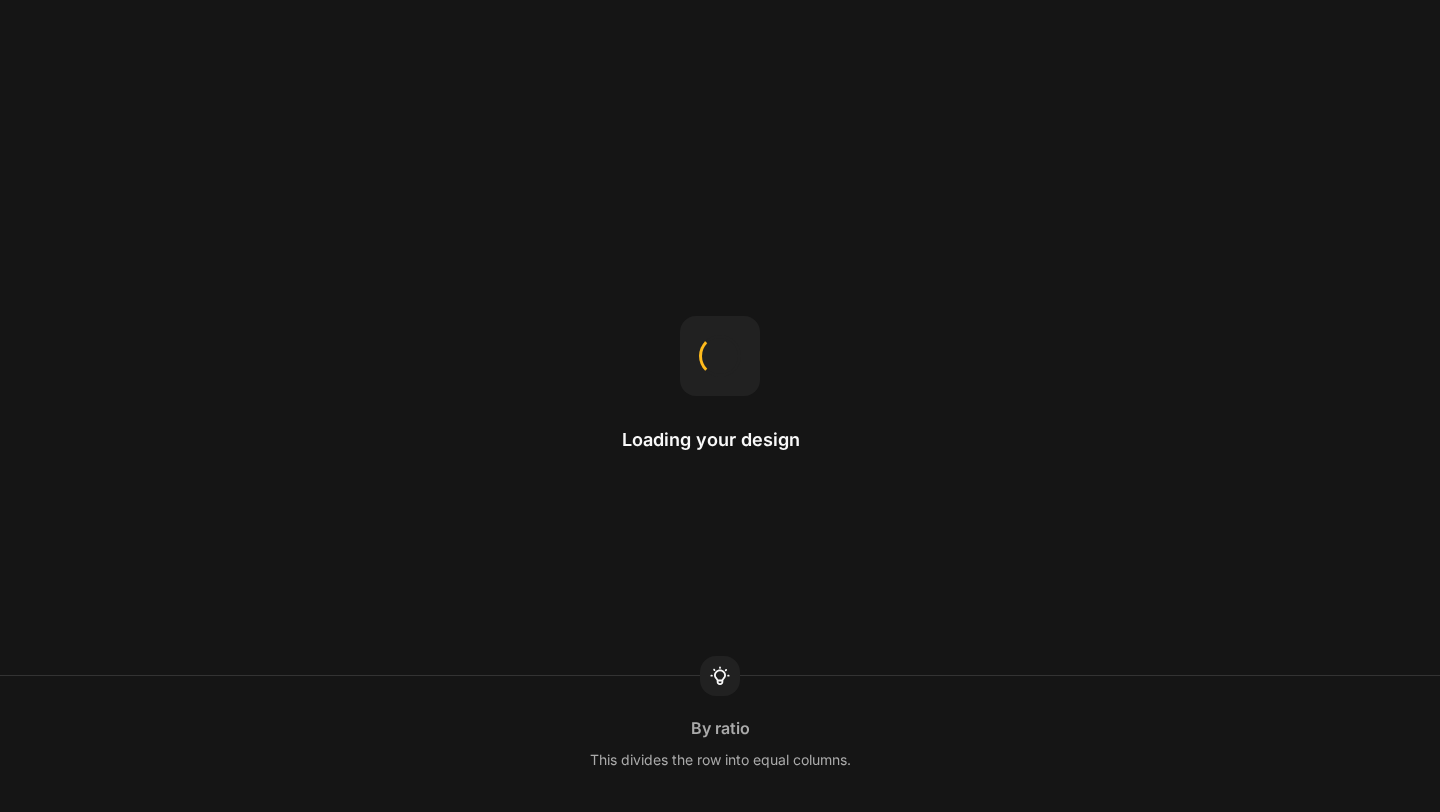 scroll, scrollTop: 0, scrollLeft: 0, axis: both 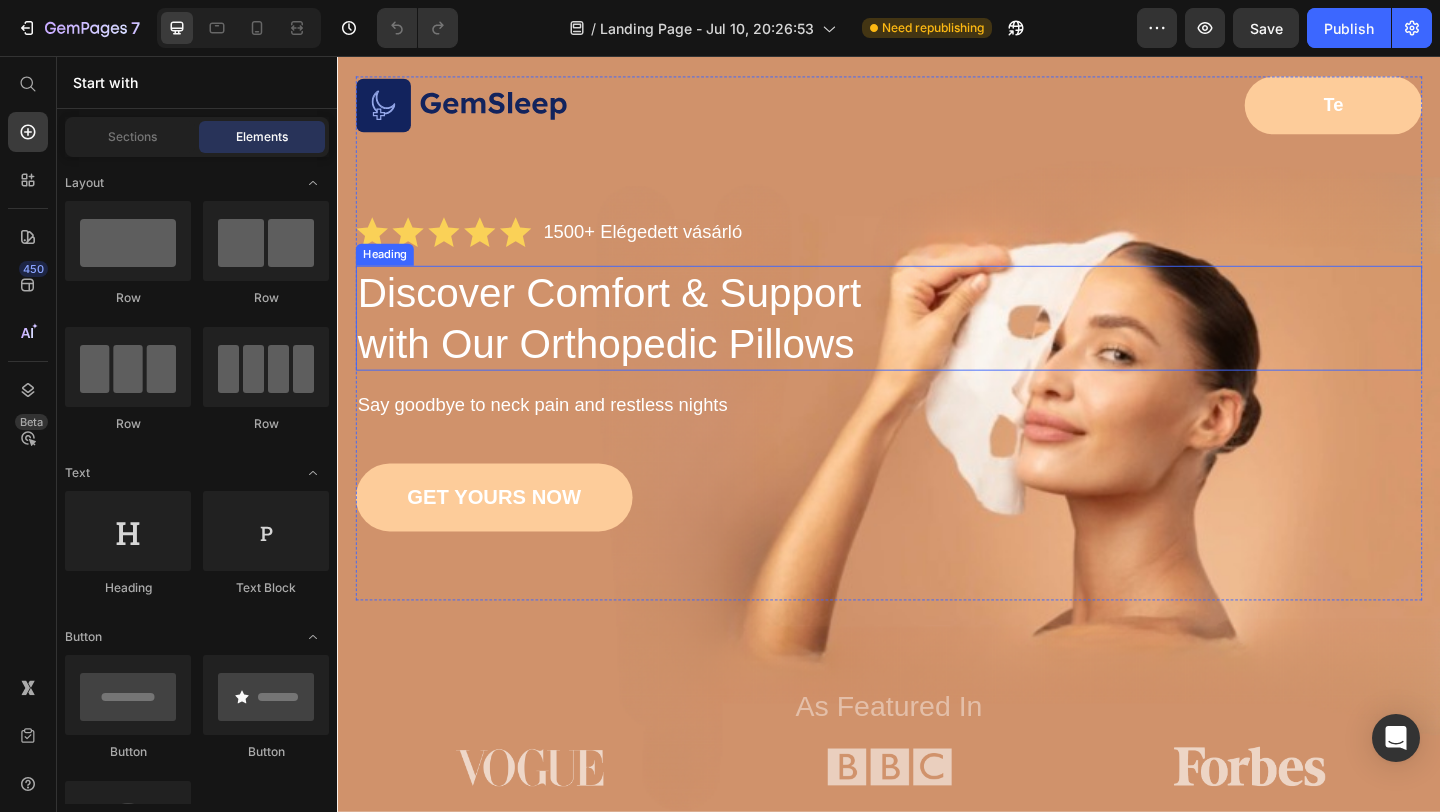 click on "Discover Comfort & Support with Our Orthopedic Pillows" at bounding box center (671, 341) 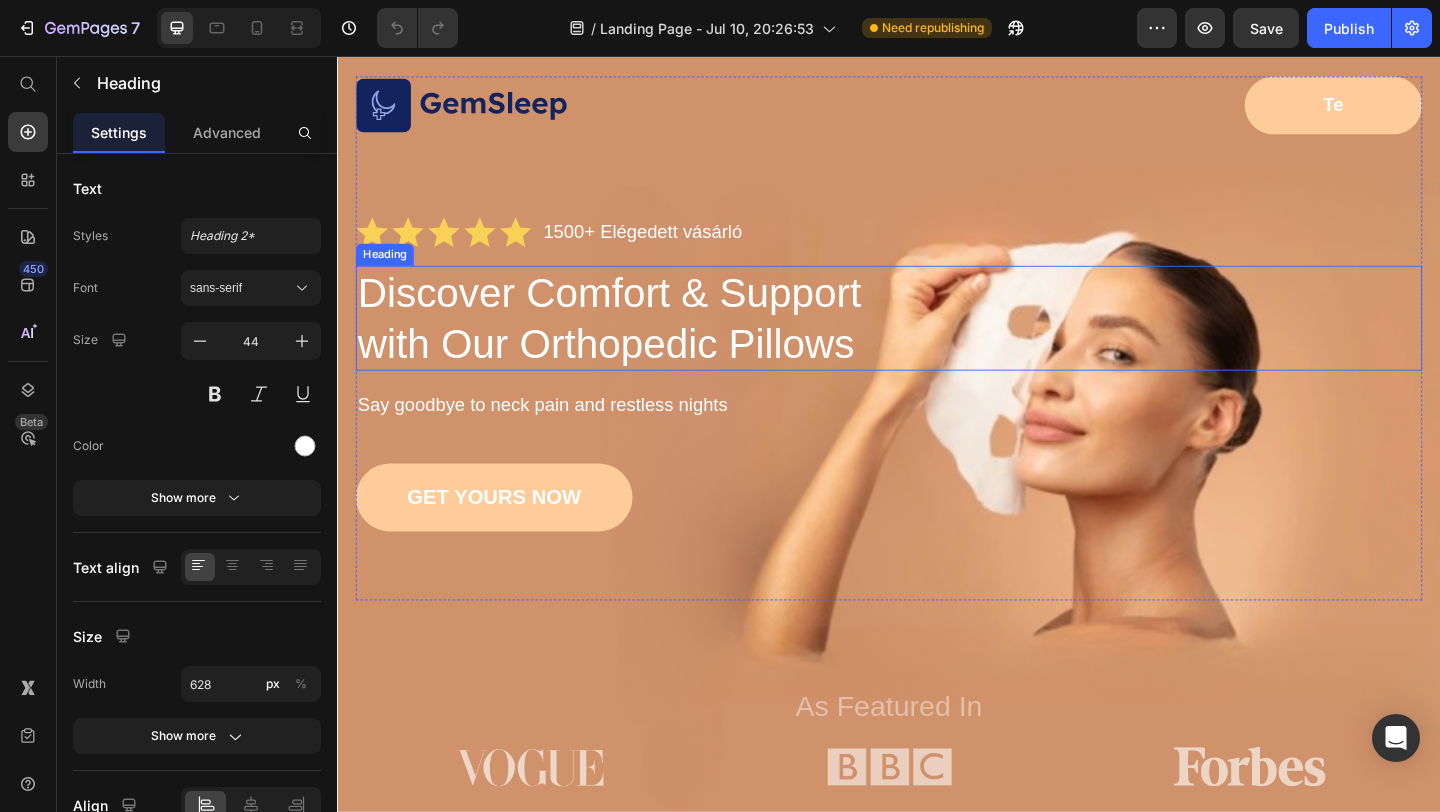 click on "Discover Comfort & Support with Our Orthopedic Pillows" at bounding box center [671, 341] 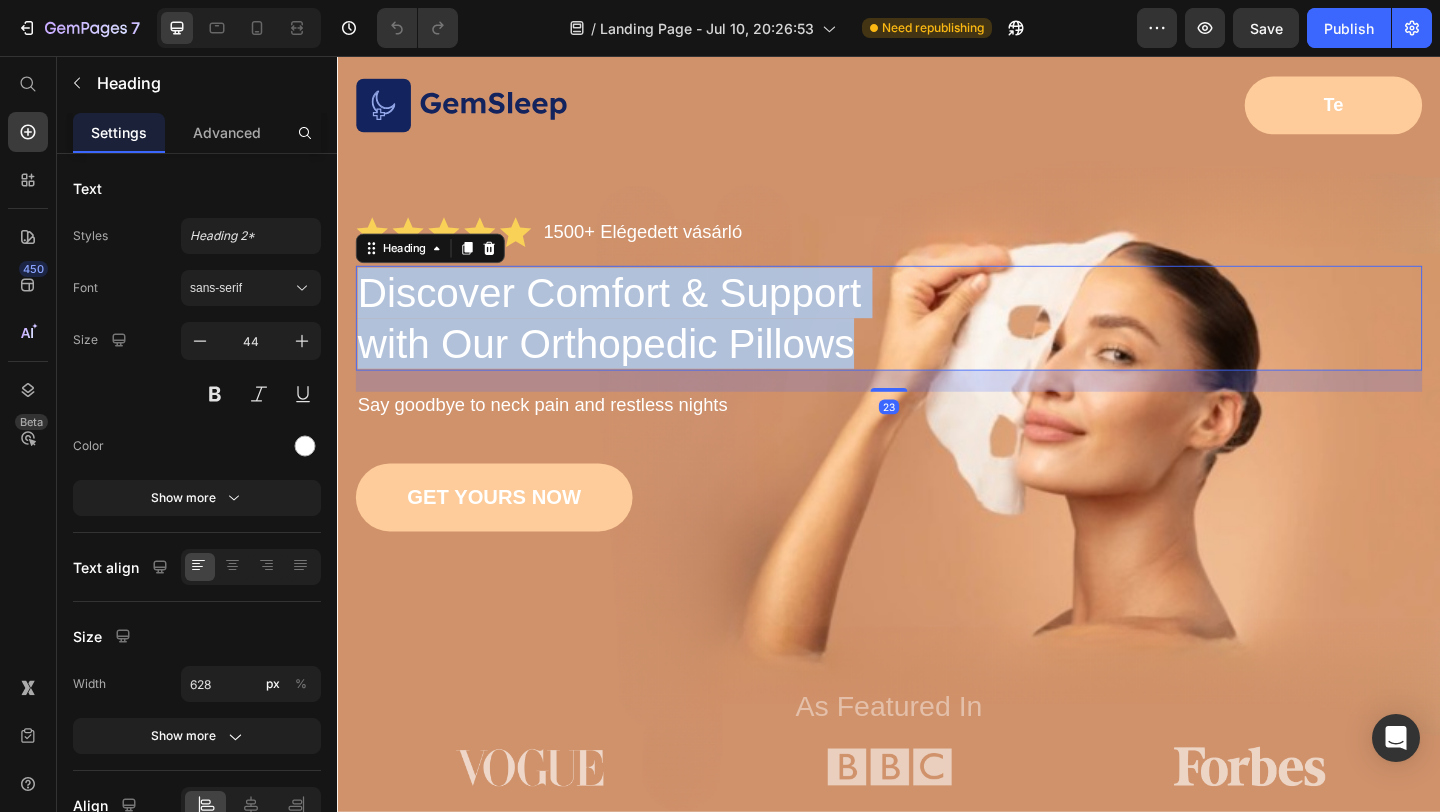 click on "Discover Comfort & Support with Our Orthopedic Pillows" at bounding box center (671, 341) 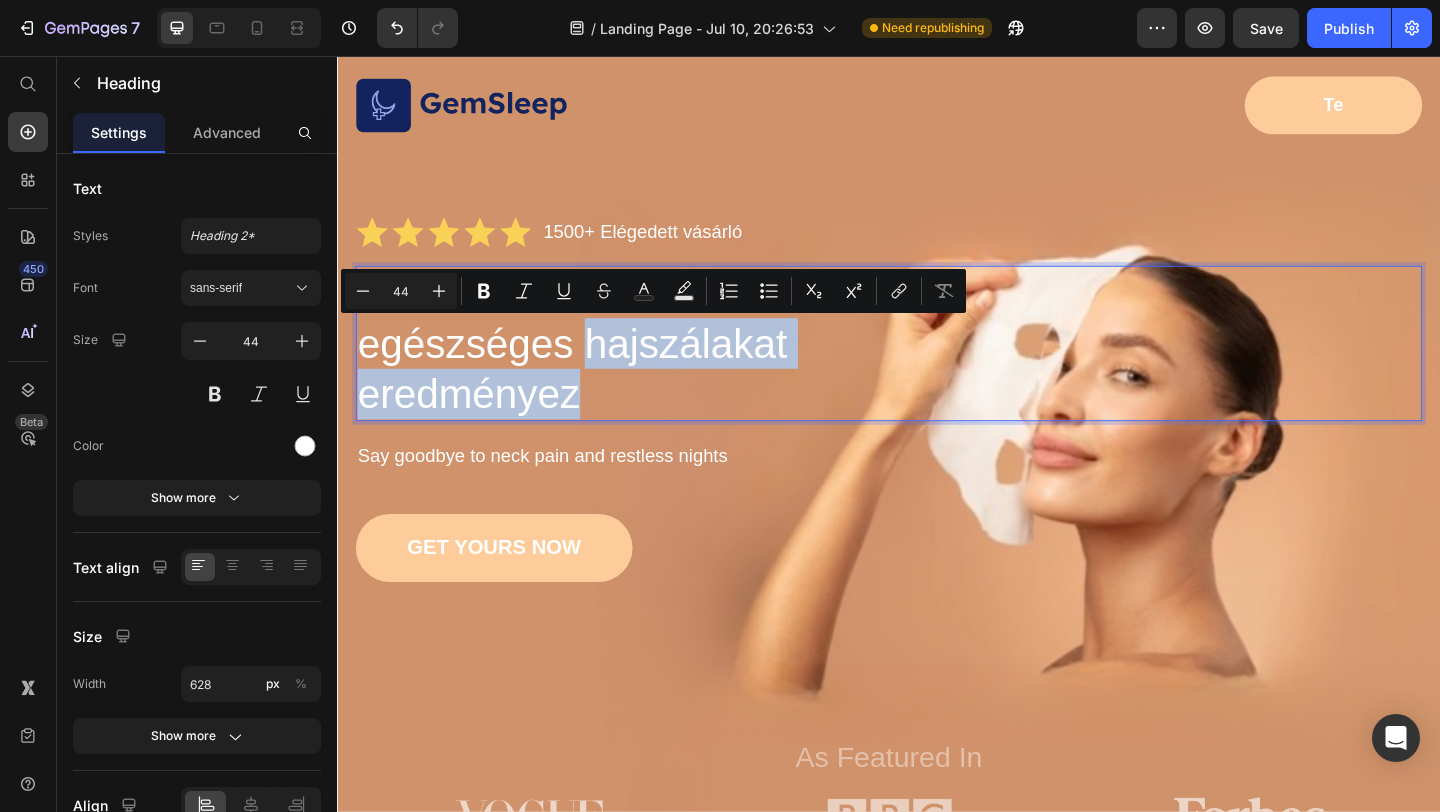 drag, startPoint x: 620, startPoint y: 423, endPoint x: 611, endPoint y: 371, distance: 52.773098 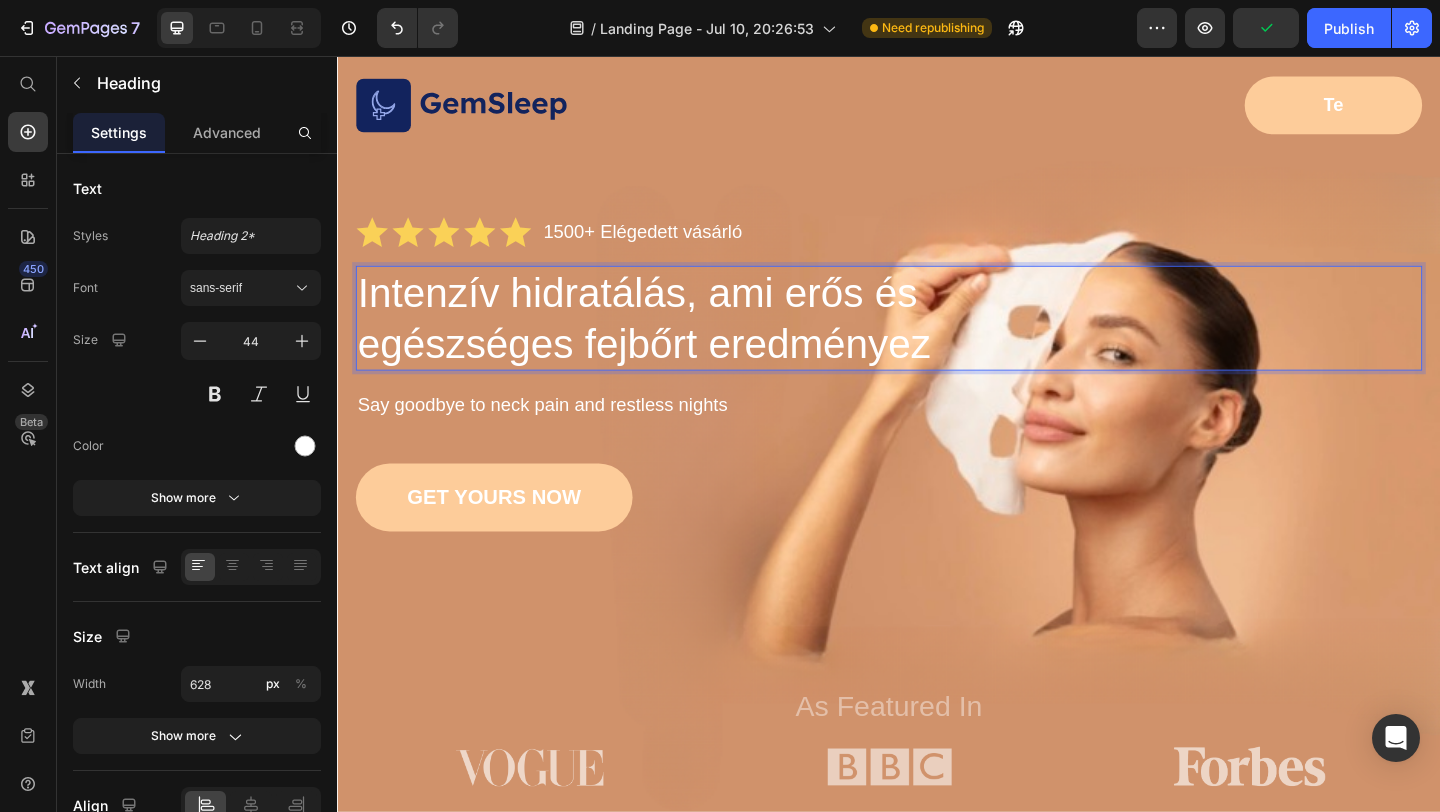 click on "Intenzív hidratálás, ami erős és egészséges fejbőrt eredményez" at bounding box center (671, 341) 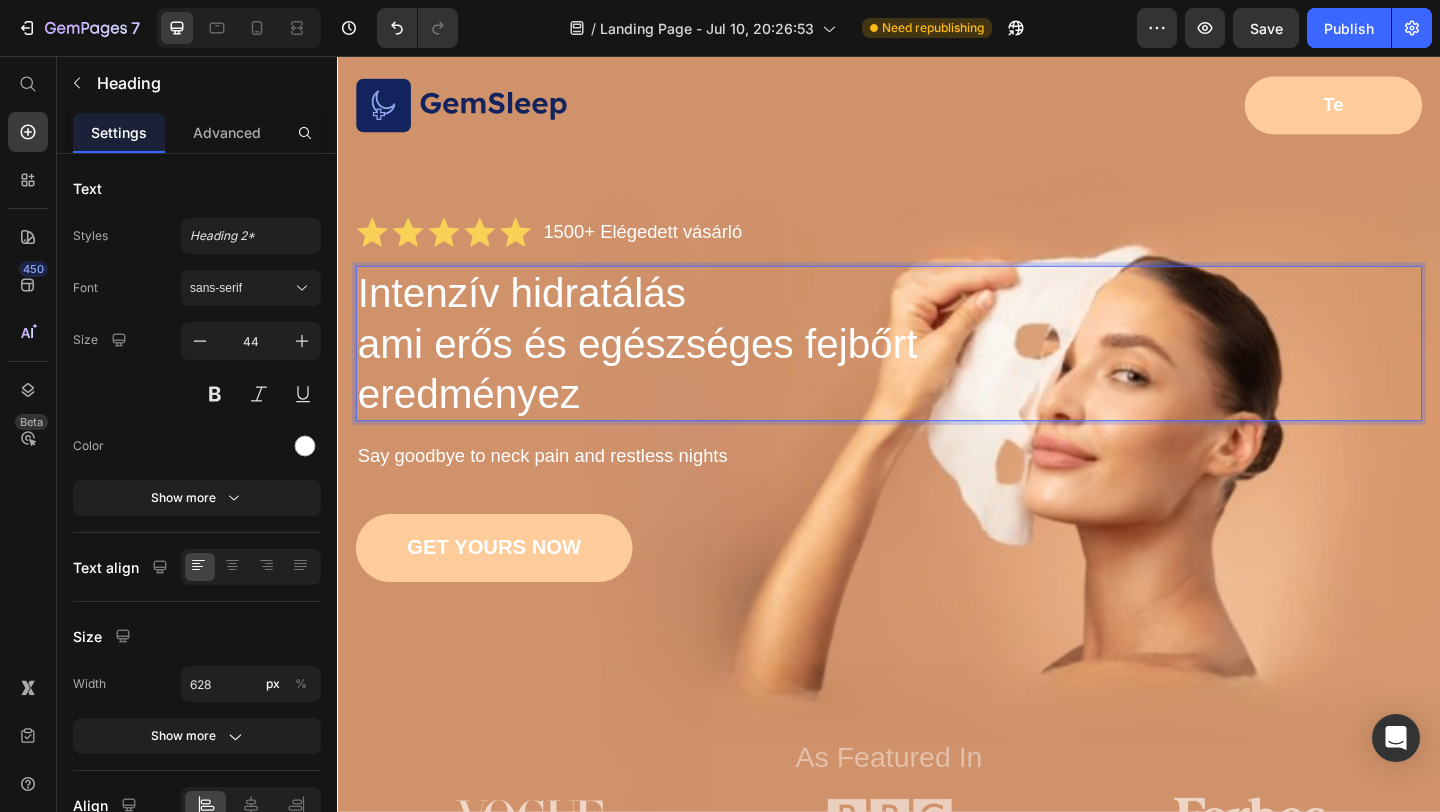 click on "Intenzív hidratálás  ami erős és egészséges fejbőrt eredményez" at bounding box center [671, 368] 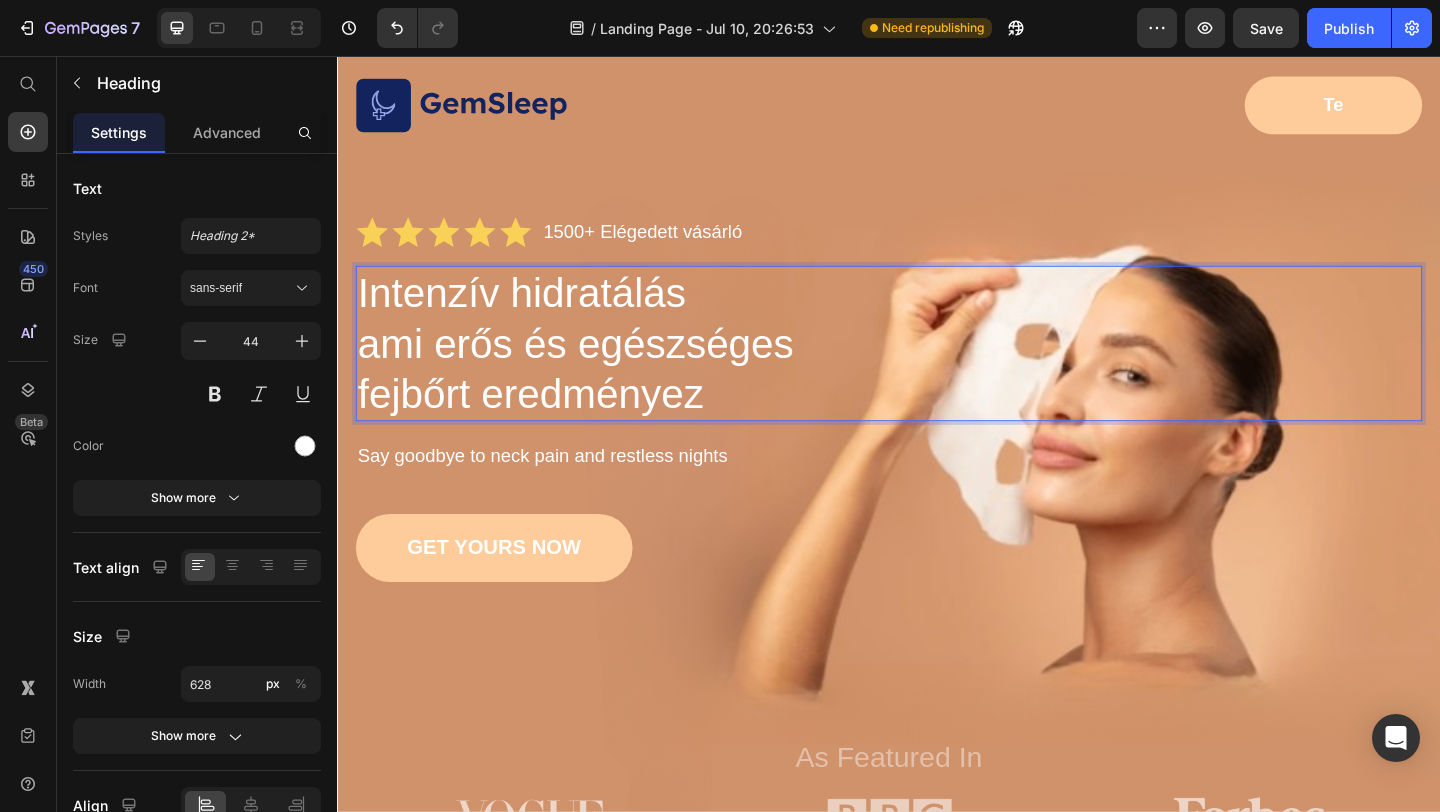 click on "Intenzív hidratálás  ami erős és egészséges  fejbőrt eredményez" at bounding box center (671, 368) 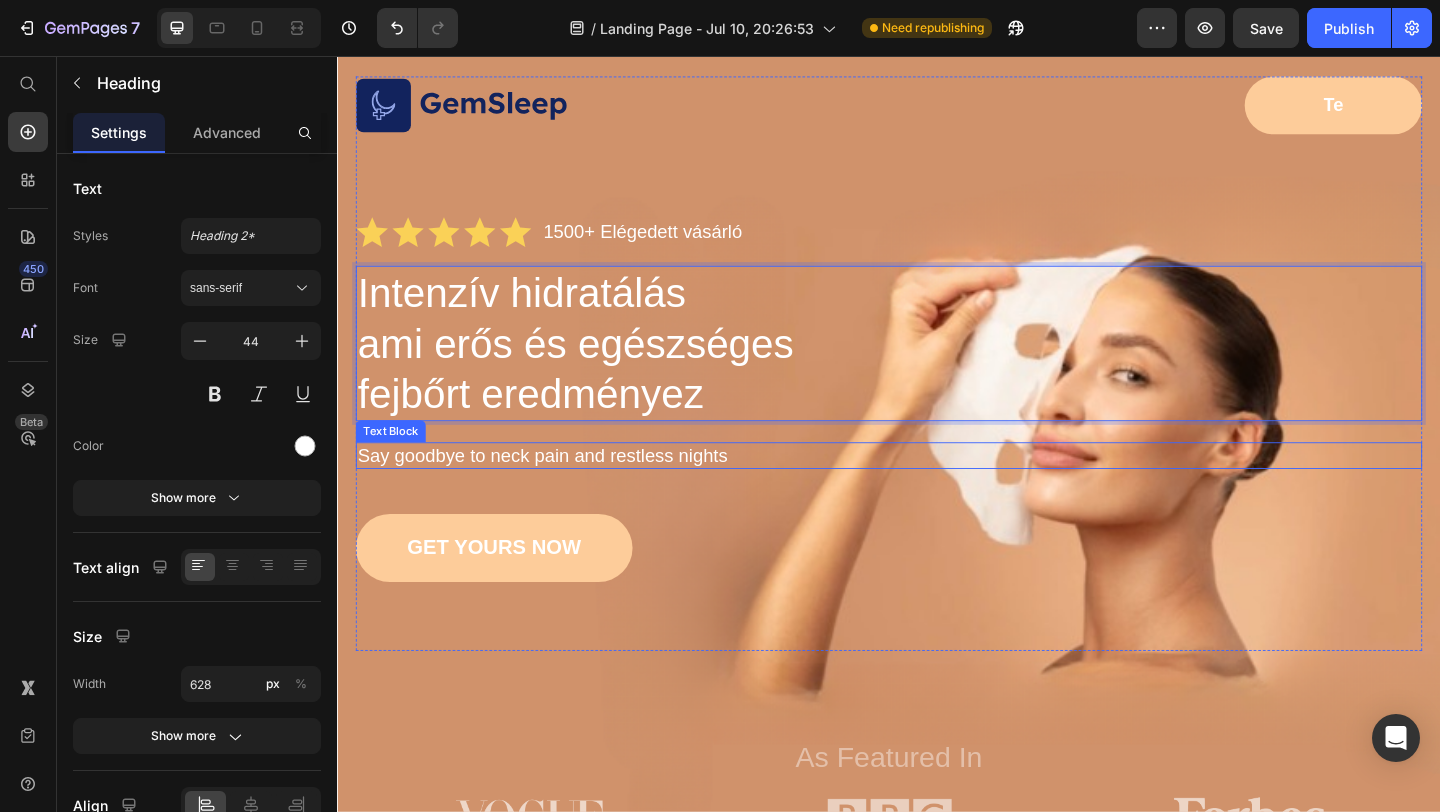click on "Say goodbye to neck pain and restless nights" at bounding box center (937, 490) 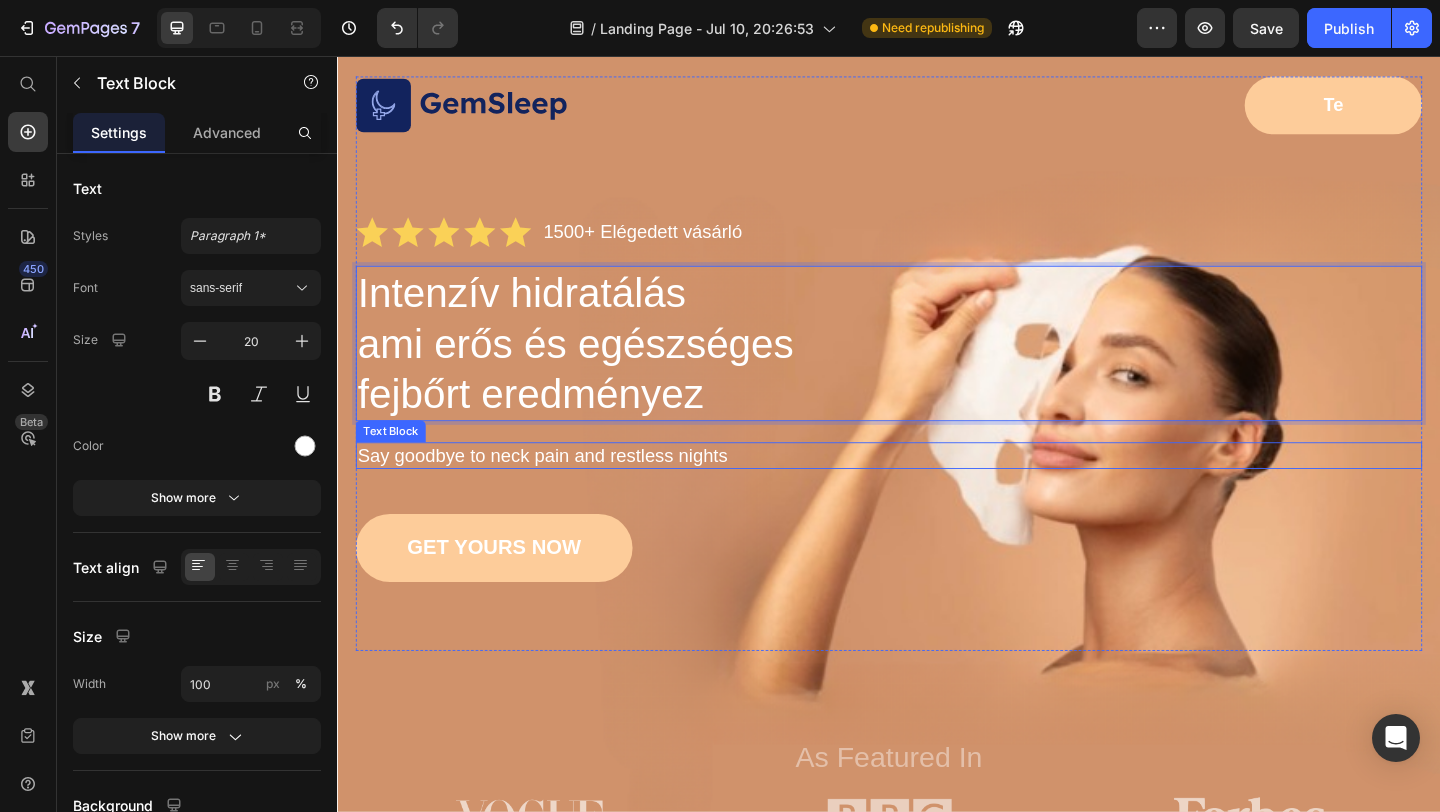 click on "Say goodbye to neck pain and restless nights" at bounding box center [937, 490] 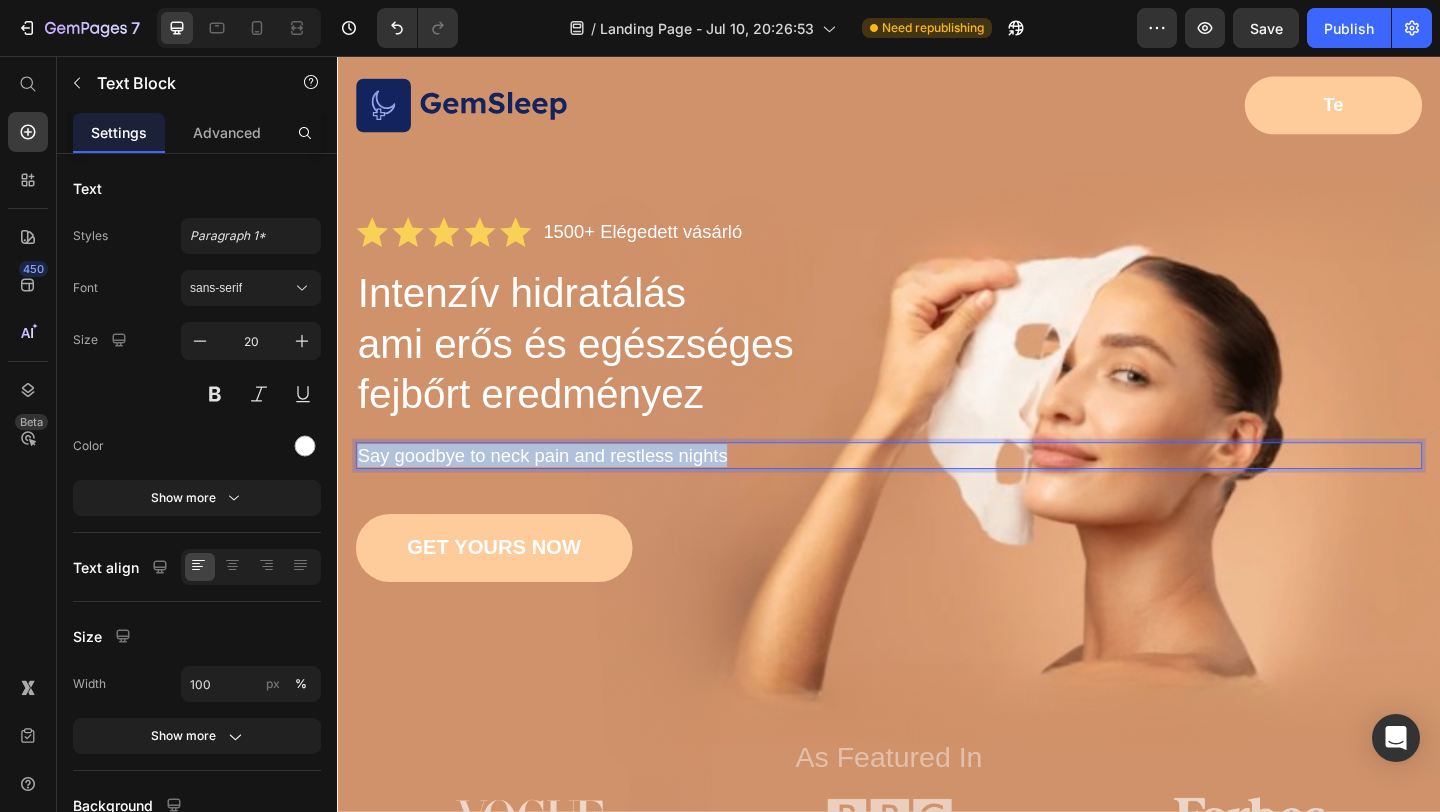 click on "Say goodbye to neck pain and restless nights" at bounding box center (937, 490) 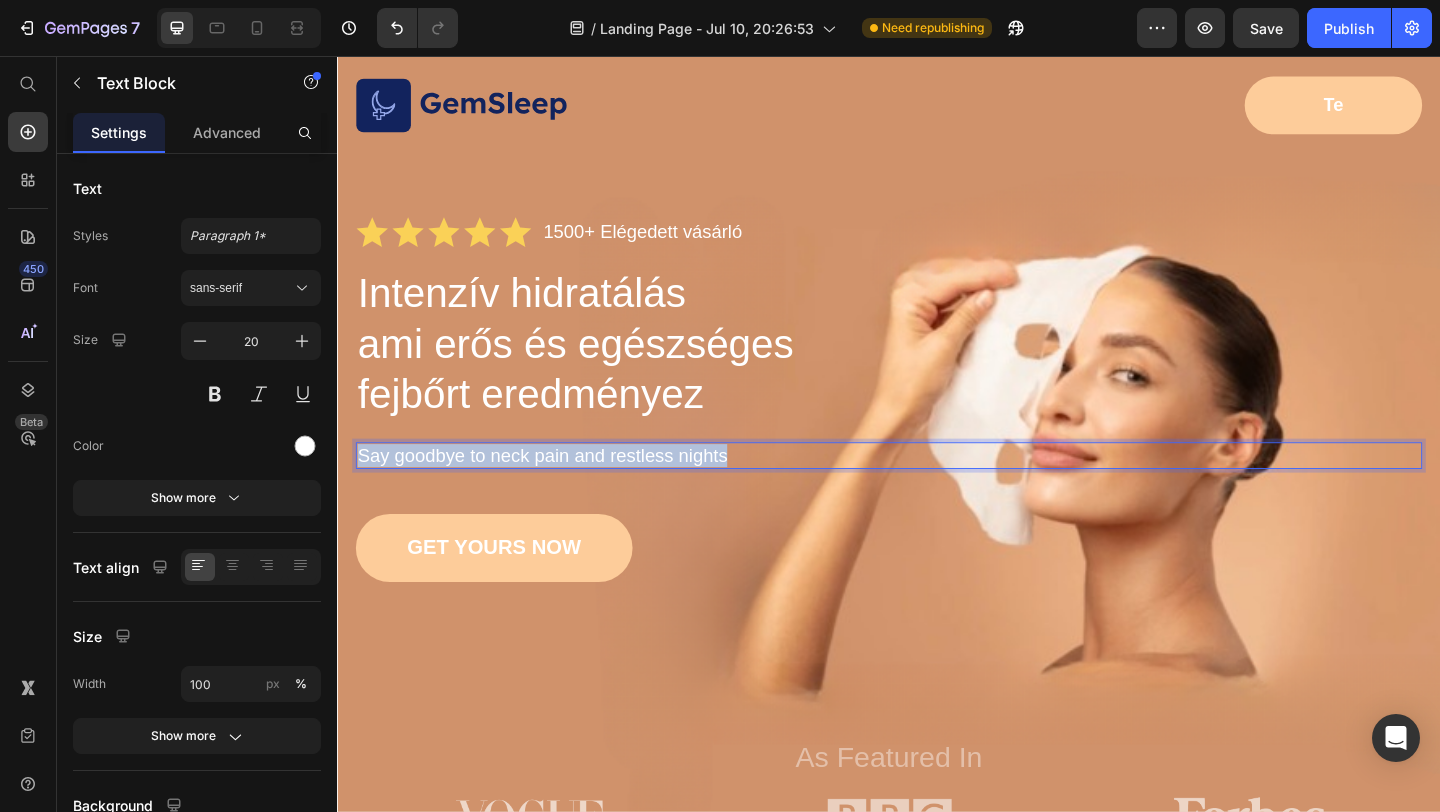 click on "Say goodbye to neck pain and restless nights" at bounding box center [937, 490] 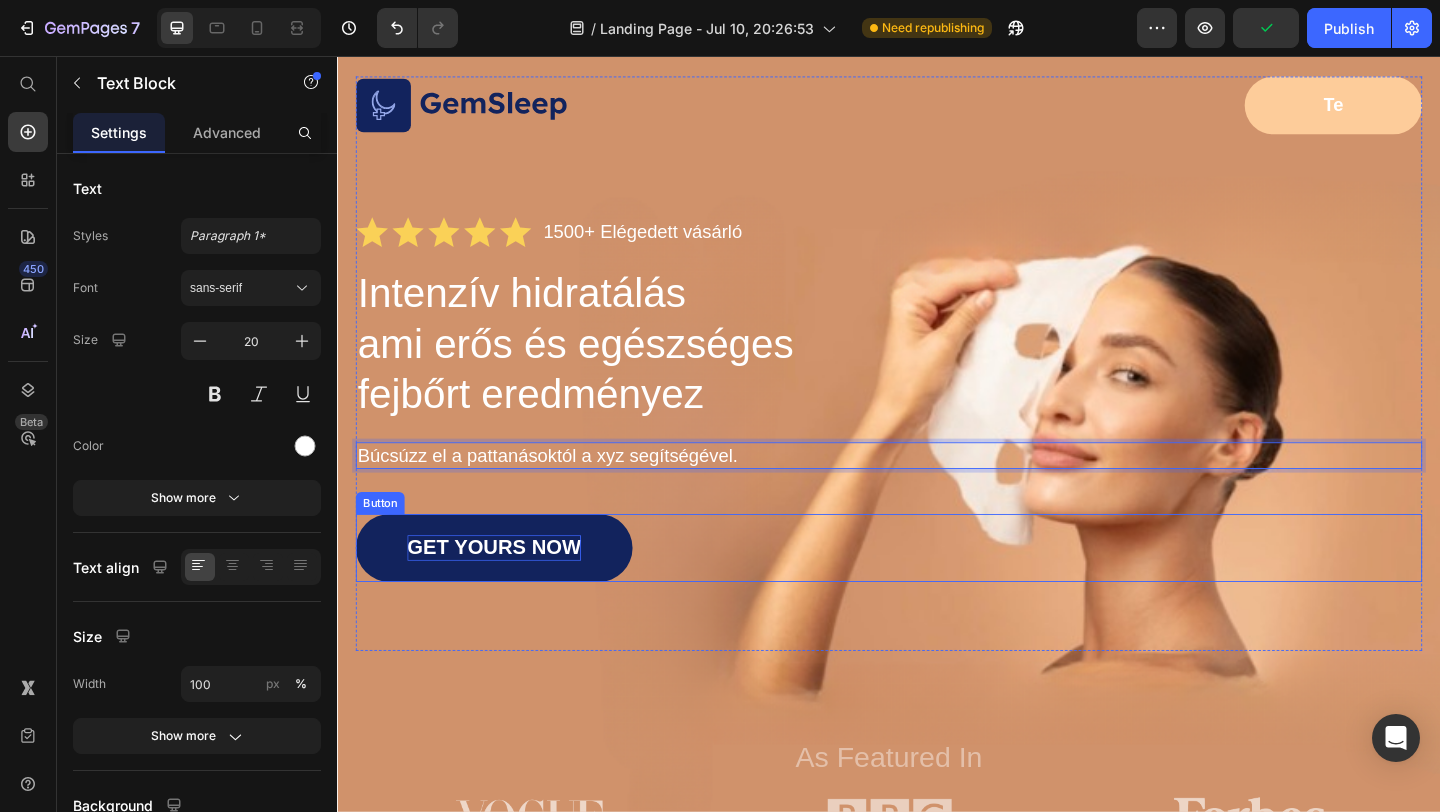 click on "GET YOURS NOW" at bounding box center [507, 591] 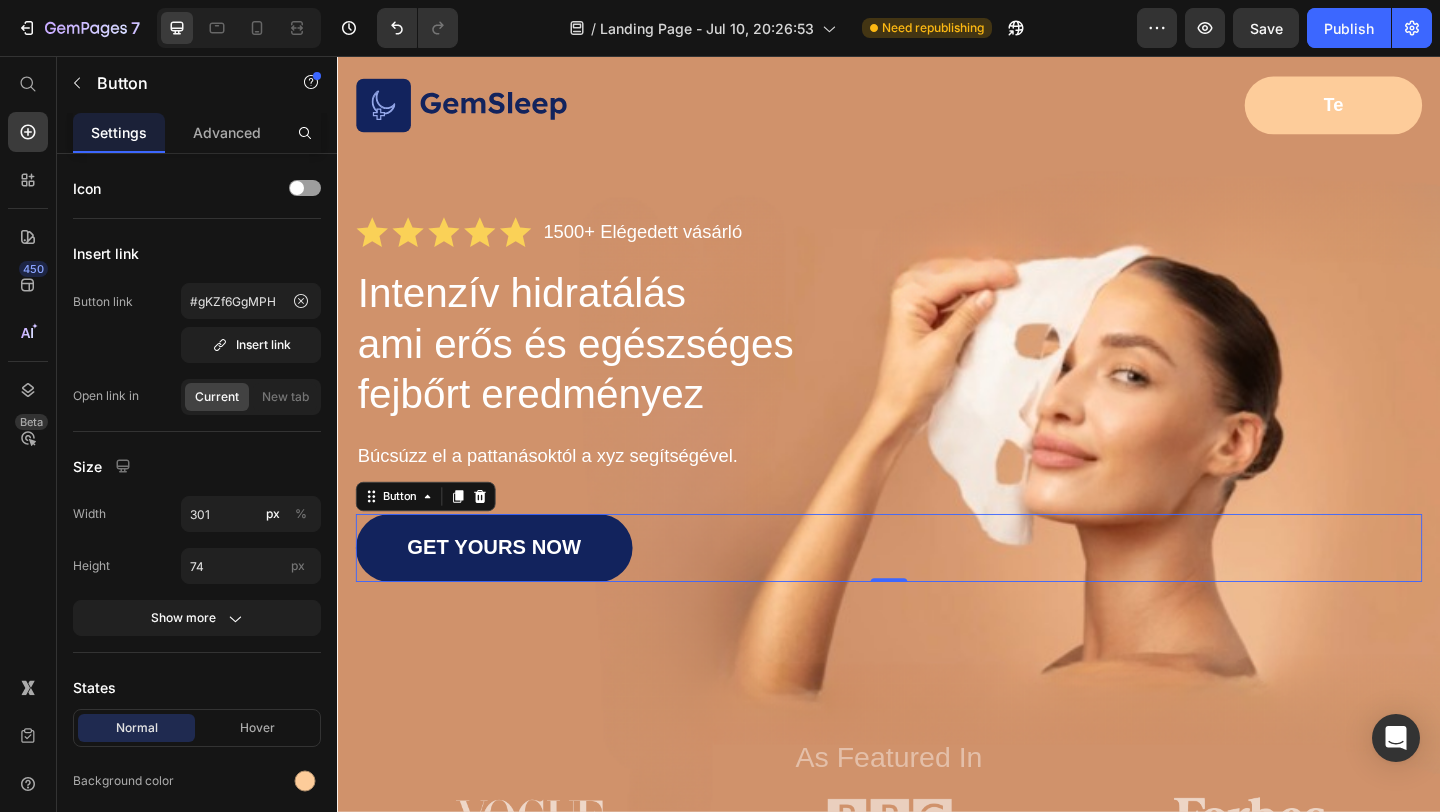 click on "GET YOURS NOW" at bounding box center (507, 591) 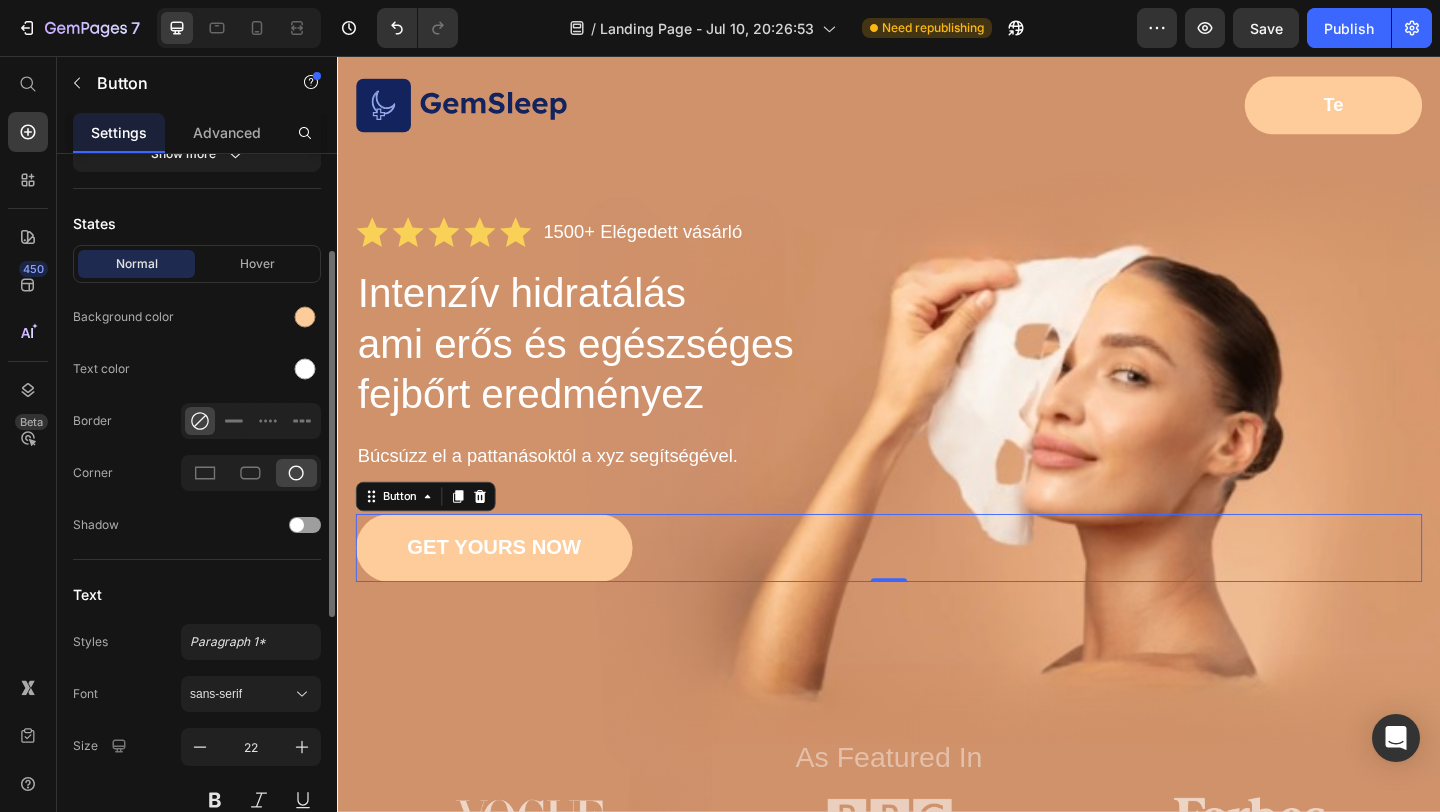 scroll, scrollTop: 516, scrollLeft: 0, axis: vertical 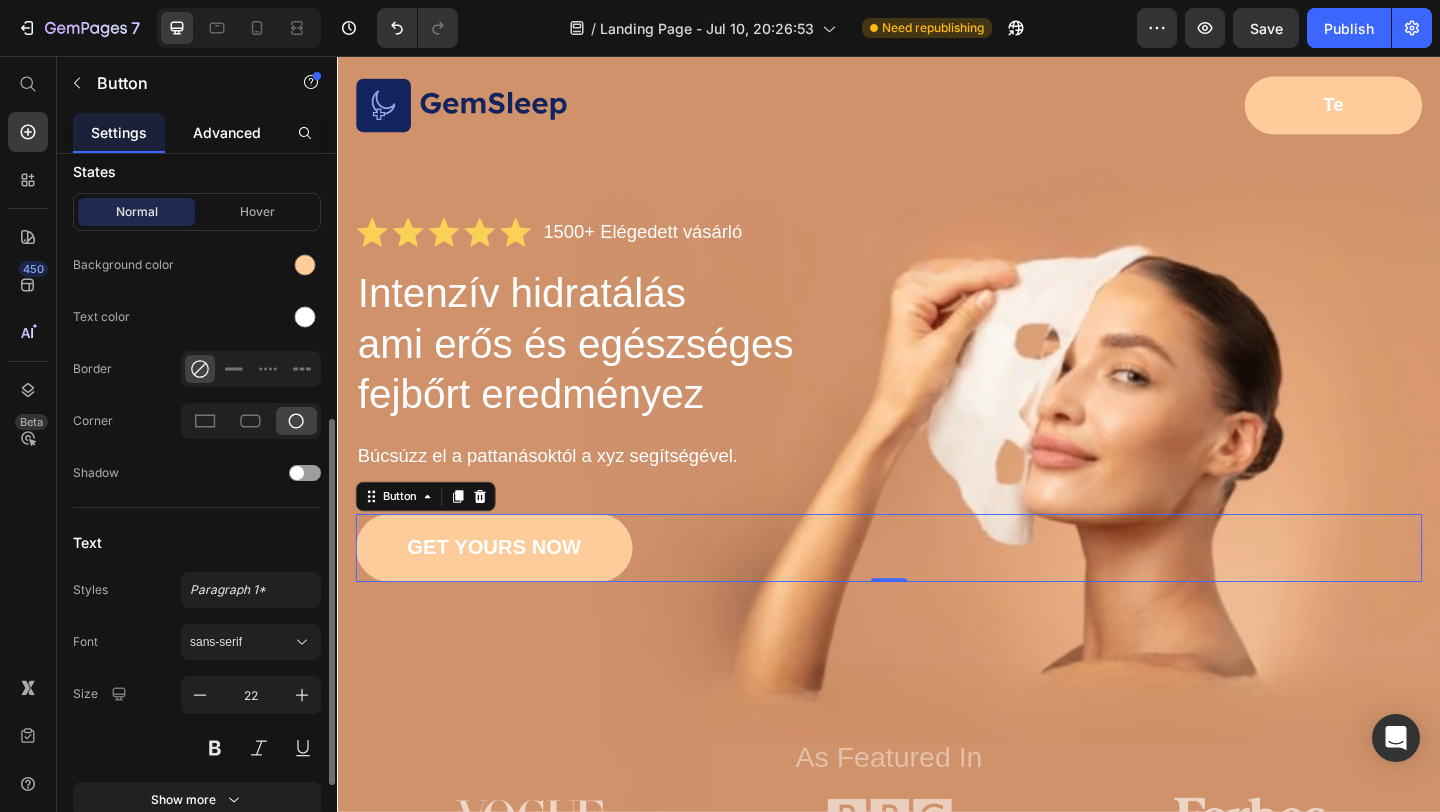 click on "Advanced" at bounding box center [227, 132] 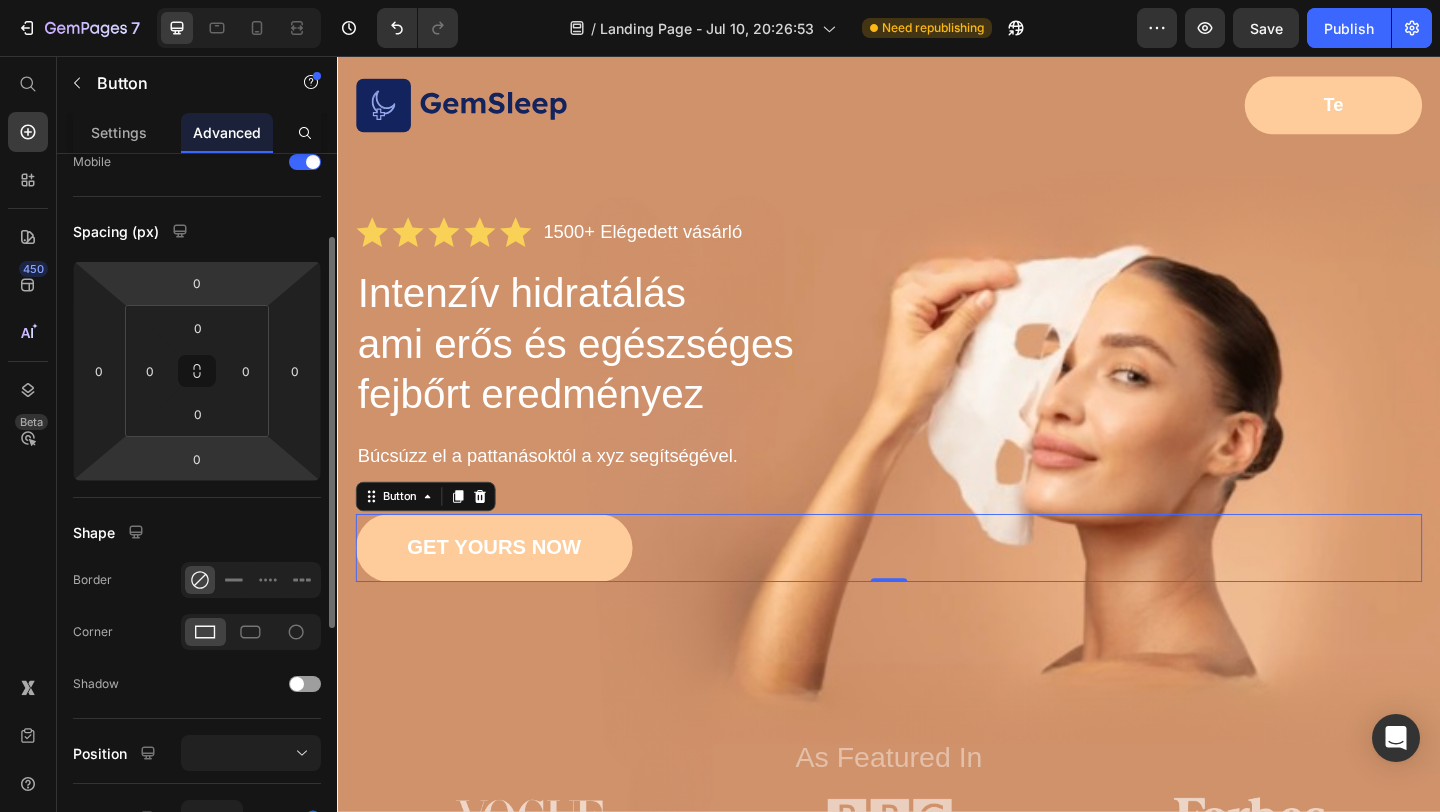 scroll, scrollTop: 152, scrollLeft: 0, axis: vertical 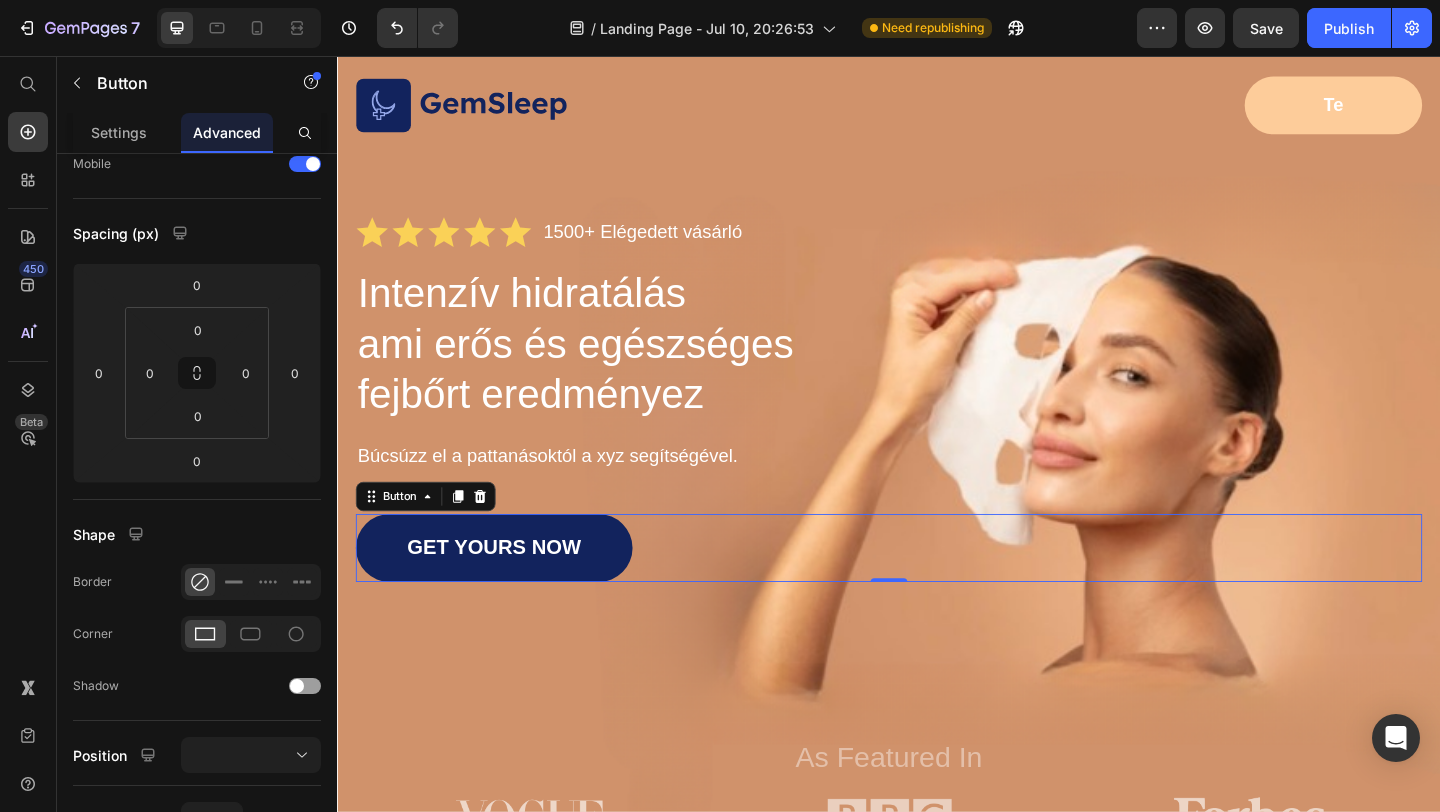 click on "GET YOURS NOW" at bounding box center [507, 591] 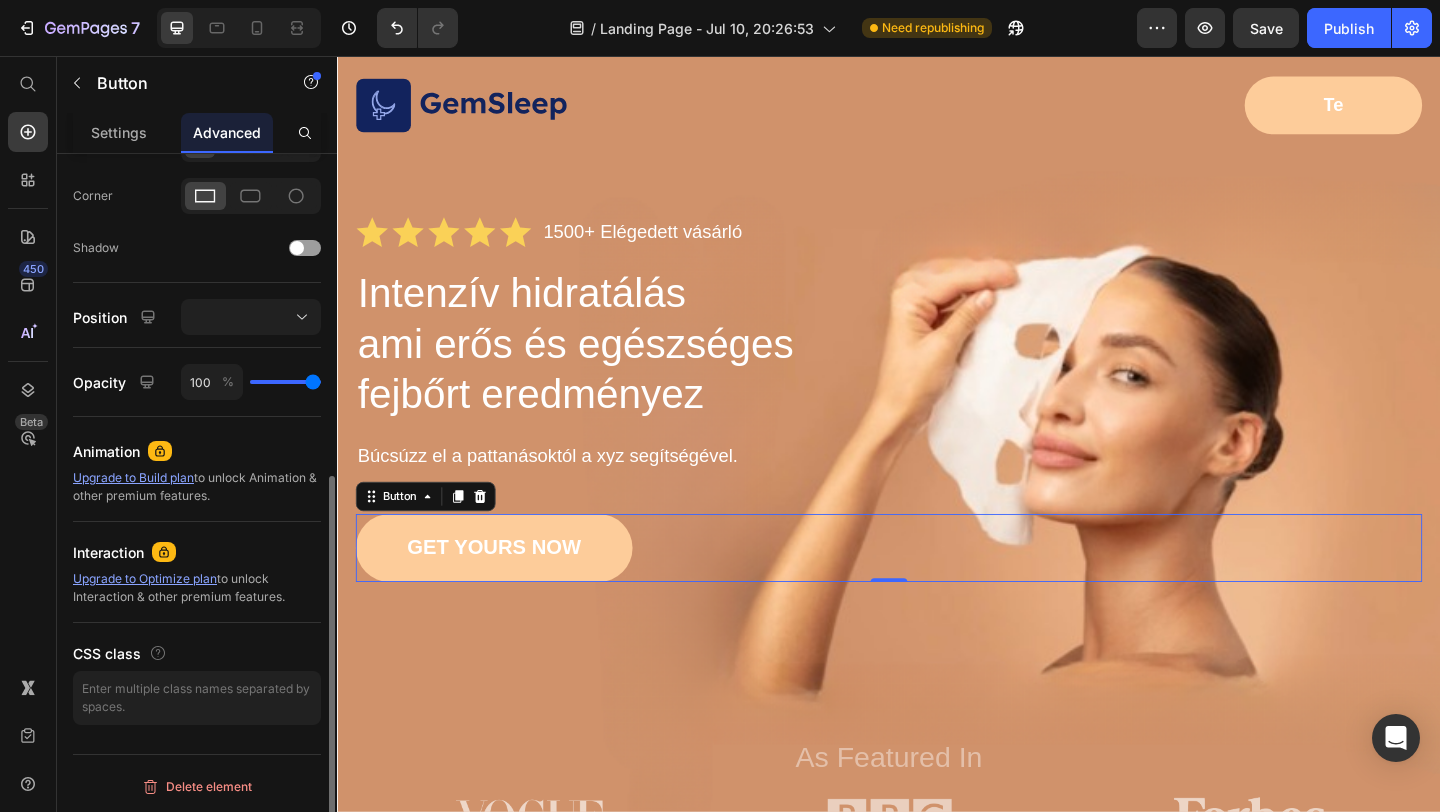 scroll, scrollTop: 589, scrollLeft: 0, axis: vertical 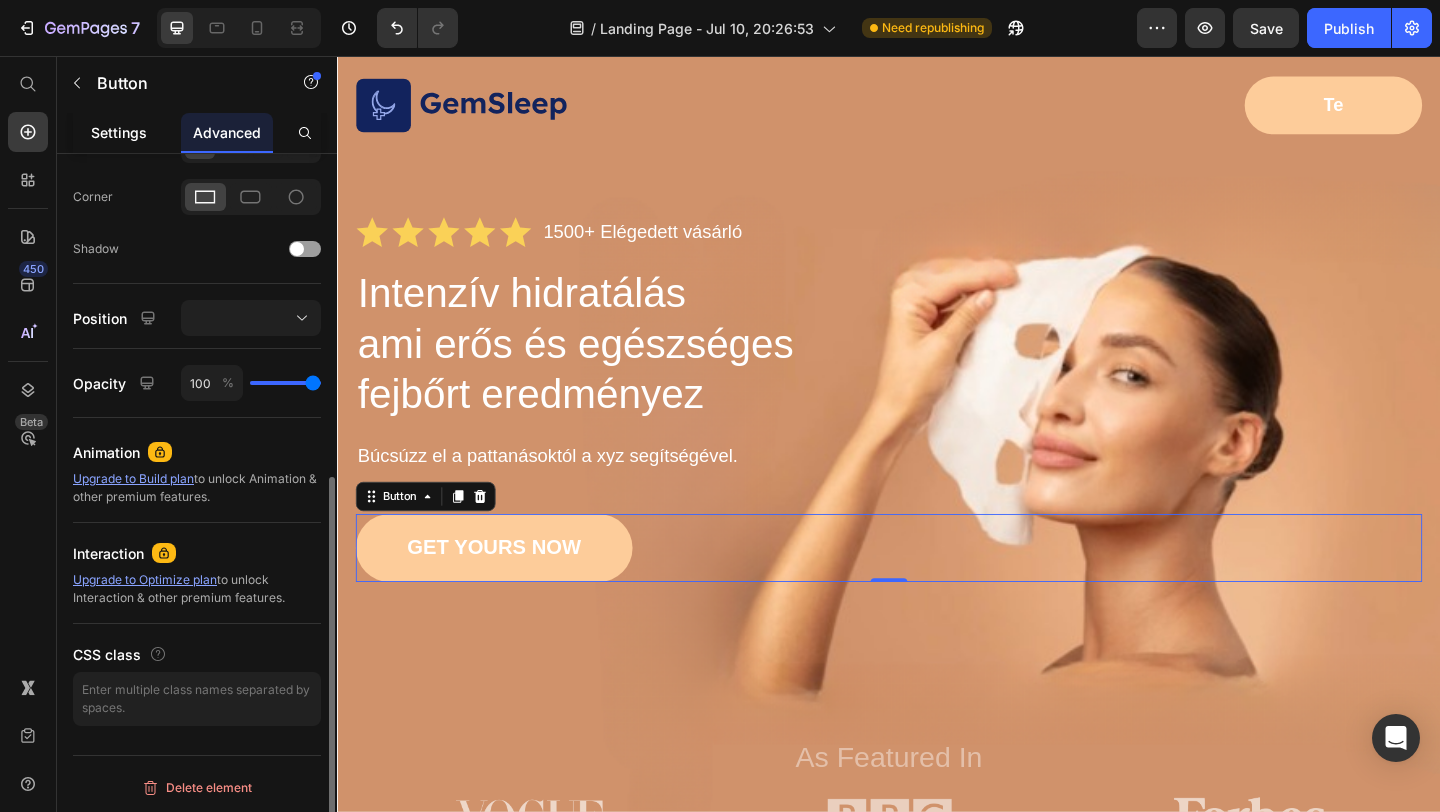 click on "Settings" at bounding box center [119, 132] 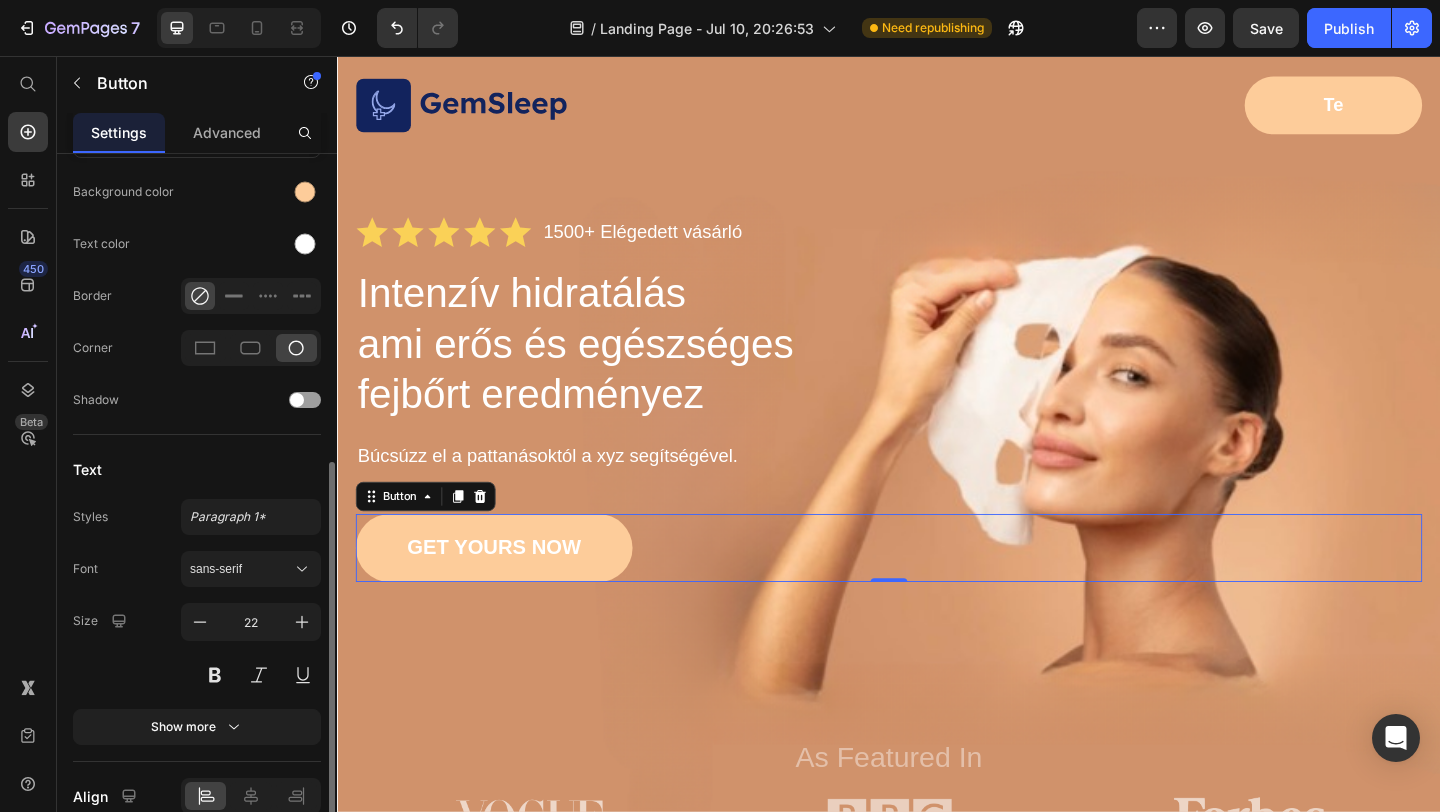 scroll, scrollTop: 0, scrollLeft: 0, axis: both 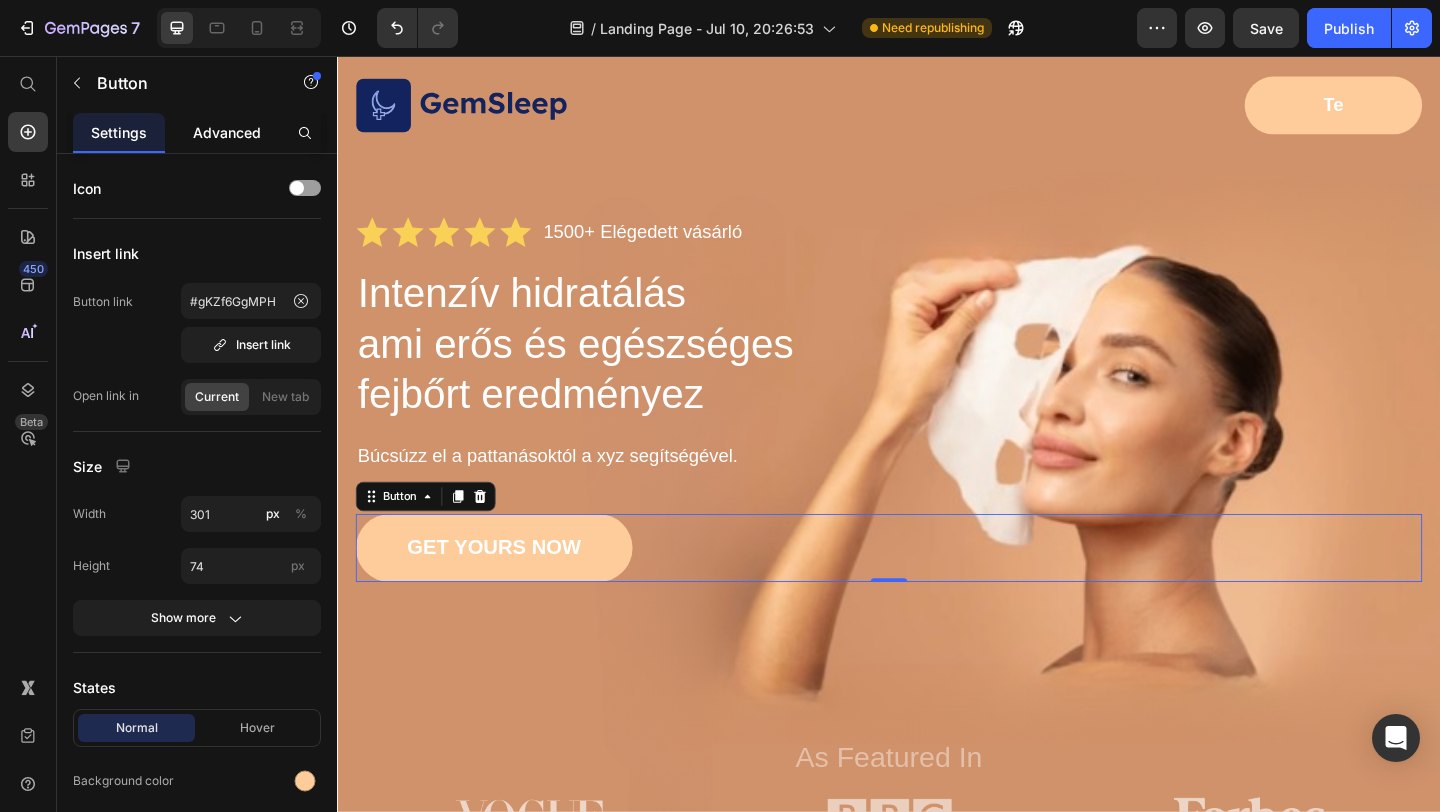 click on "Advanced" 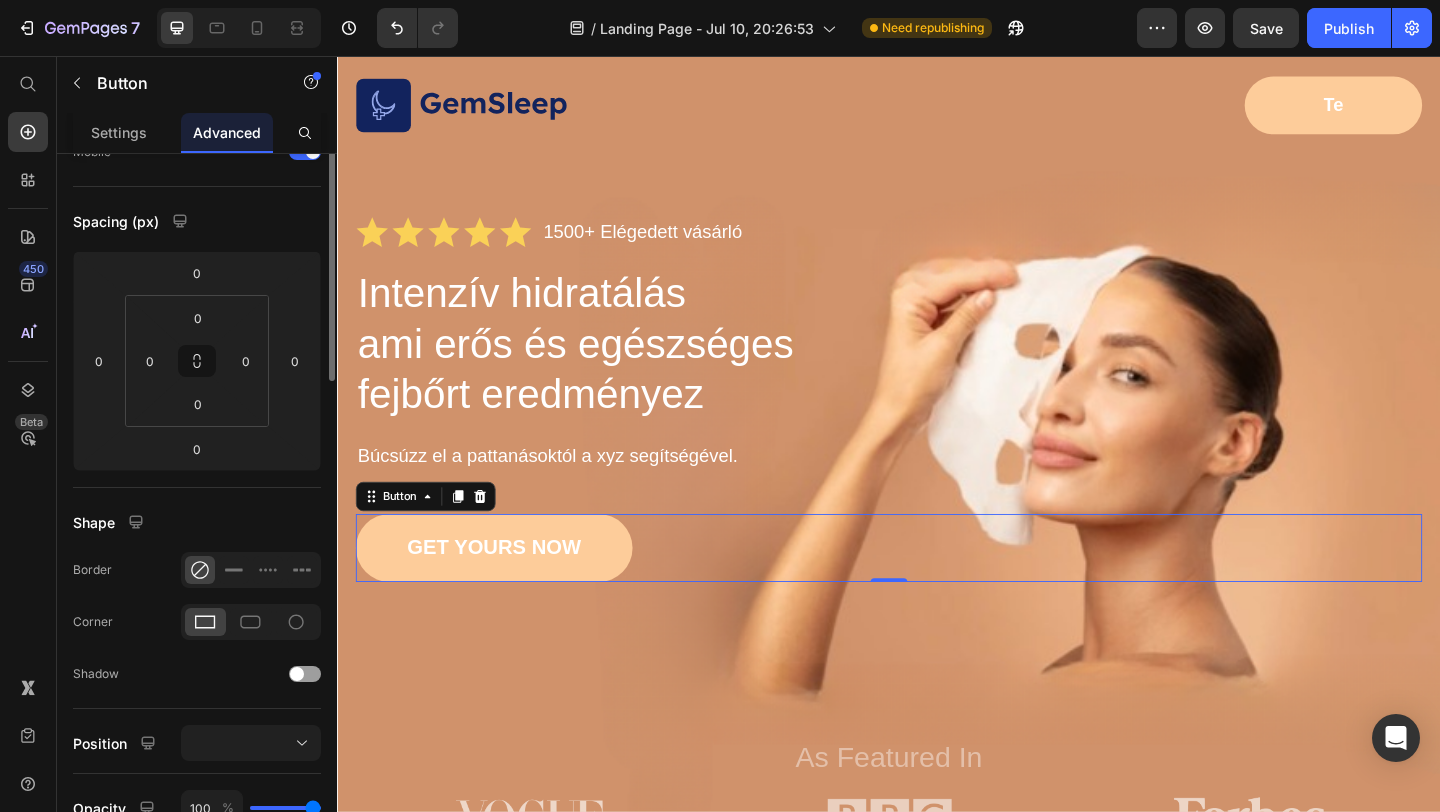 scroll, scrollTop: 0, scrollLeft: 0, axis: both 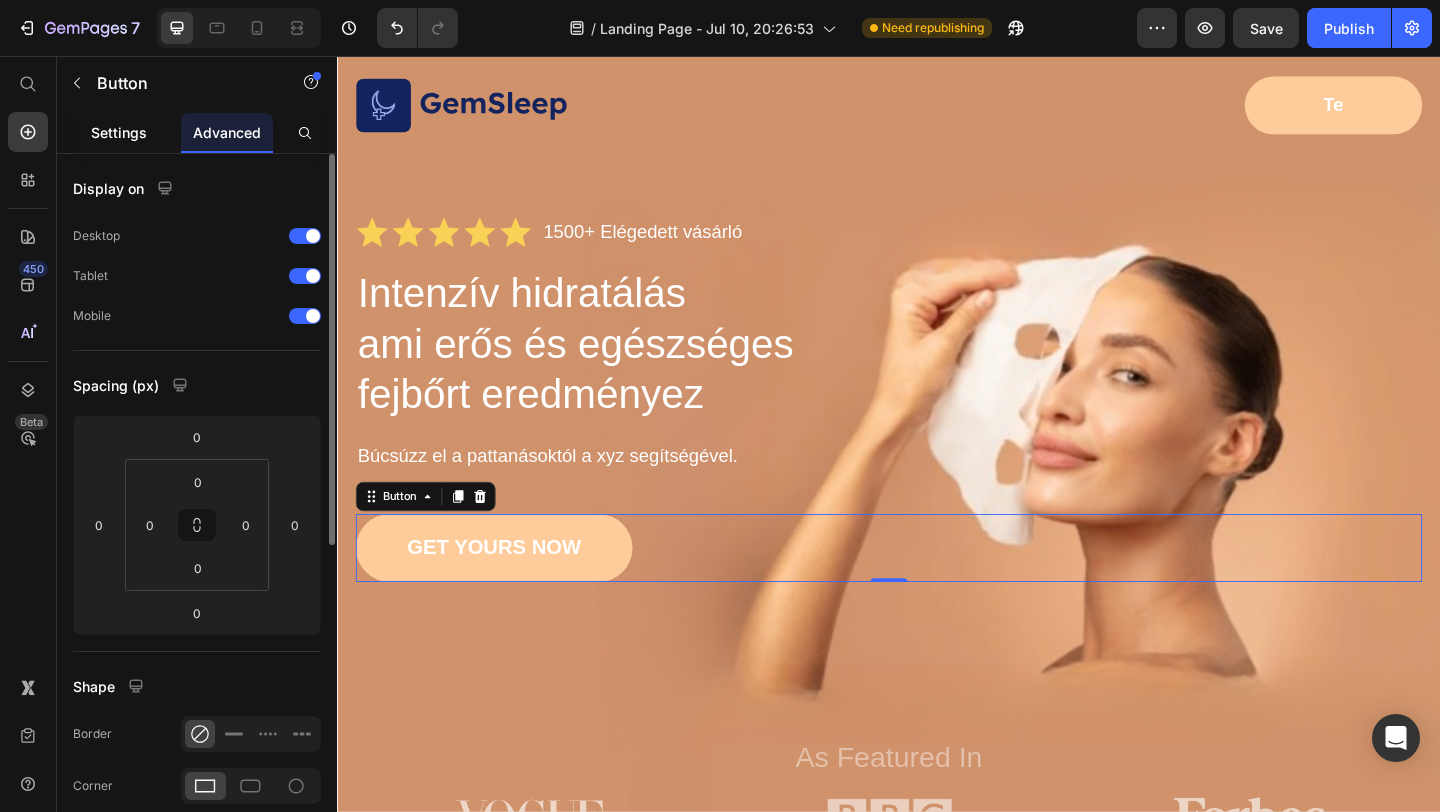 click on "Settings" at bounding box center (119, 132) 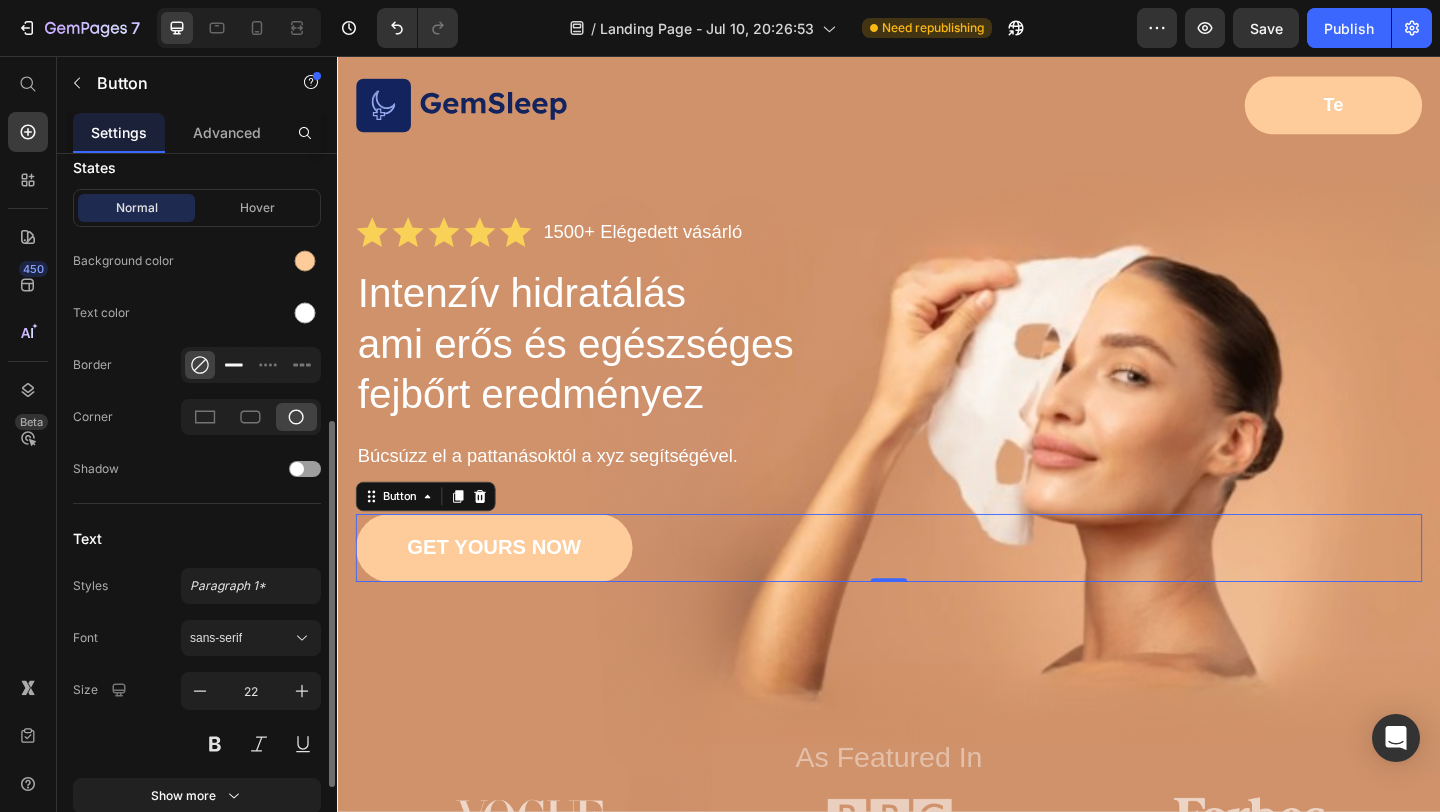 scroll, scrollTop: 678, scrollLeft: 0, axis: vertical 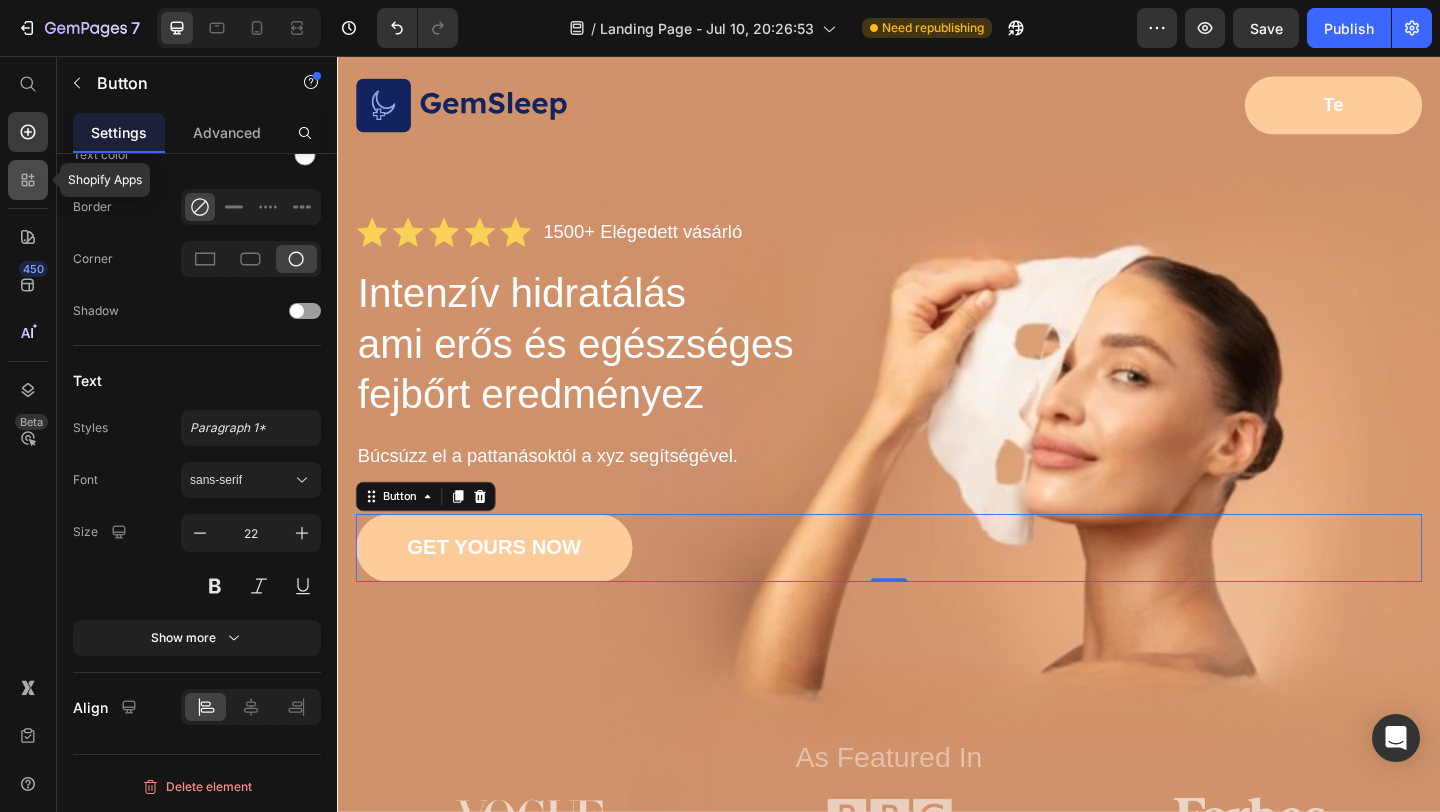click 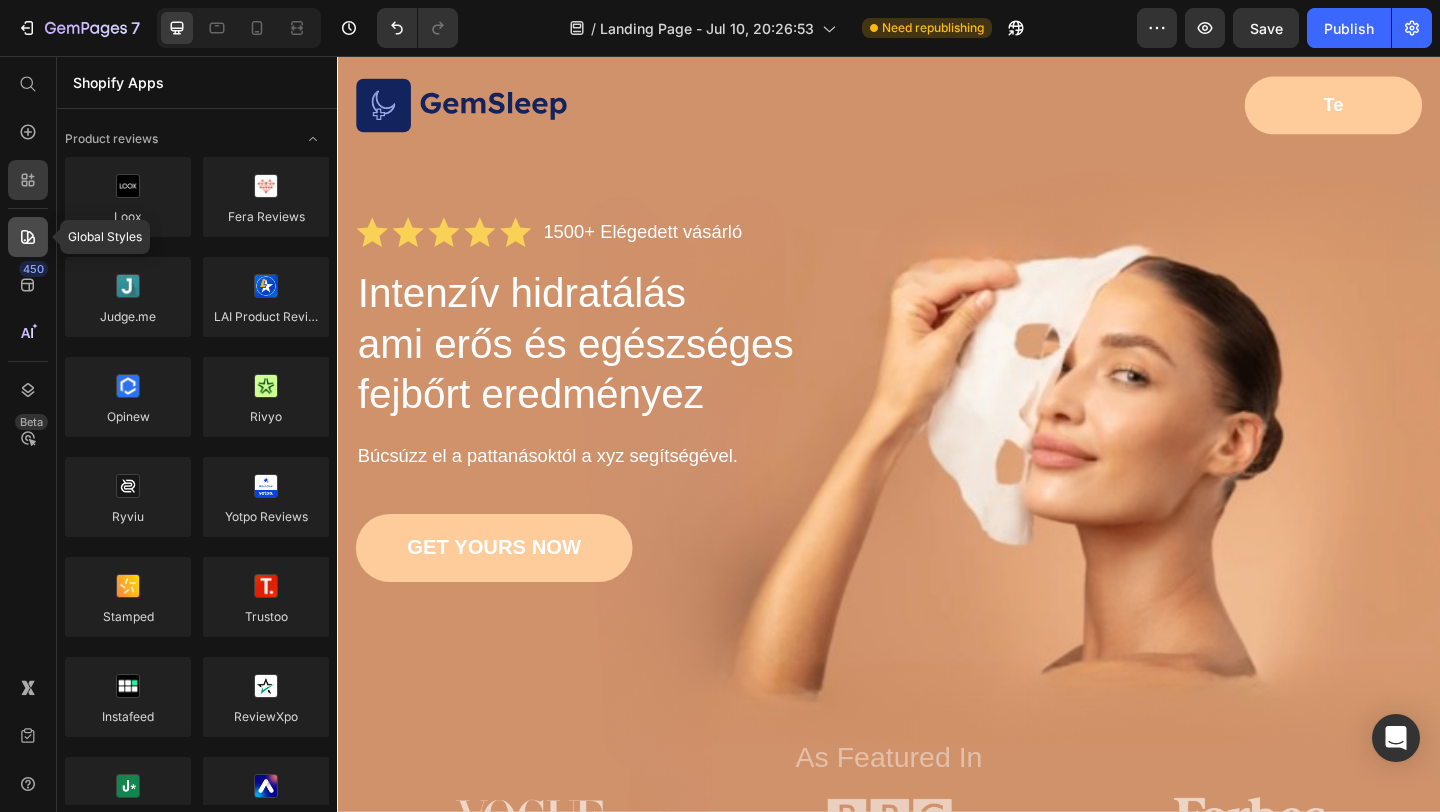 click 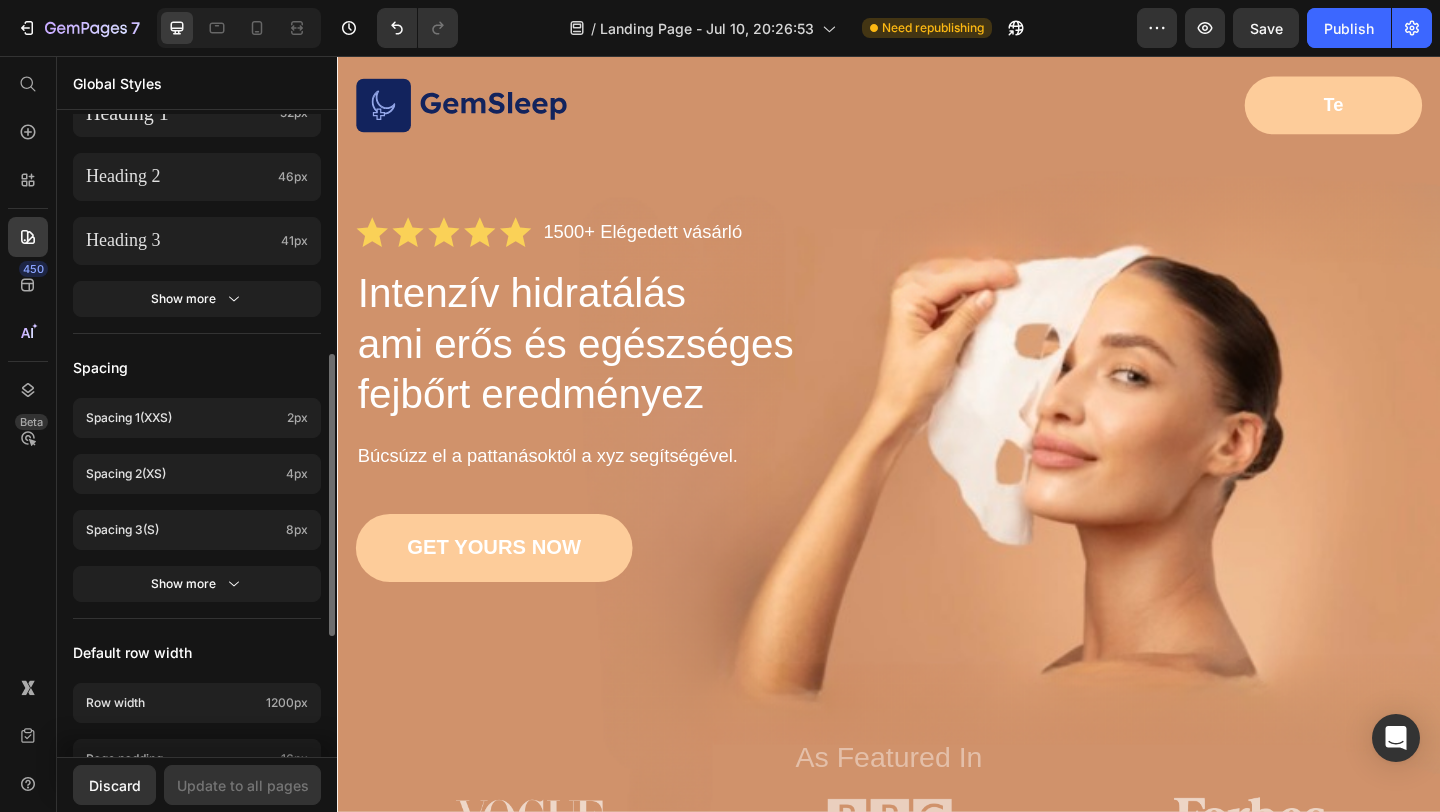 scroll, scrollTop: 821, scrollLeft: 0, axis: vertical 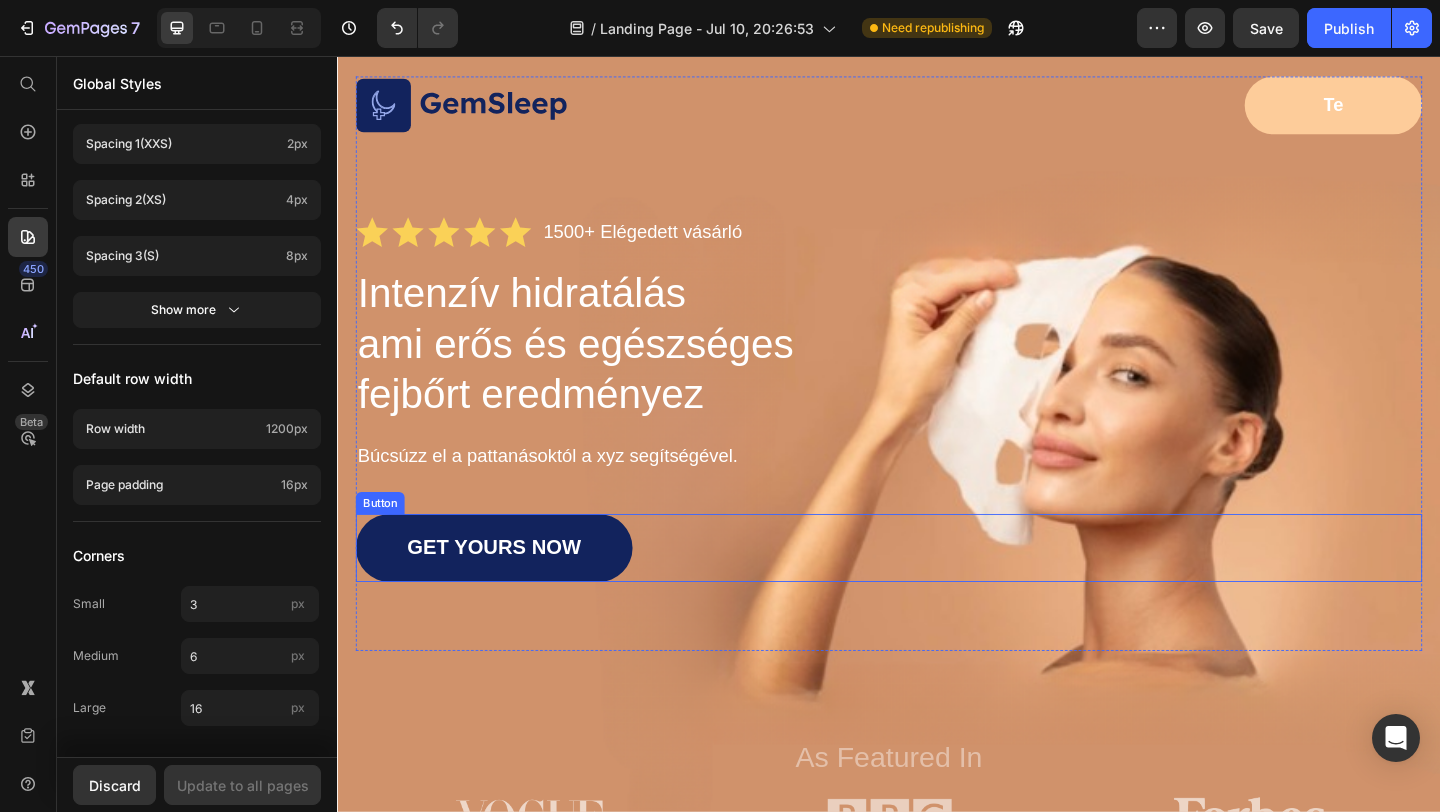click on "GET YOURS NOW" at bounding box center (507, 591) 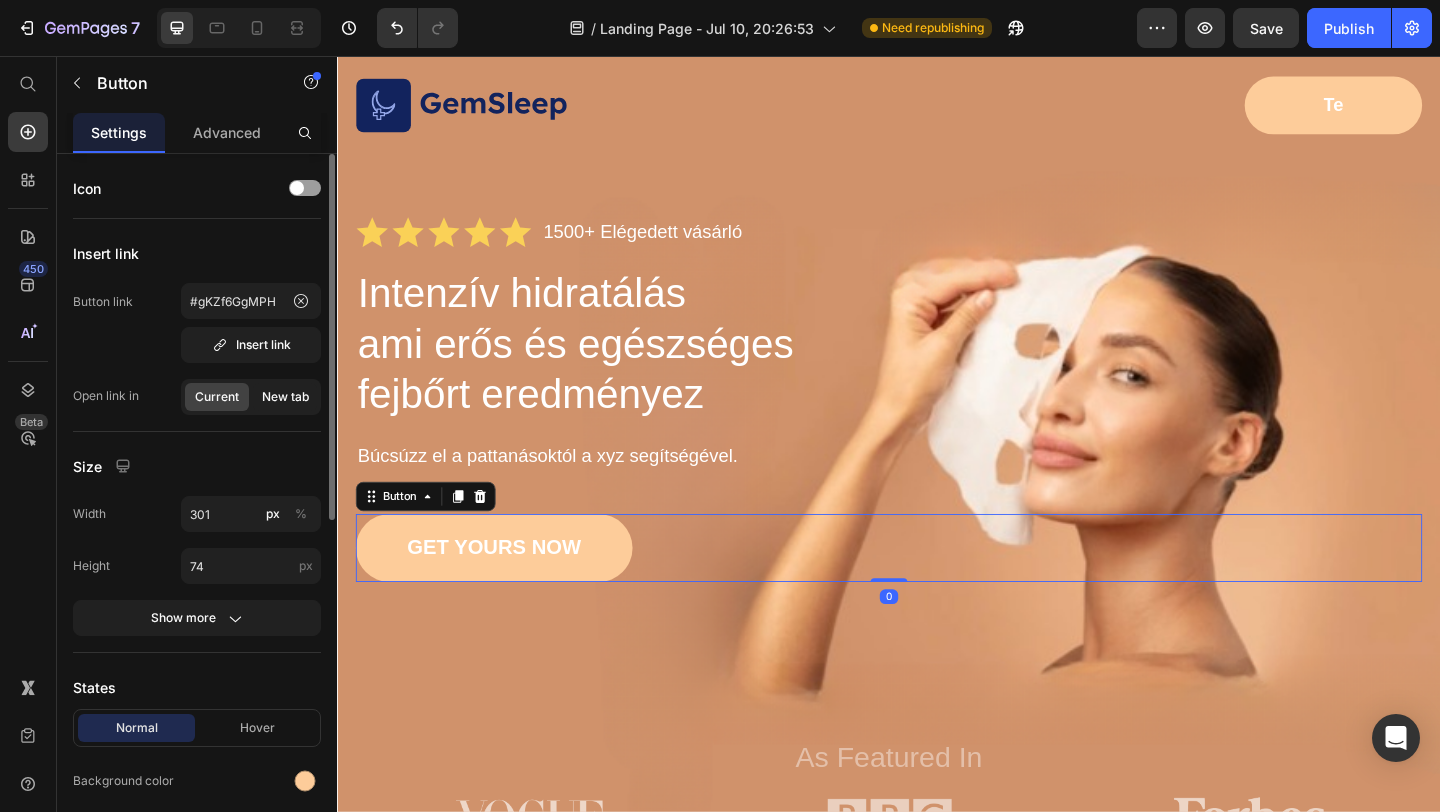 click on "New tab" 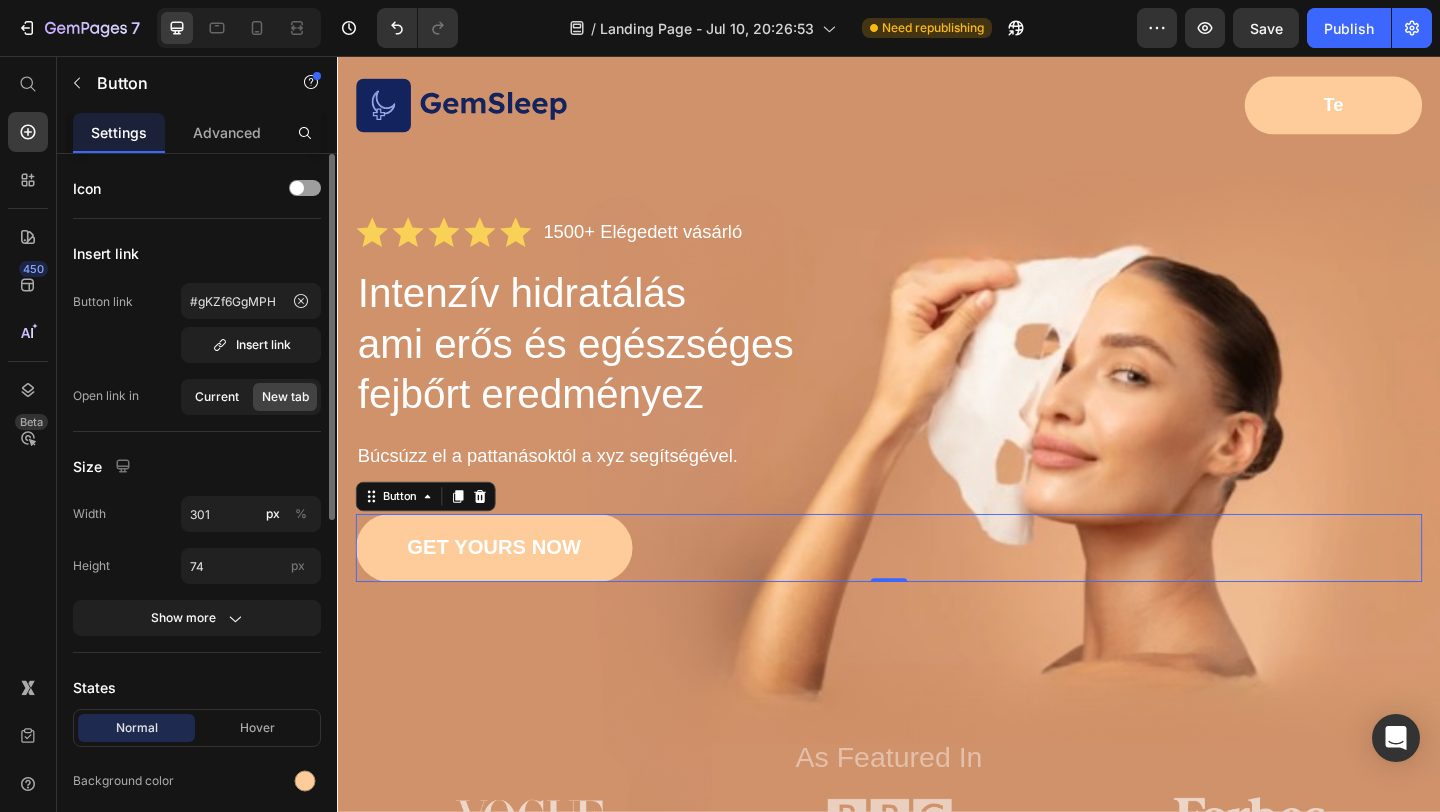 click on "Current" 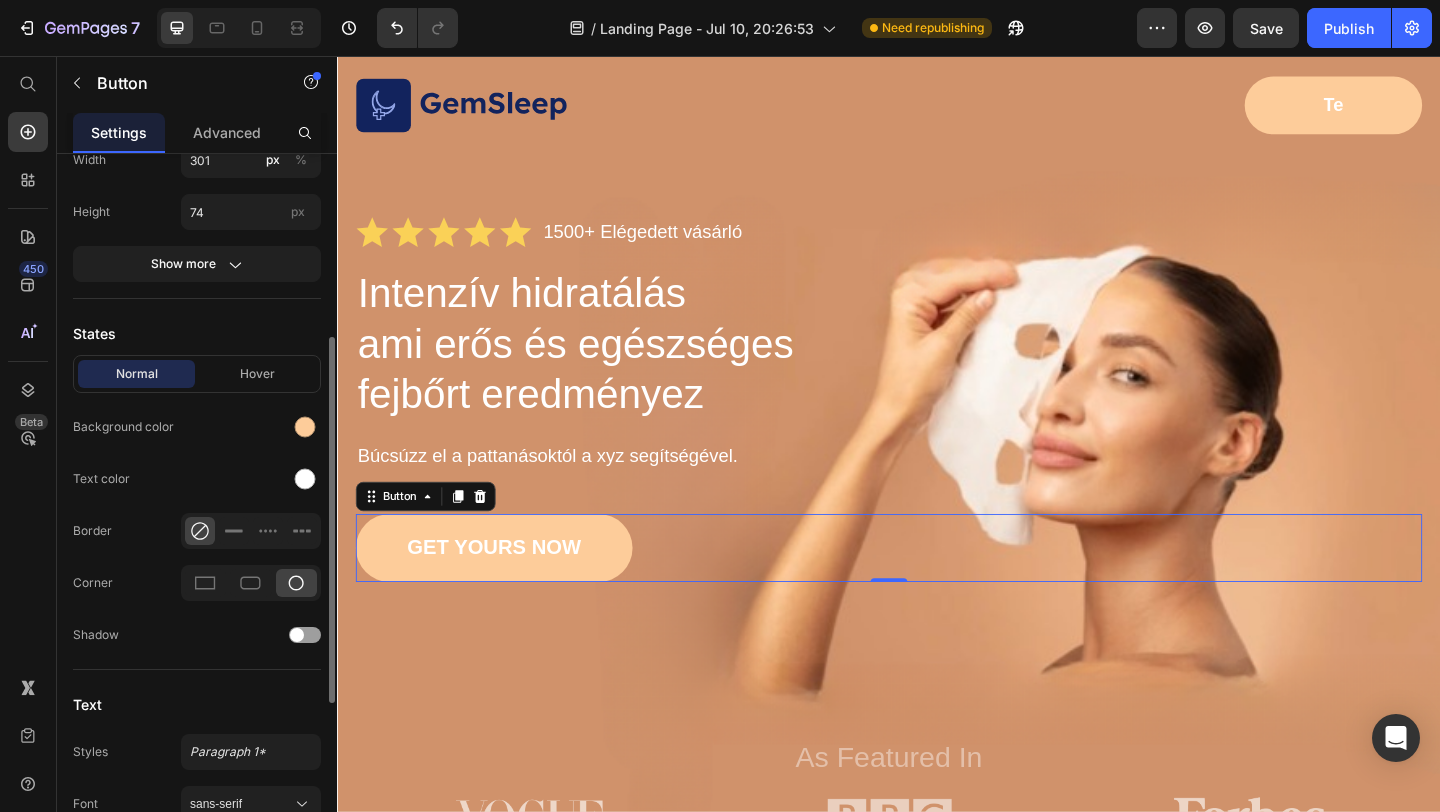 scroll, scrollTop: 355, scrollLeft: 0, axis: vertical 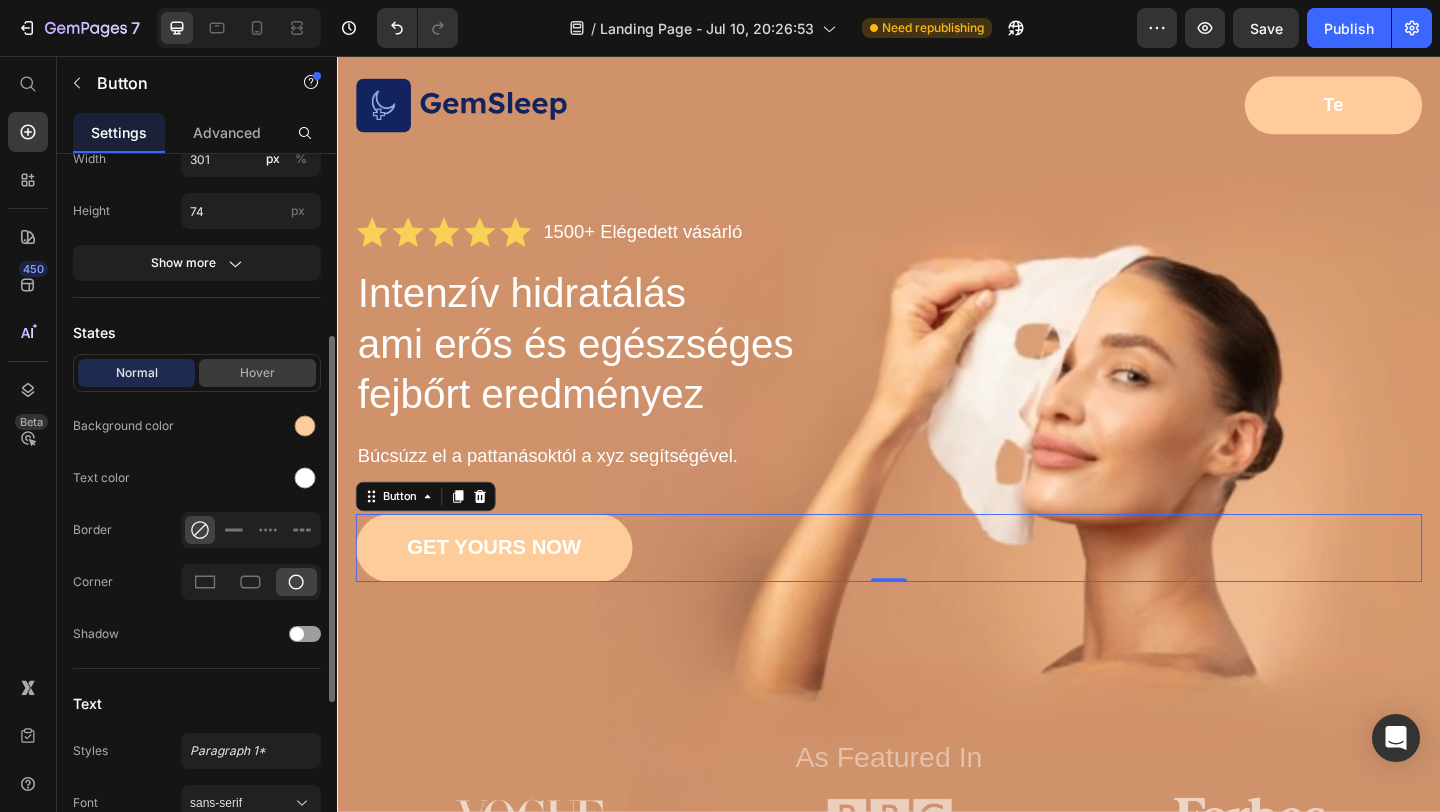 click on "Hover" at bounding box center [257, 373] 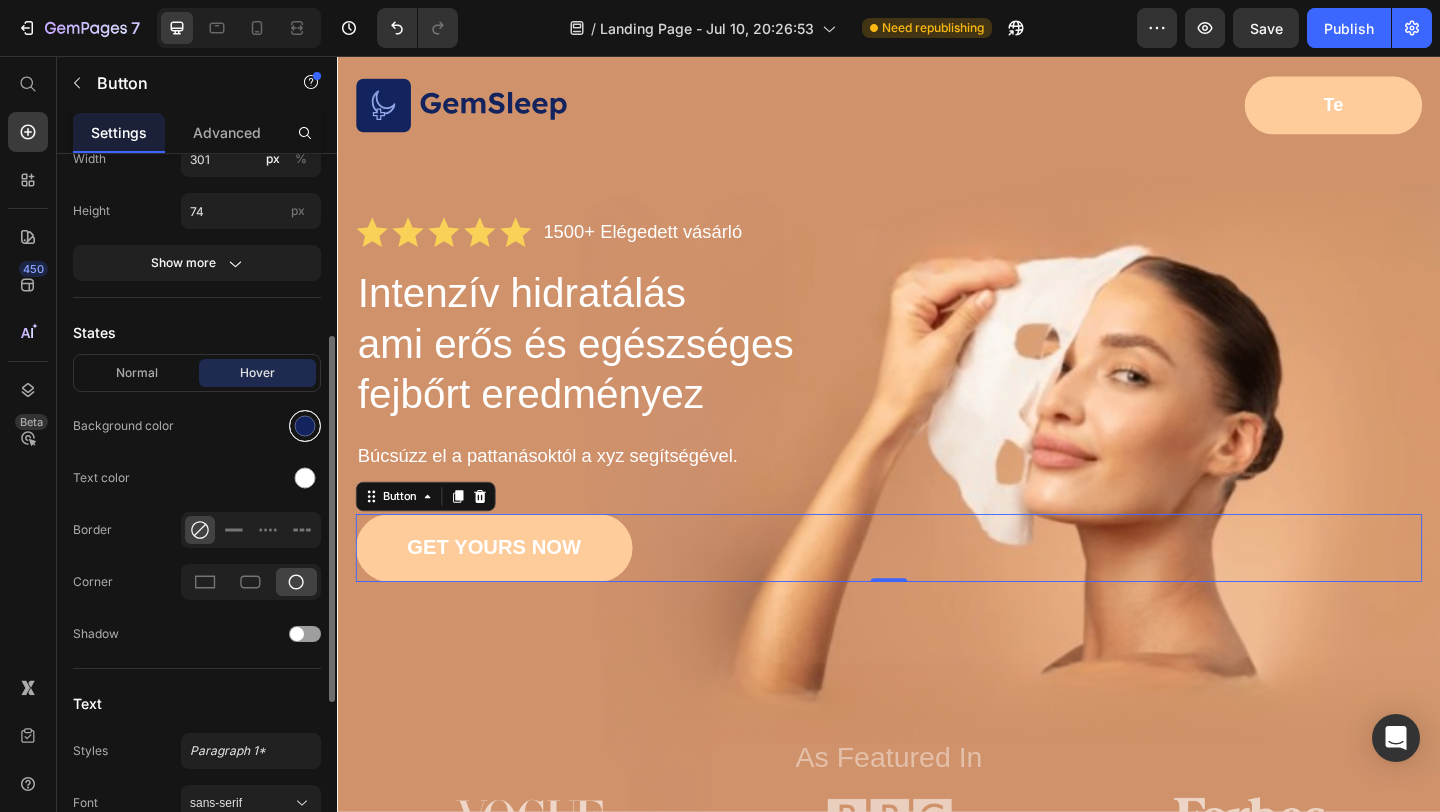 click at bounding box center (305, 426) 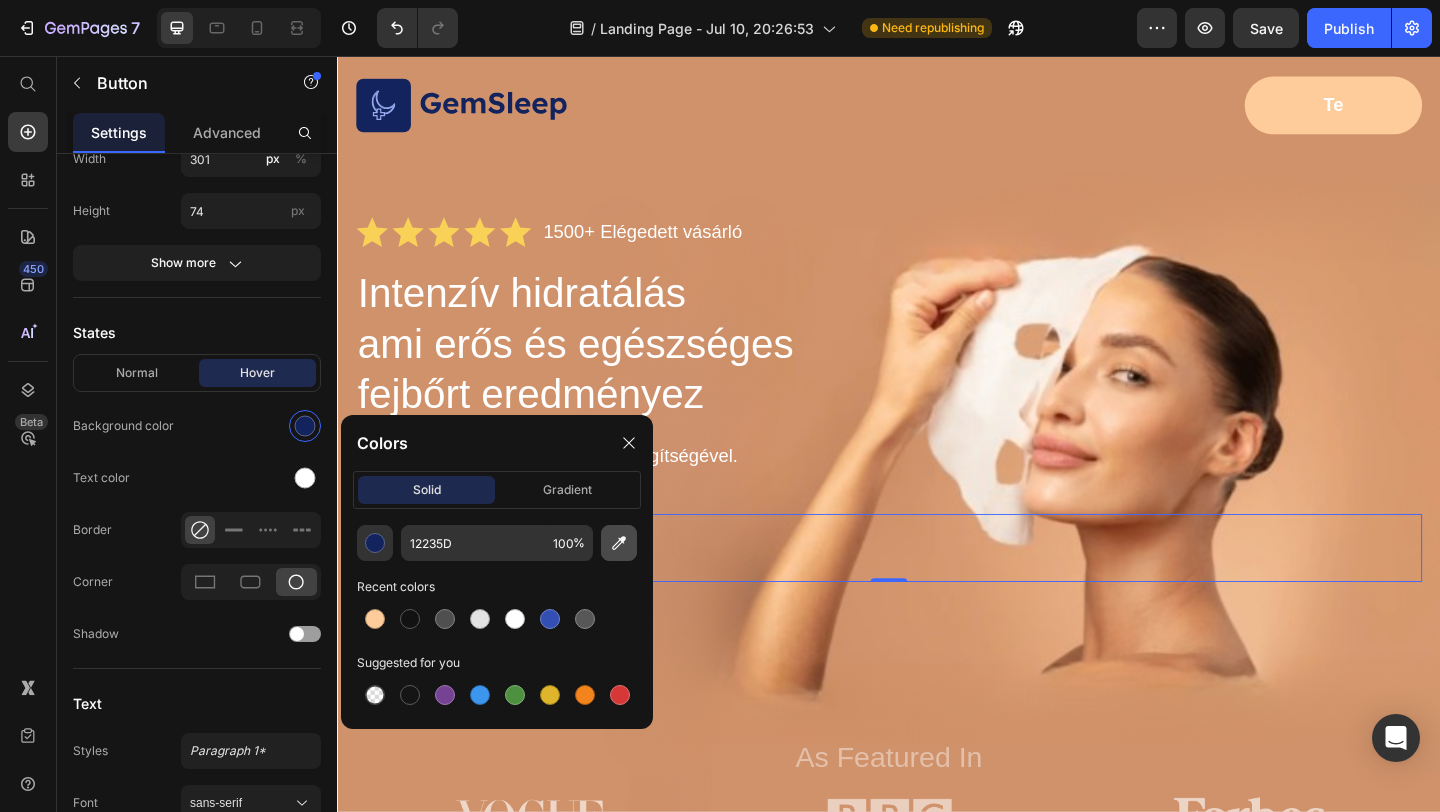 click 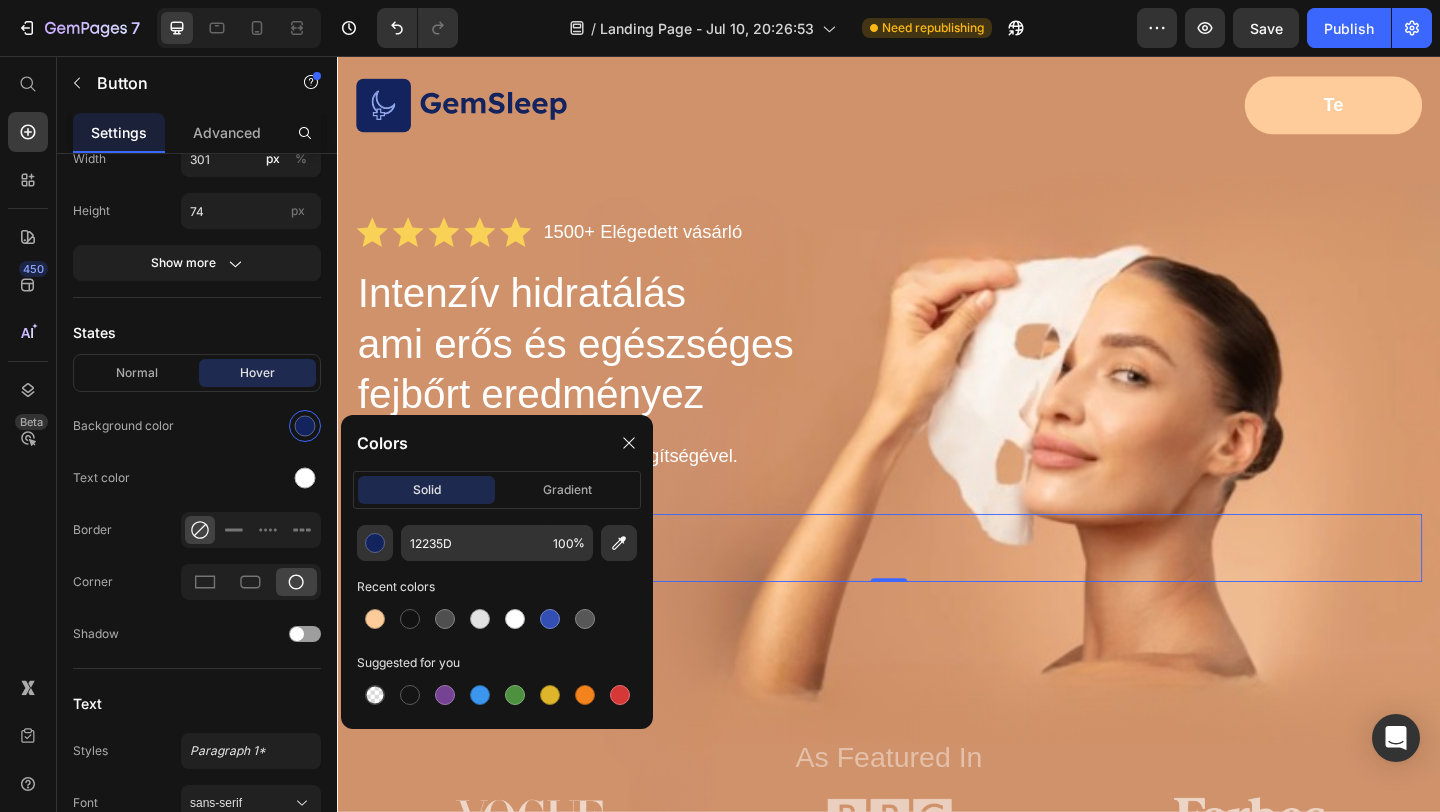 type on "CF895E" 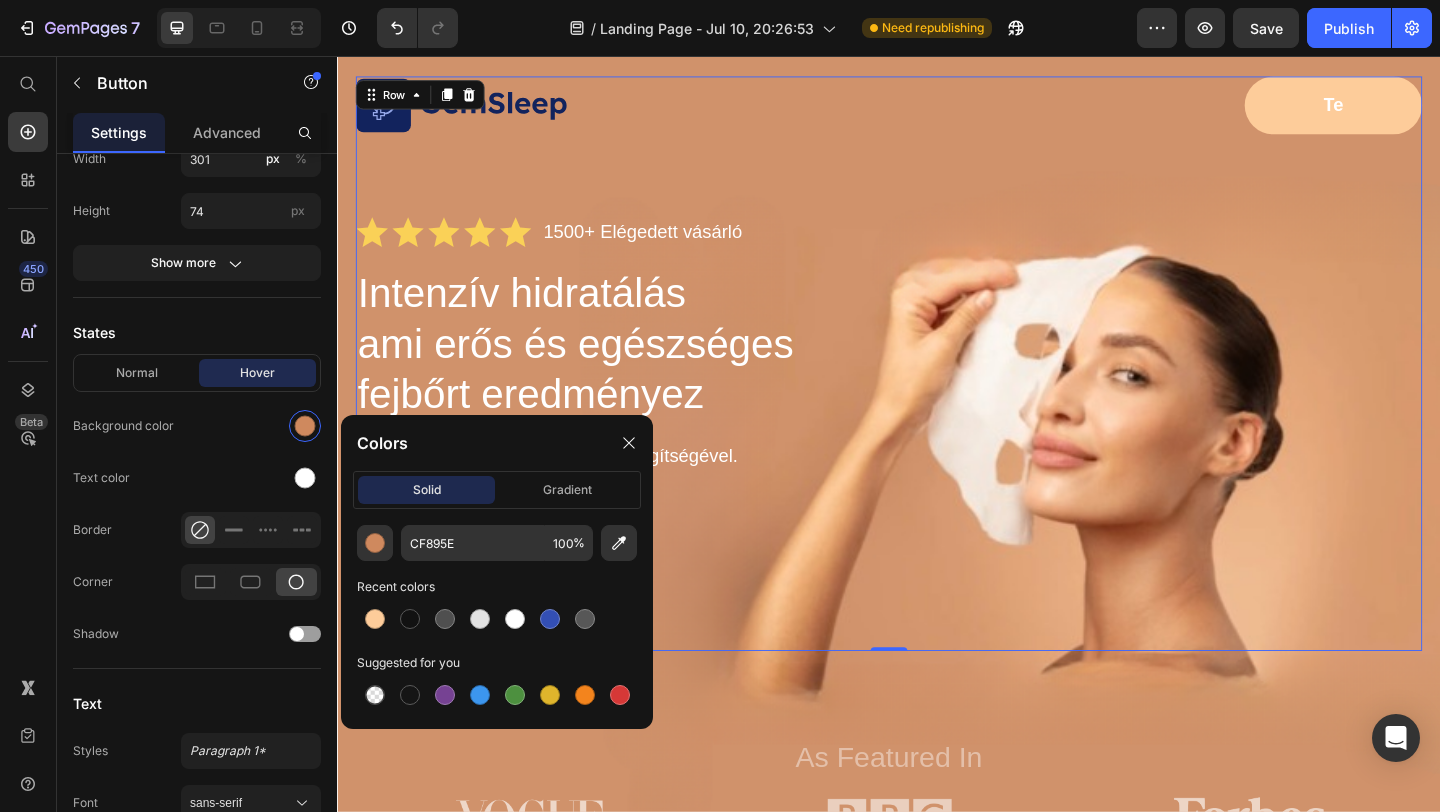 click on "Image Te Button Row
Icon
Icon
Icon
Icon
Icon Icon List 1500+ Elégedett vásárló Text Block Row Intenzív hidratálás ami erős és egészséges  fejbőrt eredményez Heading Búcsúzz el a pattanásoktól a xyz segítségével. Text Block GET YOURS NOW Button As Featured In Text Block" at bounding box center [937, 390] 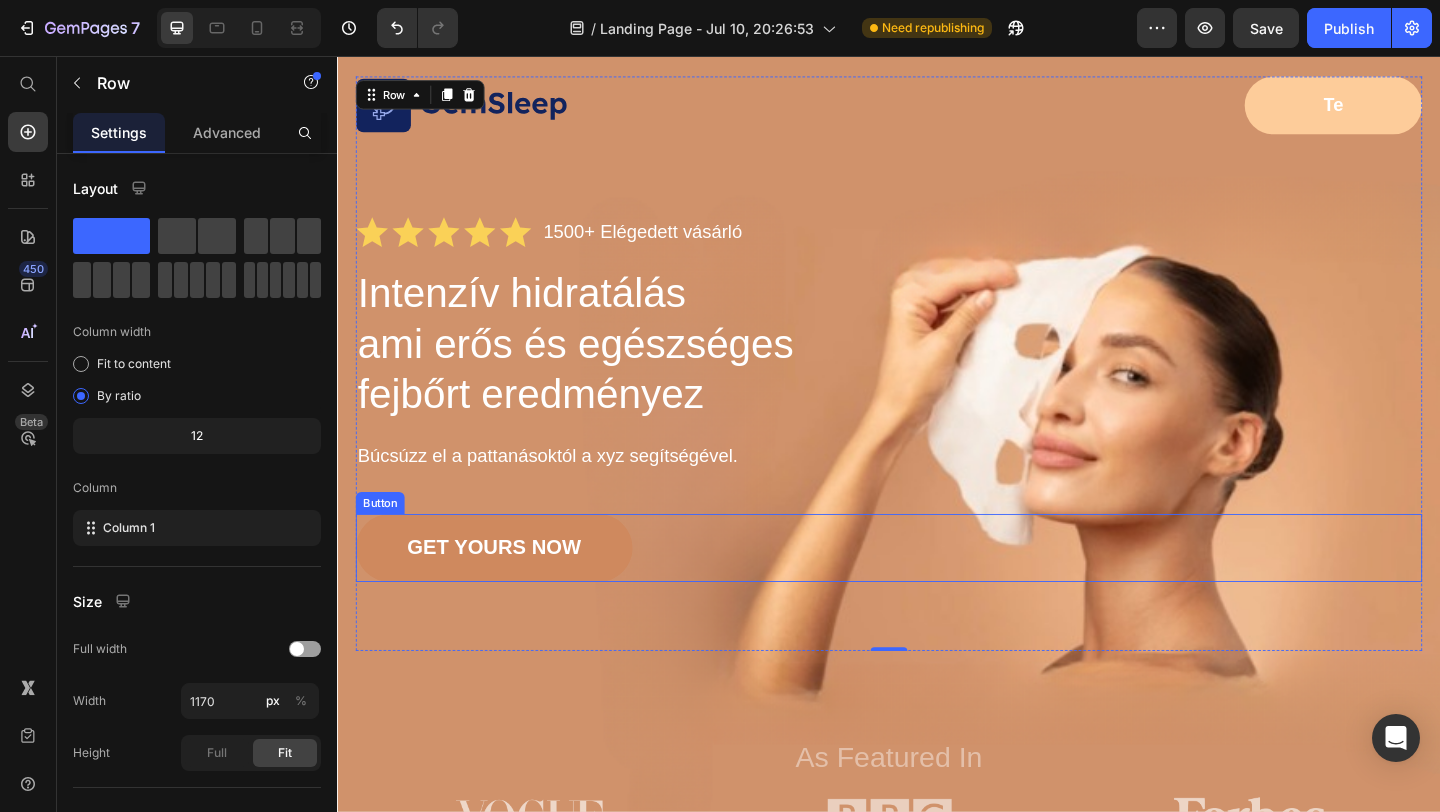 click on "GET YOURS NOW" at bounding box center (507, 591) 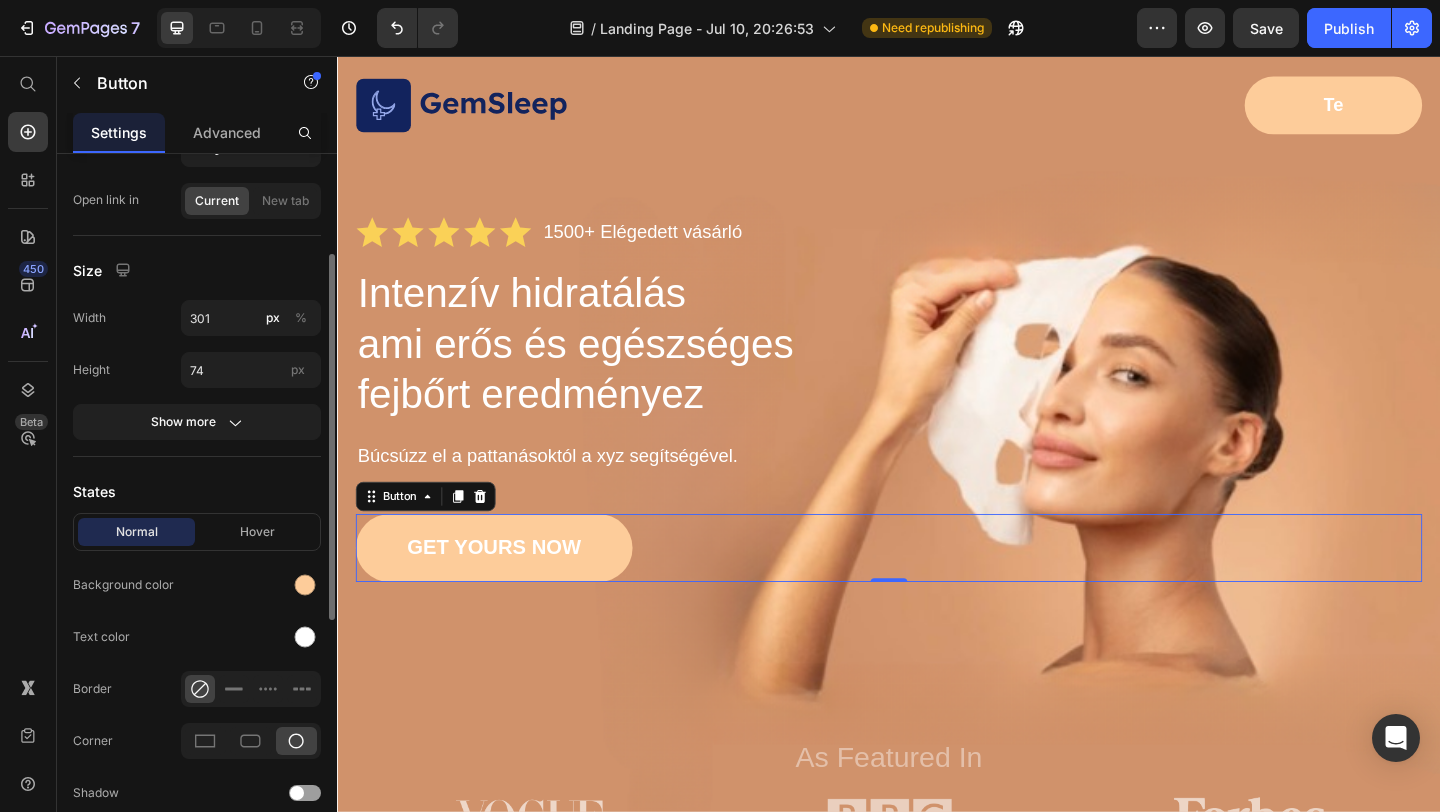 scroll, scrollTop: 220, scrollLeft: 0, axis: vertical 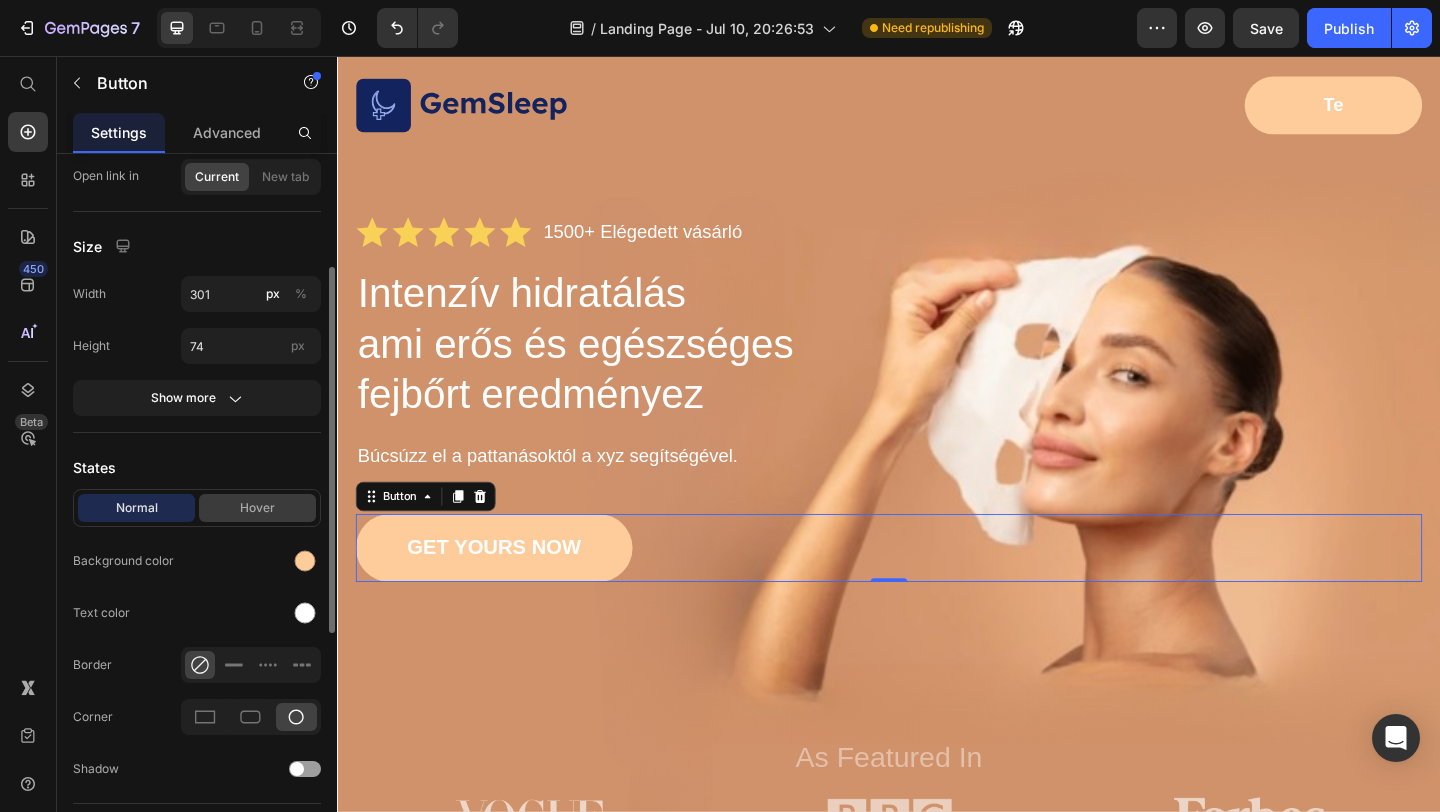 click on "Hover" at bounding box center [257, 508] 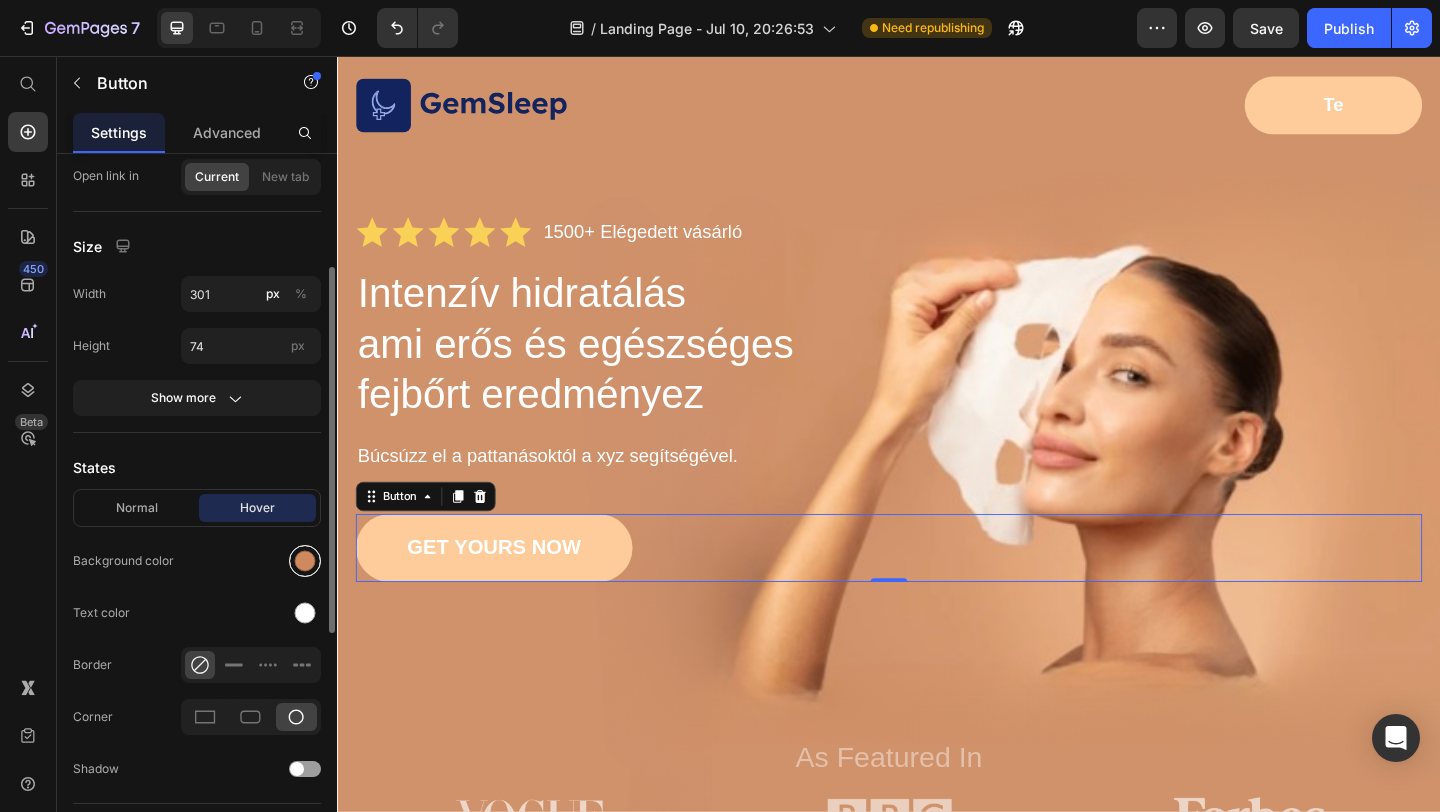 click at bounding box center (305, 561) 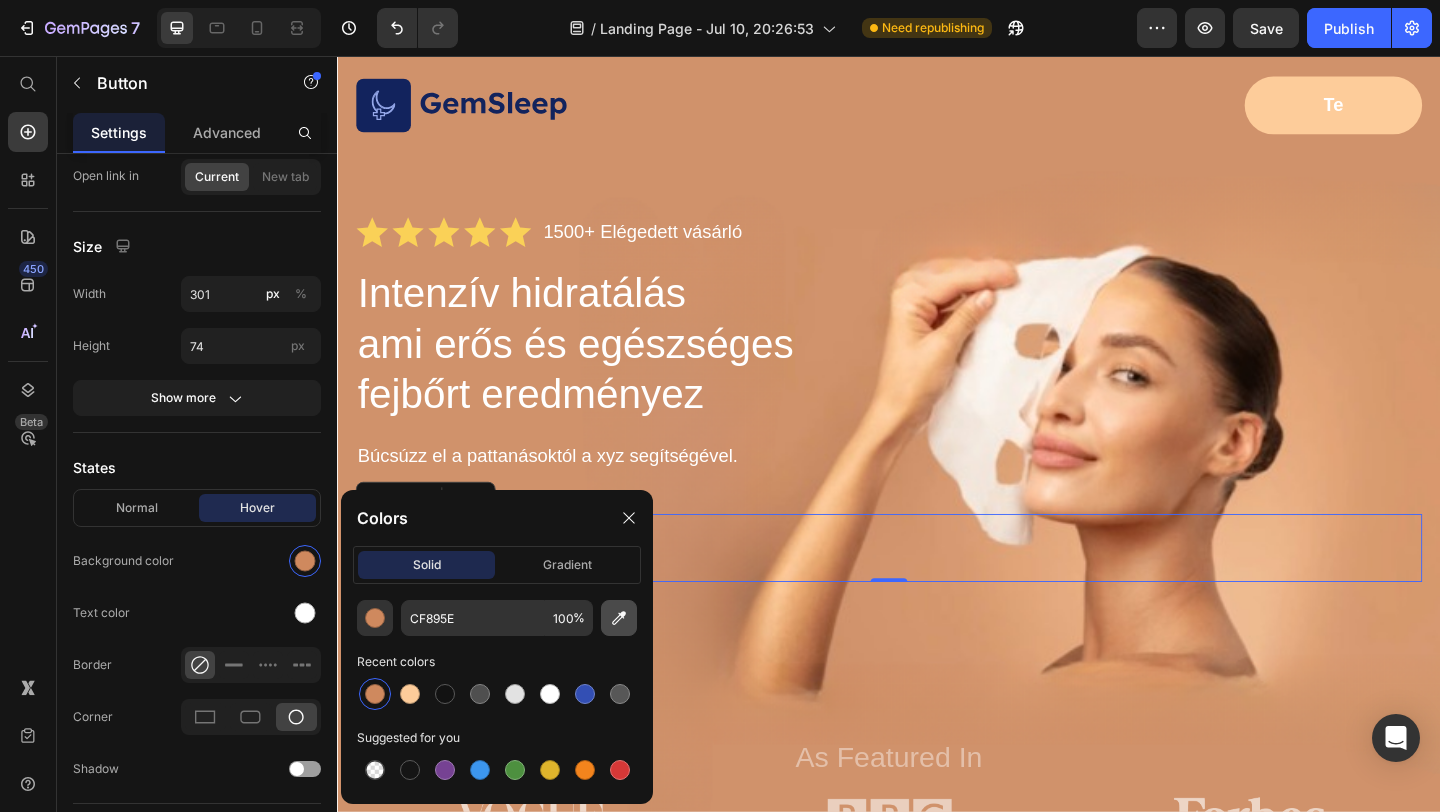click 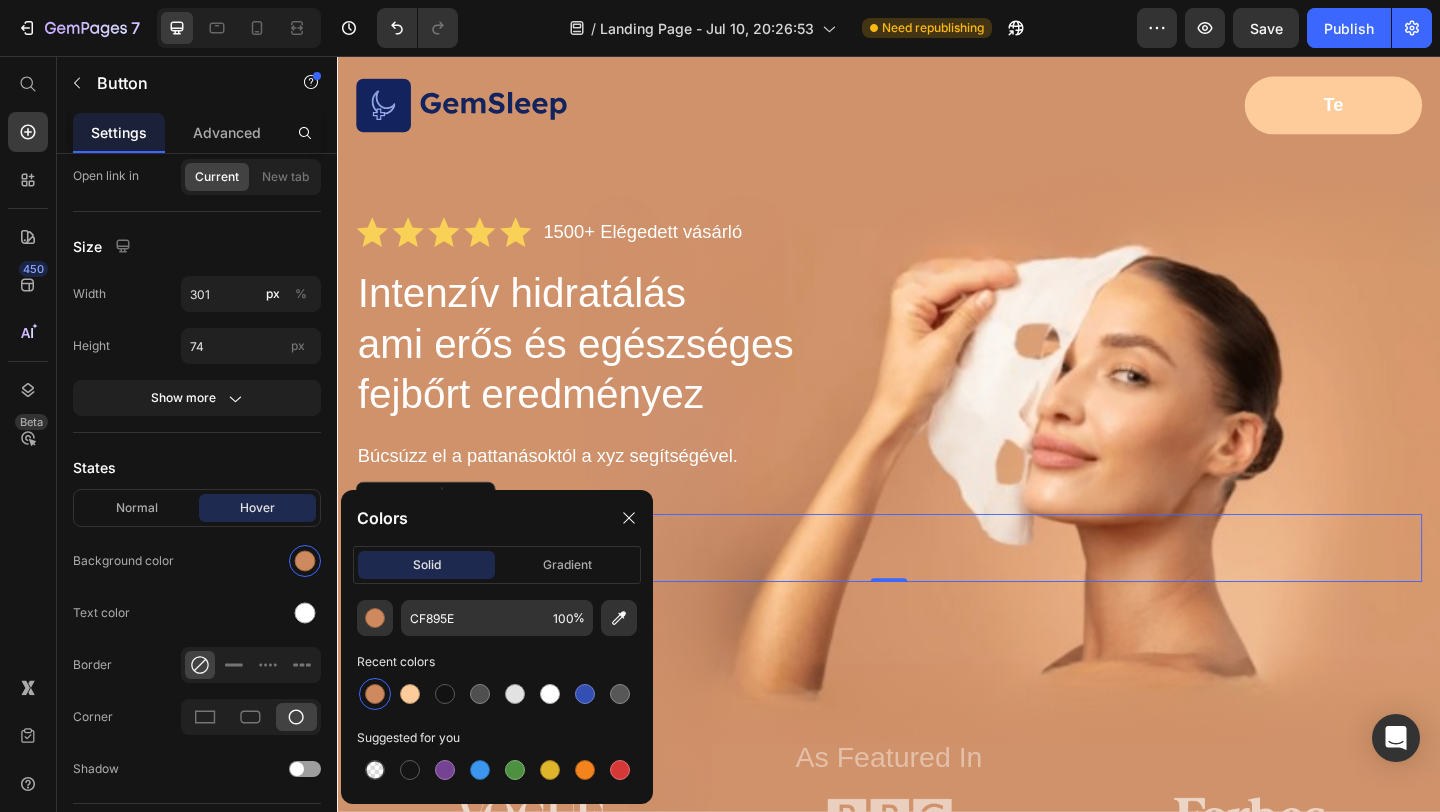 type on "BA734D" 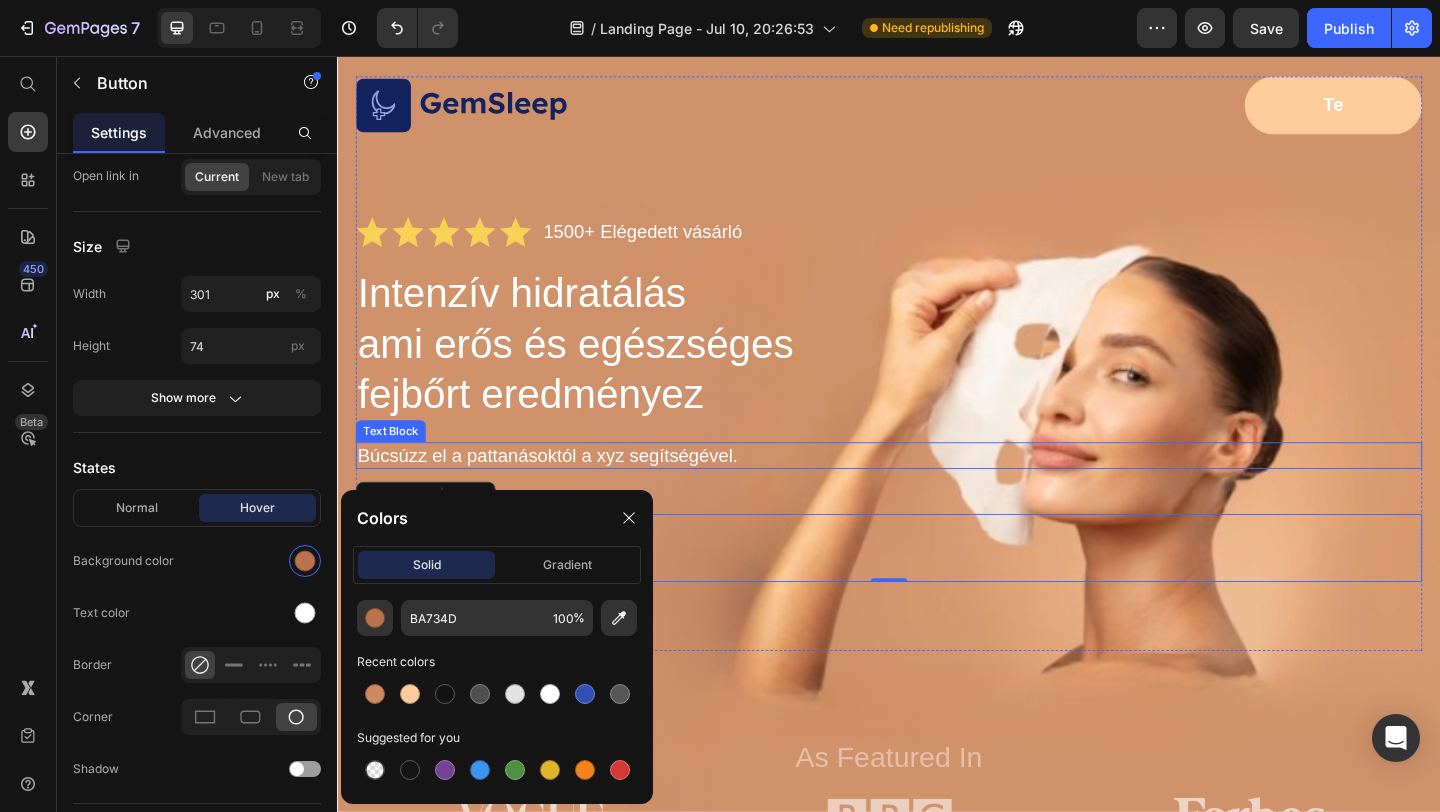click on "Búcsúzz el a pattanásoktól a xyz segítségével." at bounding box center [937, 490] 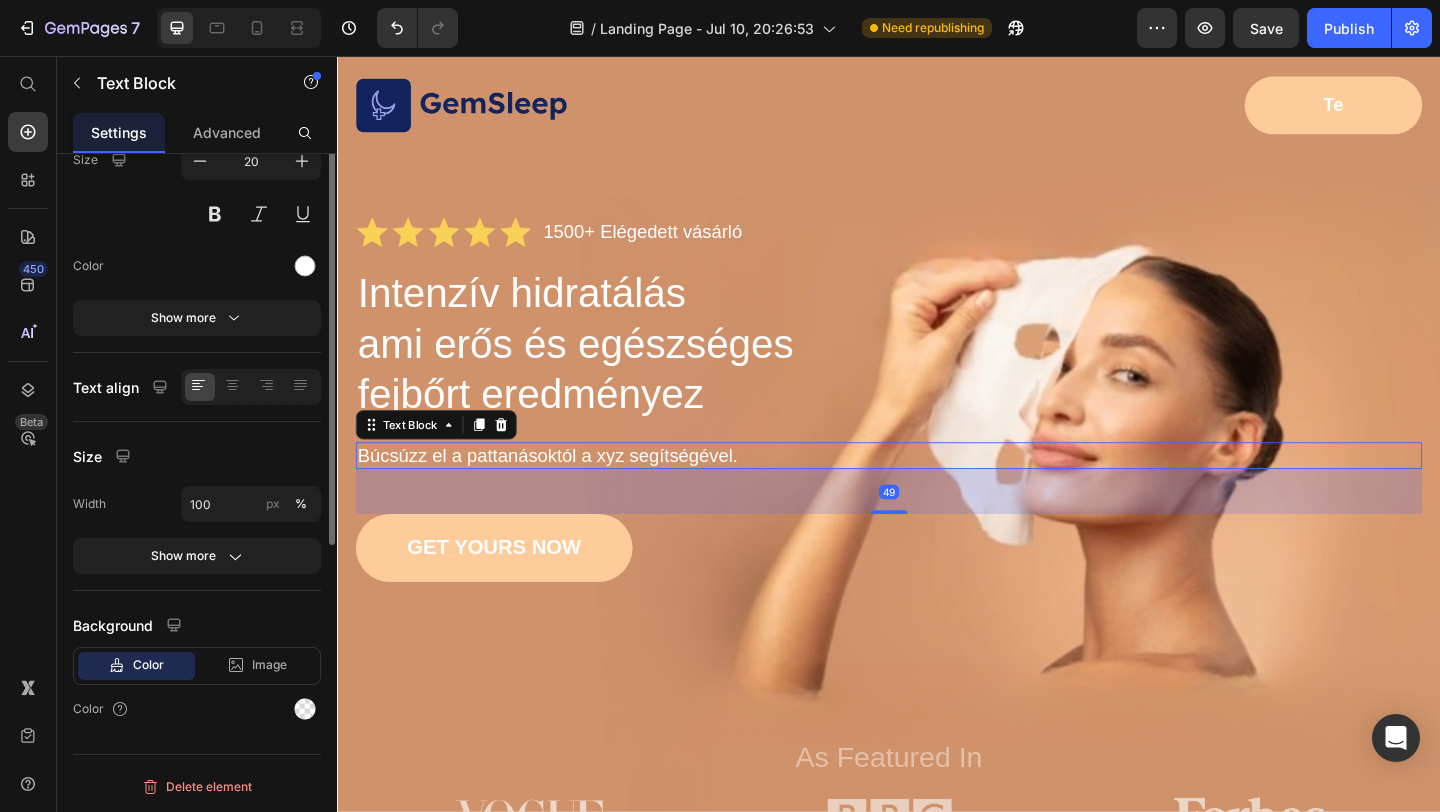 scroll, scrollTop: 0, scrollLeft: 0, axis: both 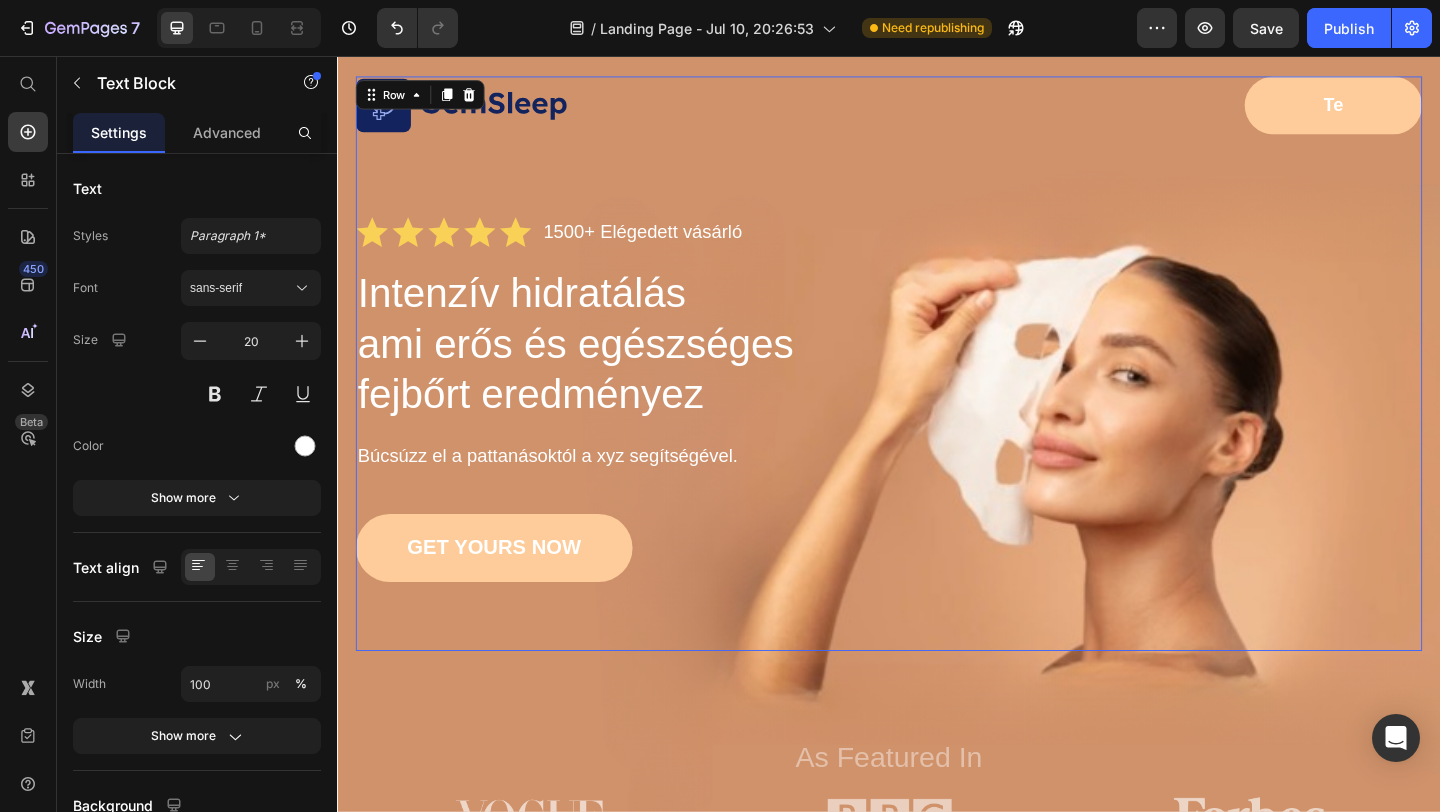 click on "Image Te Button Row
Icon
Icon
Icon
Icon
Icon Icon List 1500+ Elégedett vásárló Text Block Row Intenzív hidratálás ami erős és egészséges  fejbőrt eredményez Heading Búcsúzz el a pattanásoktól a xyz segítségével. Text Block GET YOURS NOW Button As Featured In Text Block" at bounding box center (937, 390) 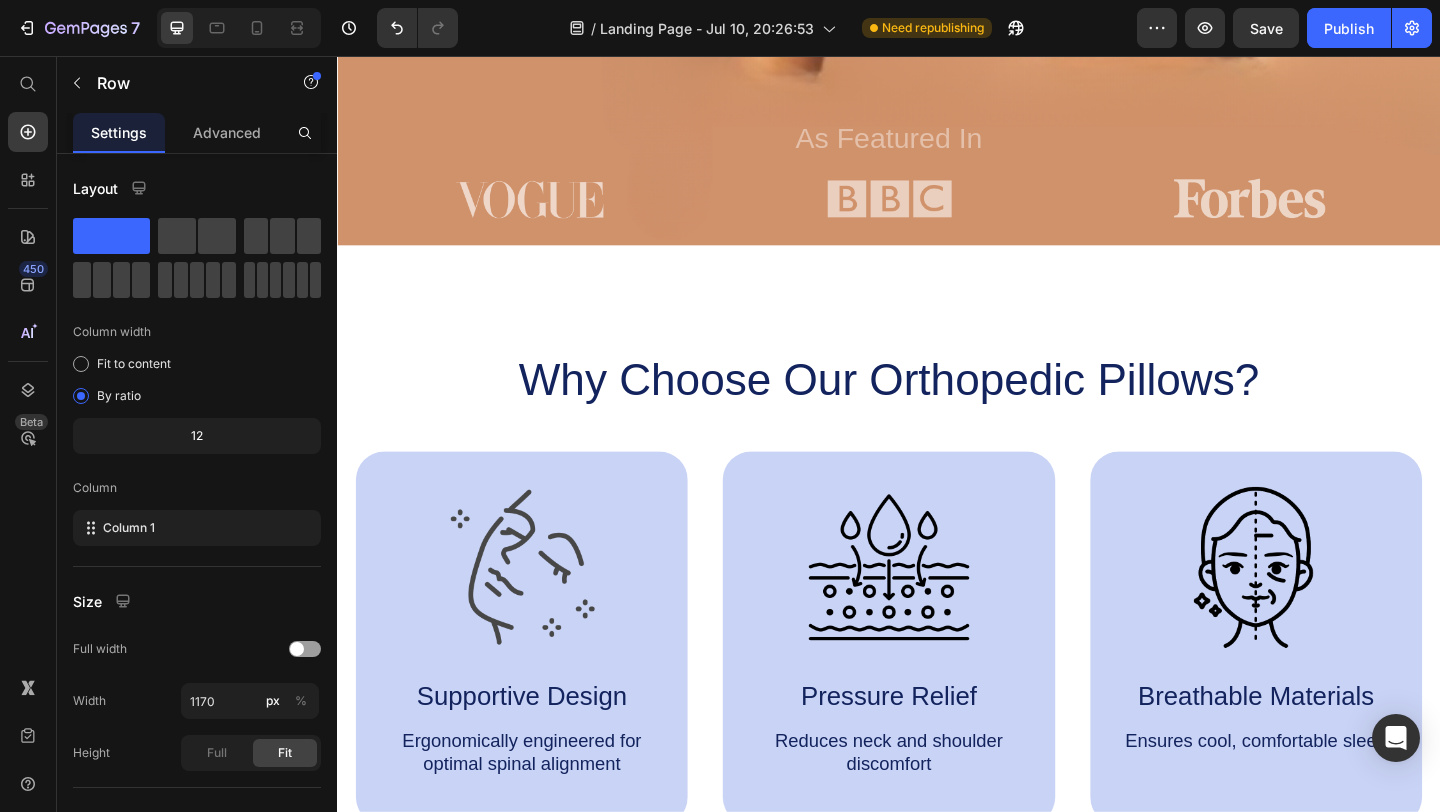 scroll, scrollTop: 725, scrollLeft: 0, axis: vertical 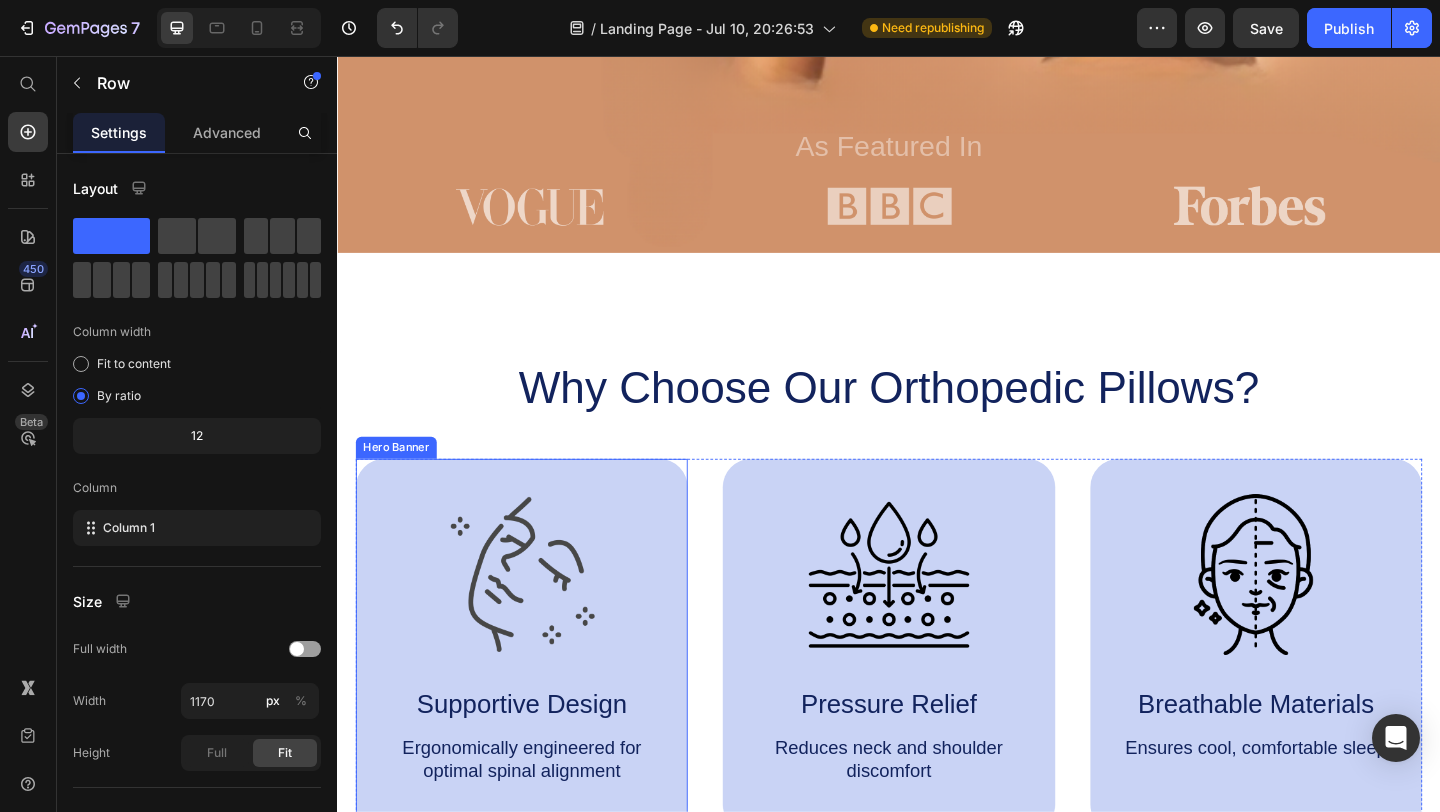 click on "Image Supportive Design Text Block Ergonomically engineered for optimal spinal alignment Text Block" at bounding box center [537, 697] 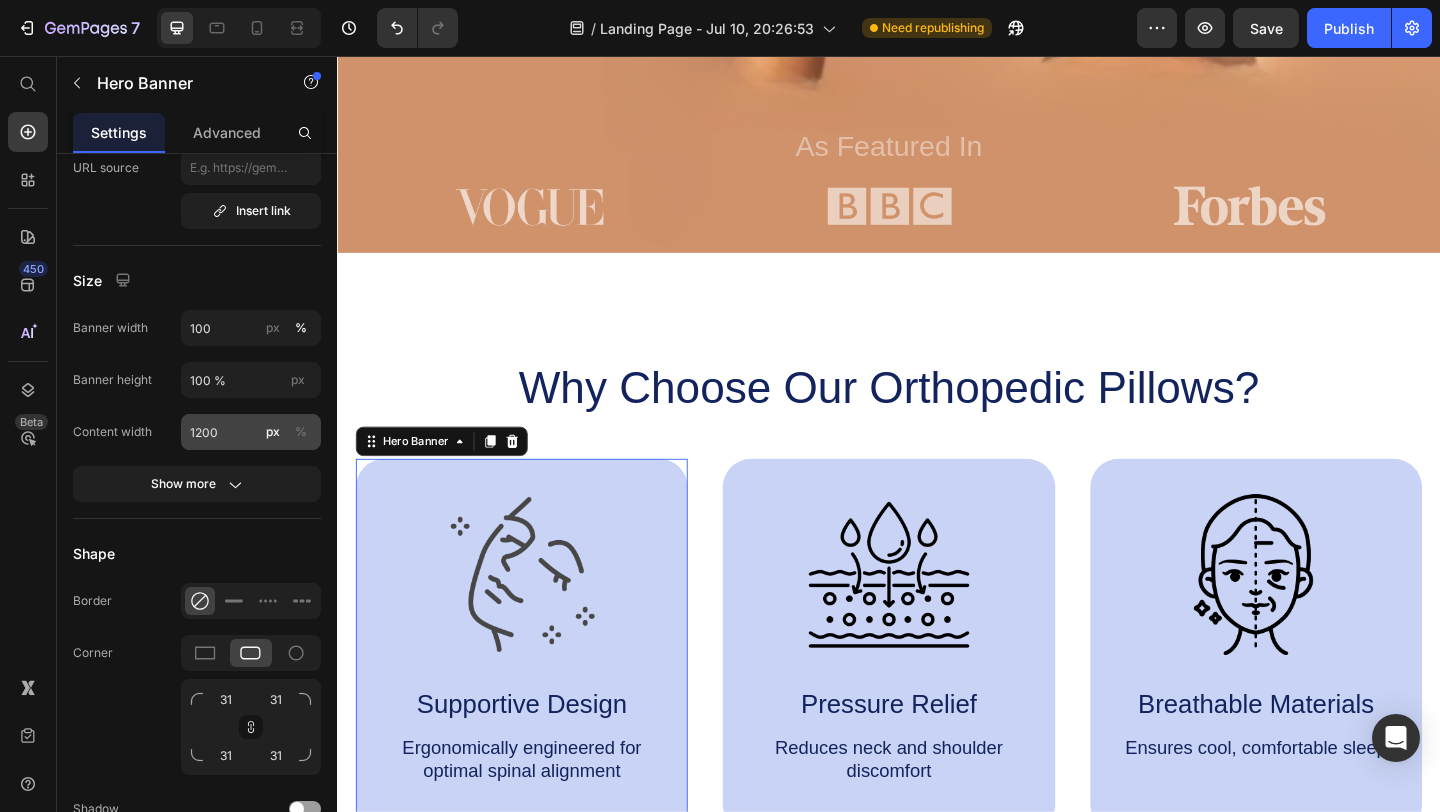 scroll, scrollTop: 0, scrollLeft: 0, axis: both 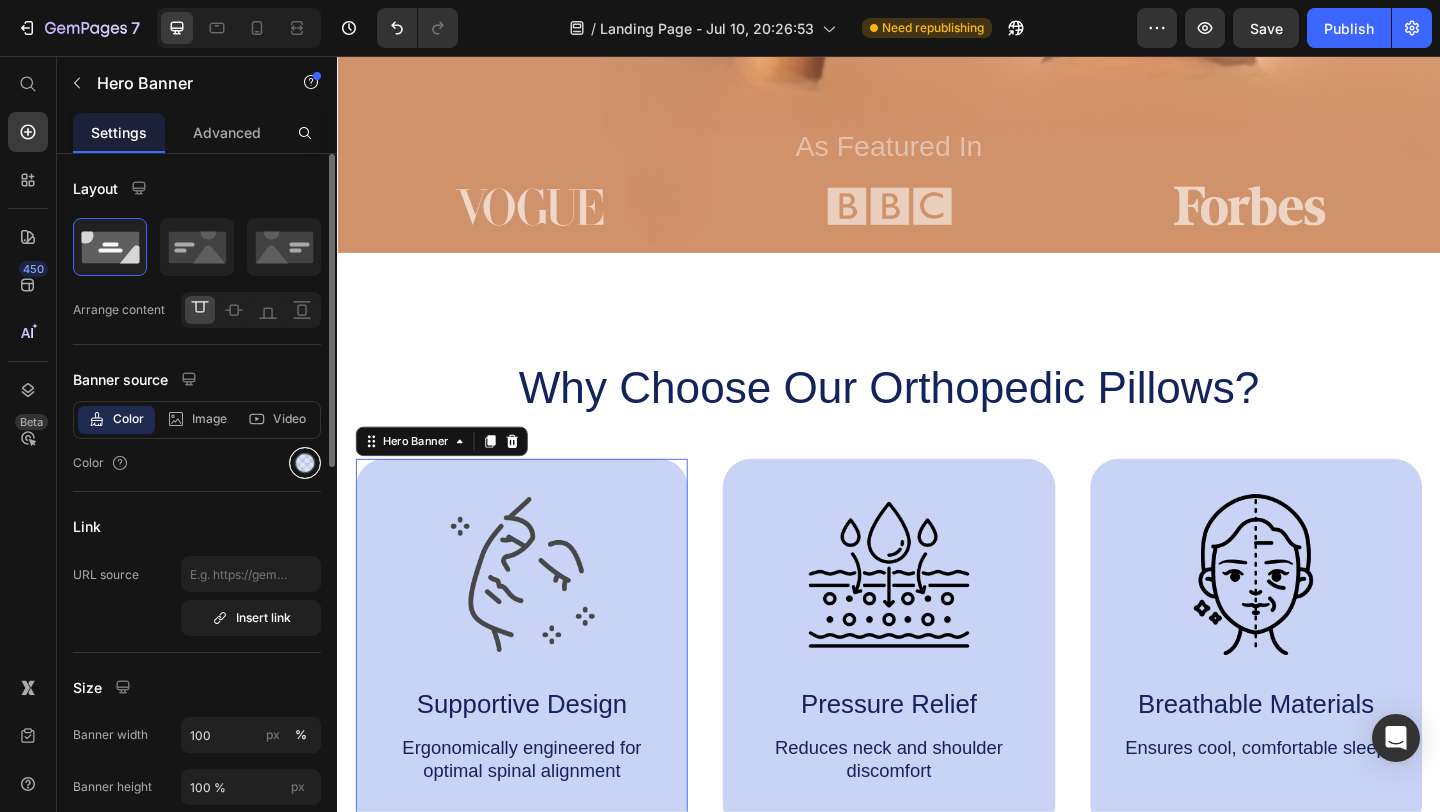 click at bounding box center [305, 463] 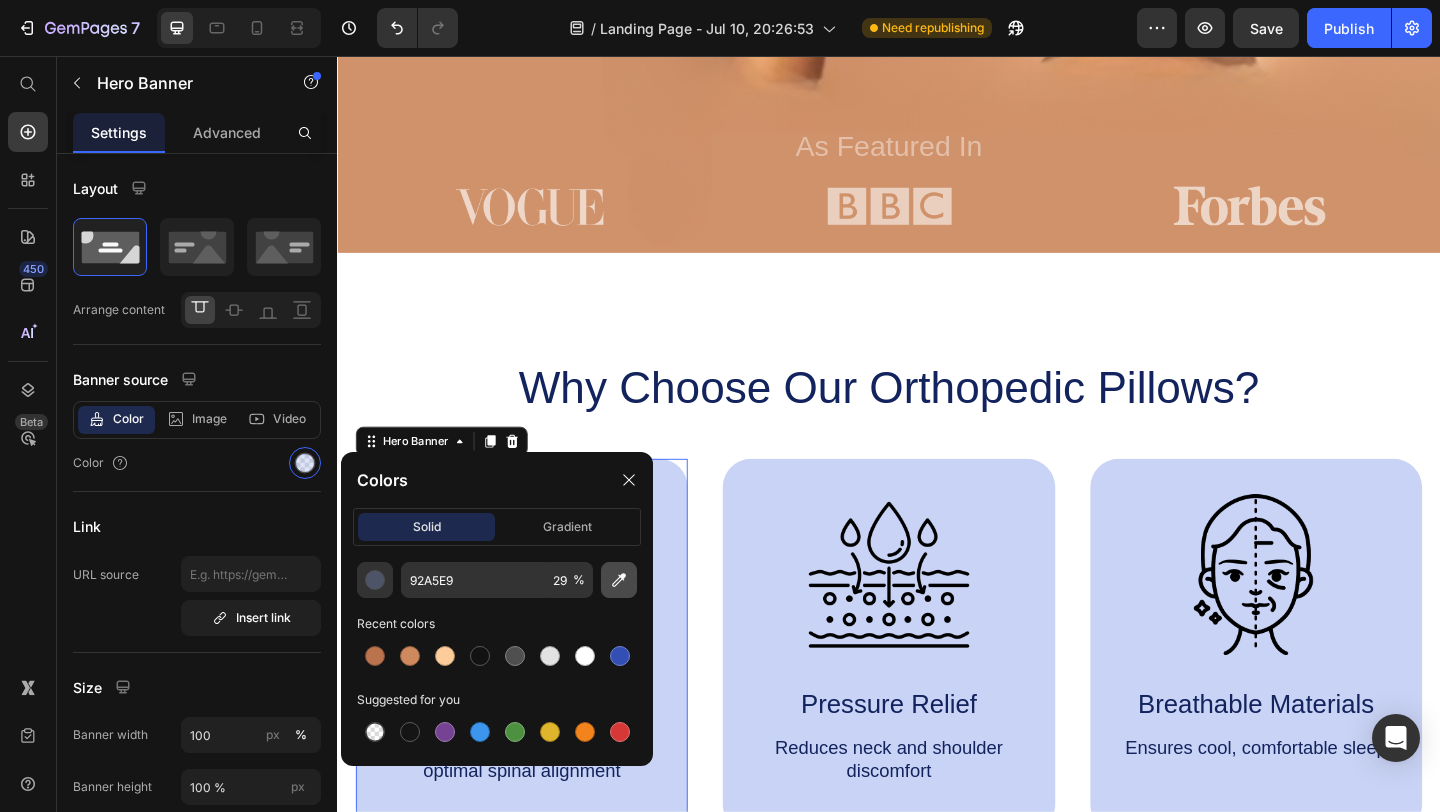 click 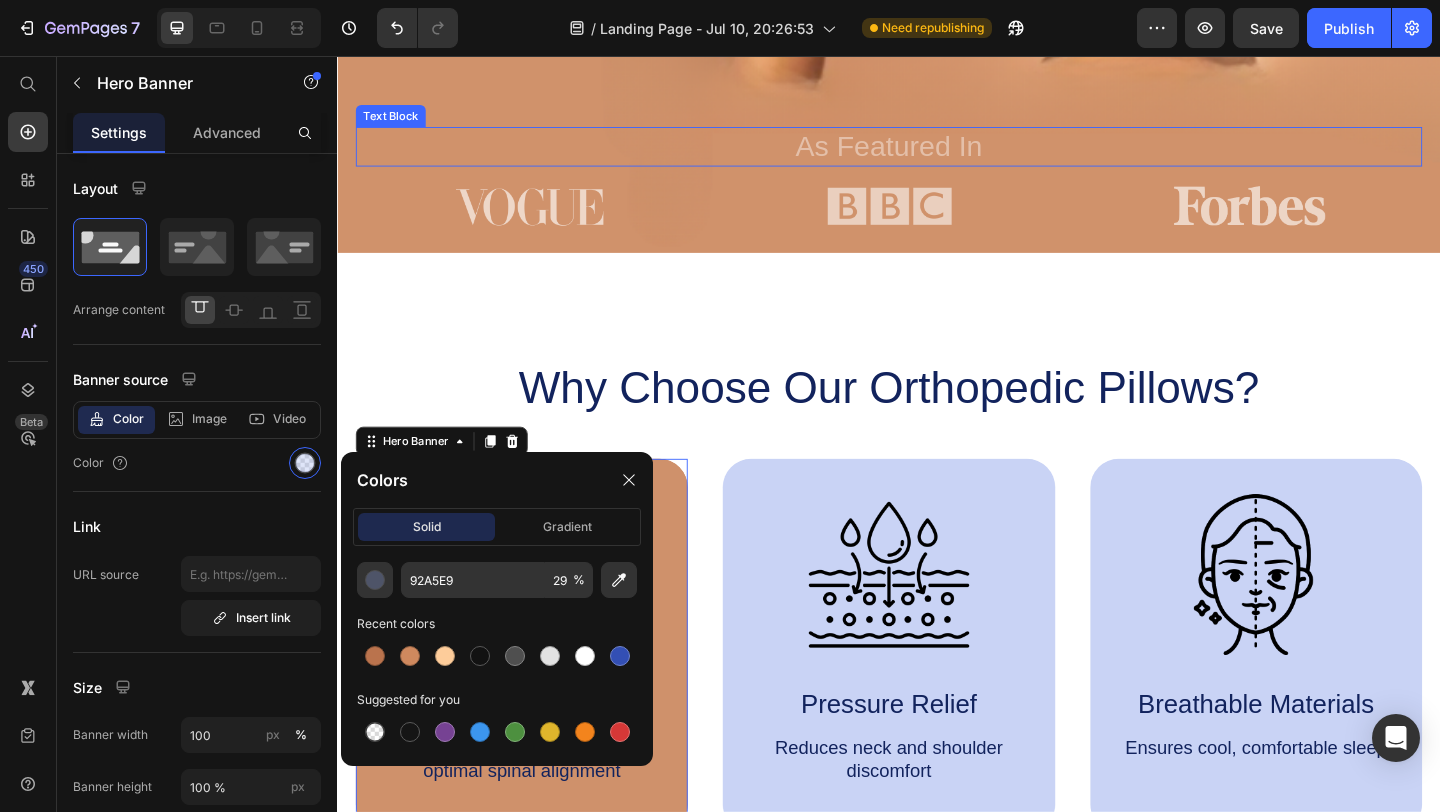 type on "CF916B" 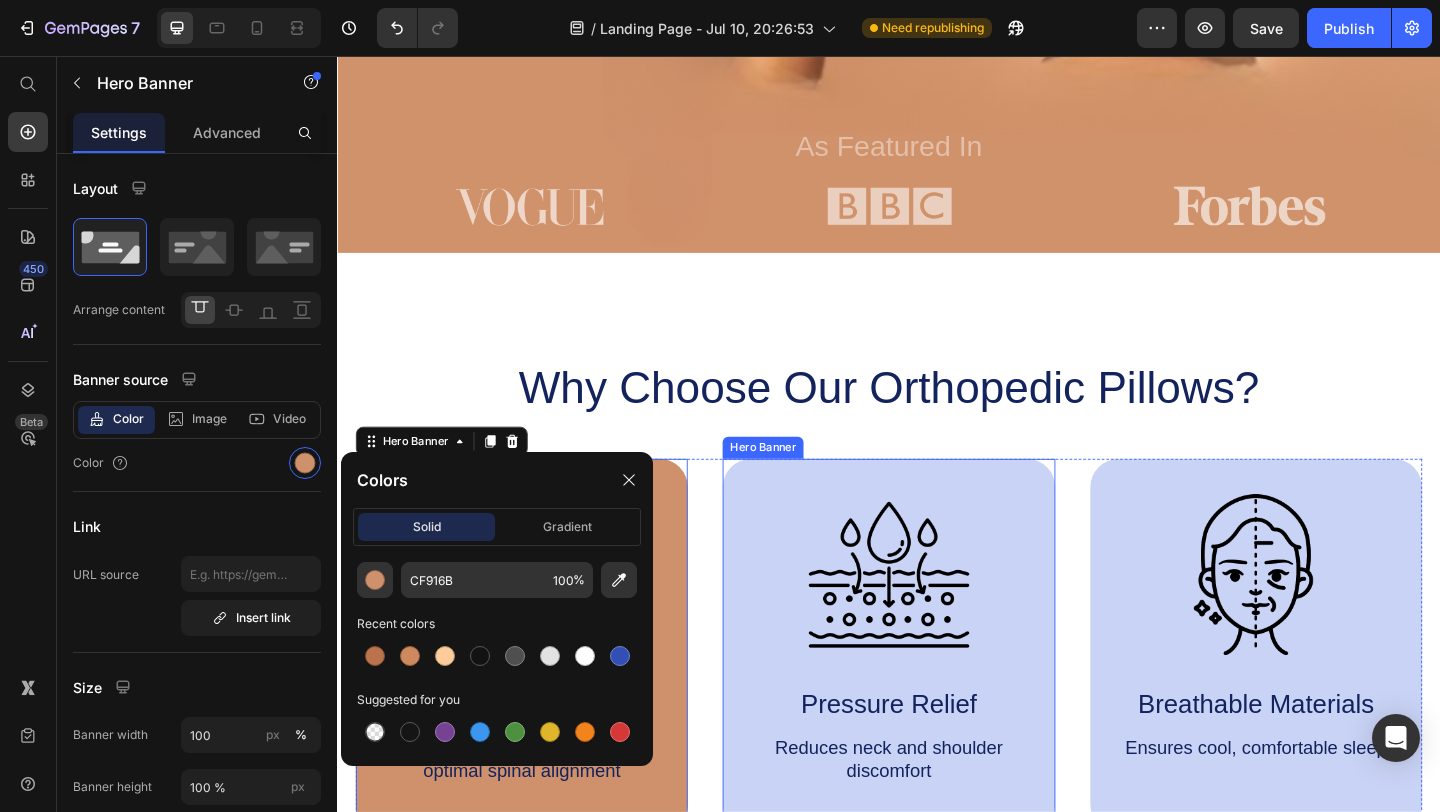 click on "Image Pressure Relief Text Block Reduces neck and shoulder discomfort Text Block" at bounding box center [936, 697] 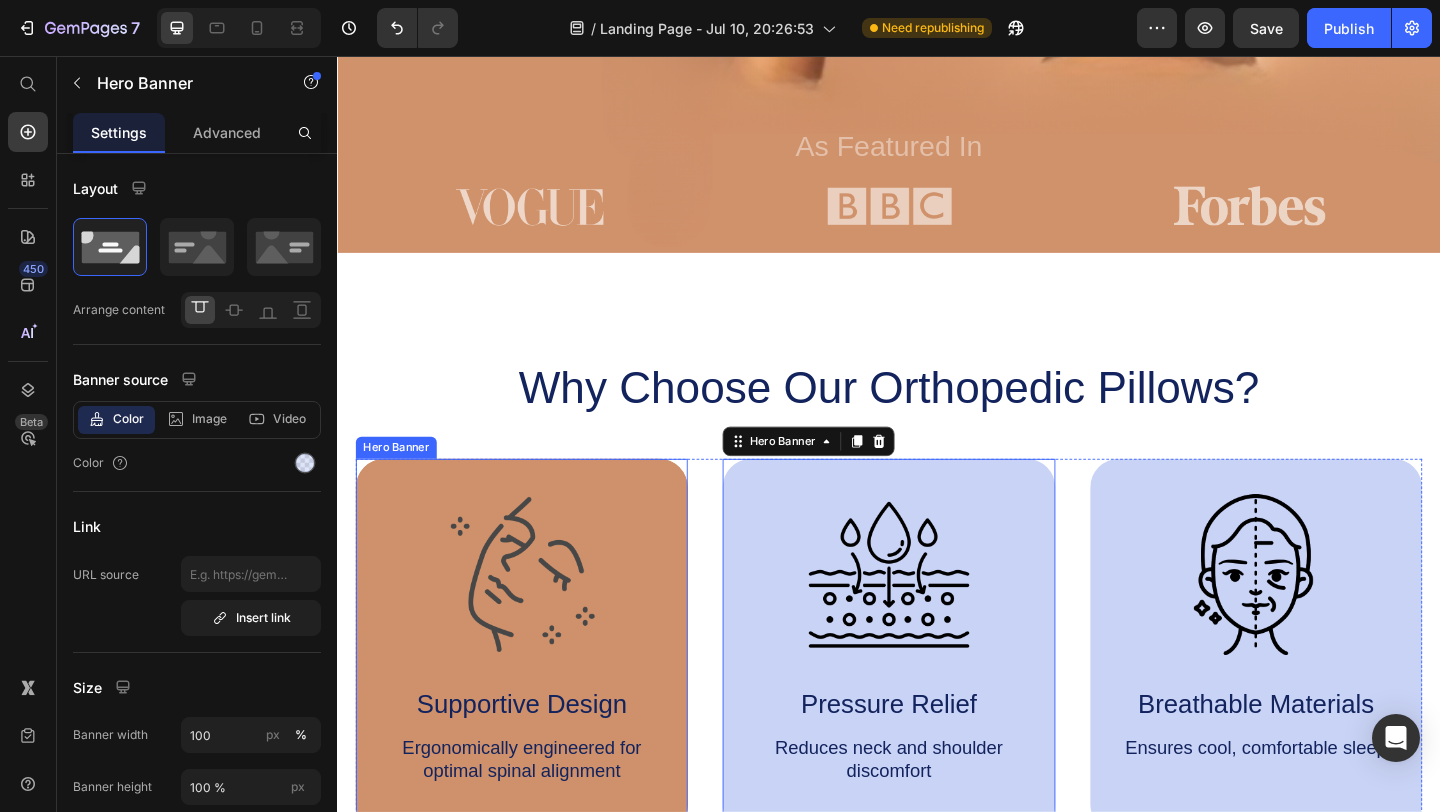 click on "Image Supportive Design Text Block Ergonomically engineered for optimal spinal alignment Text Block" at bounding box center (537, 697) 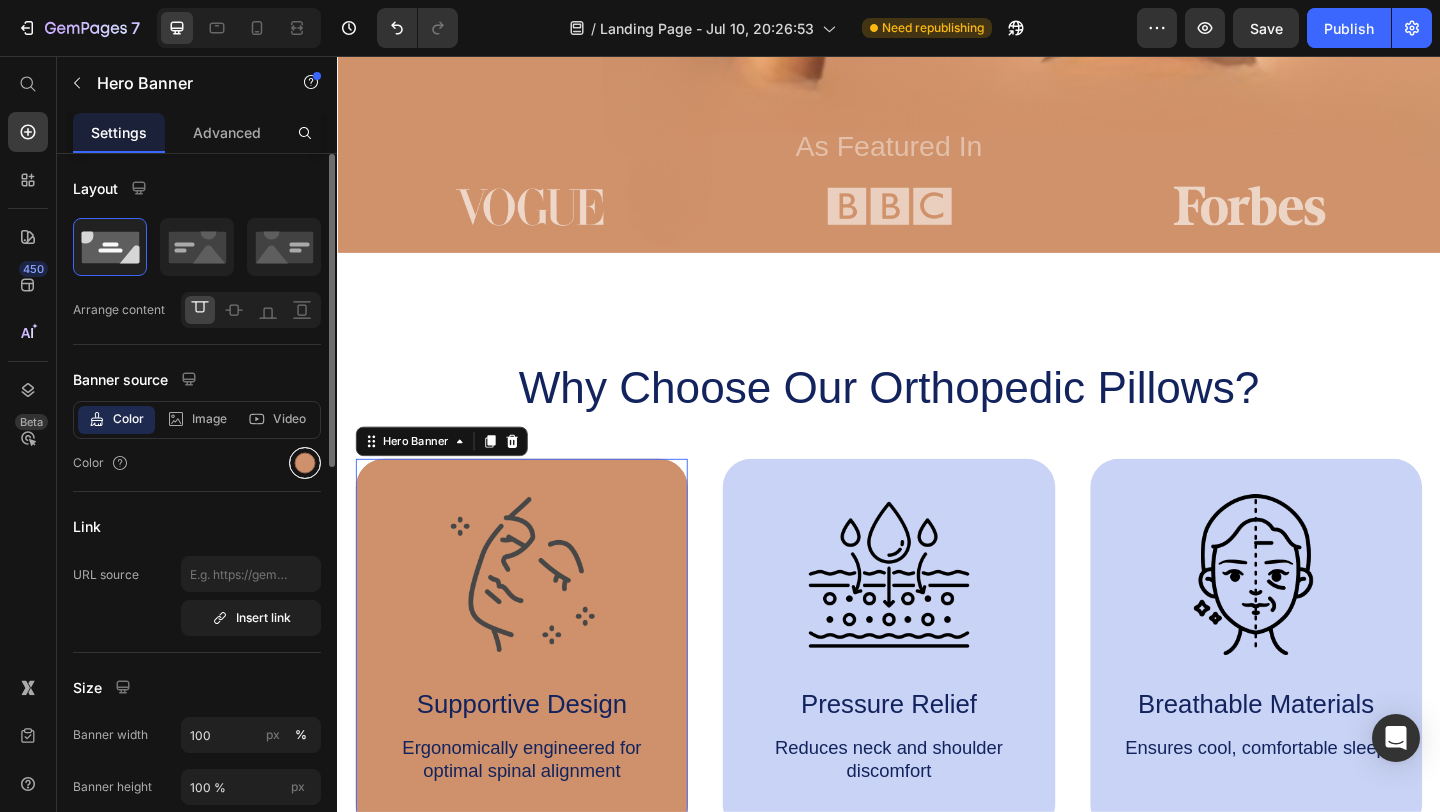click at bounding box center [305, 463] 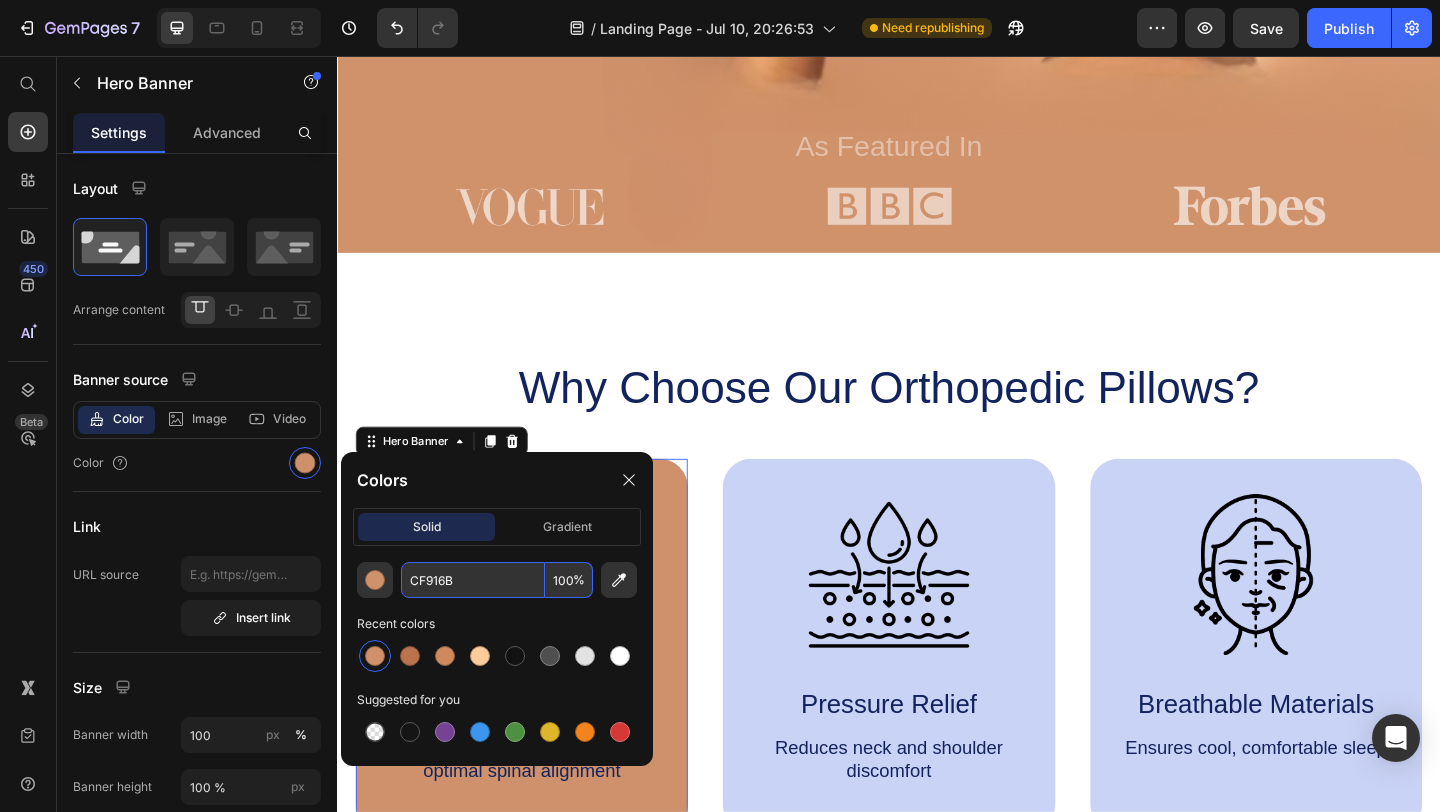 click on "CF916B" at bounding box center (473, 580) 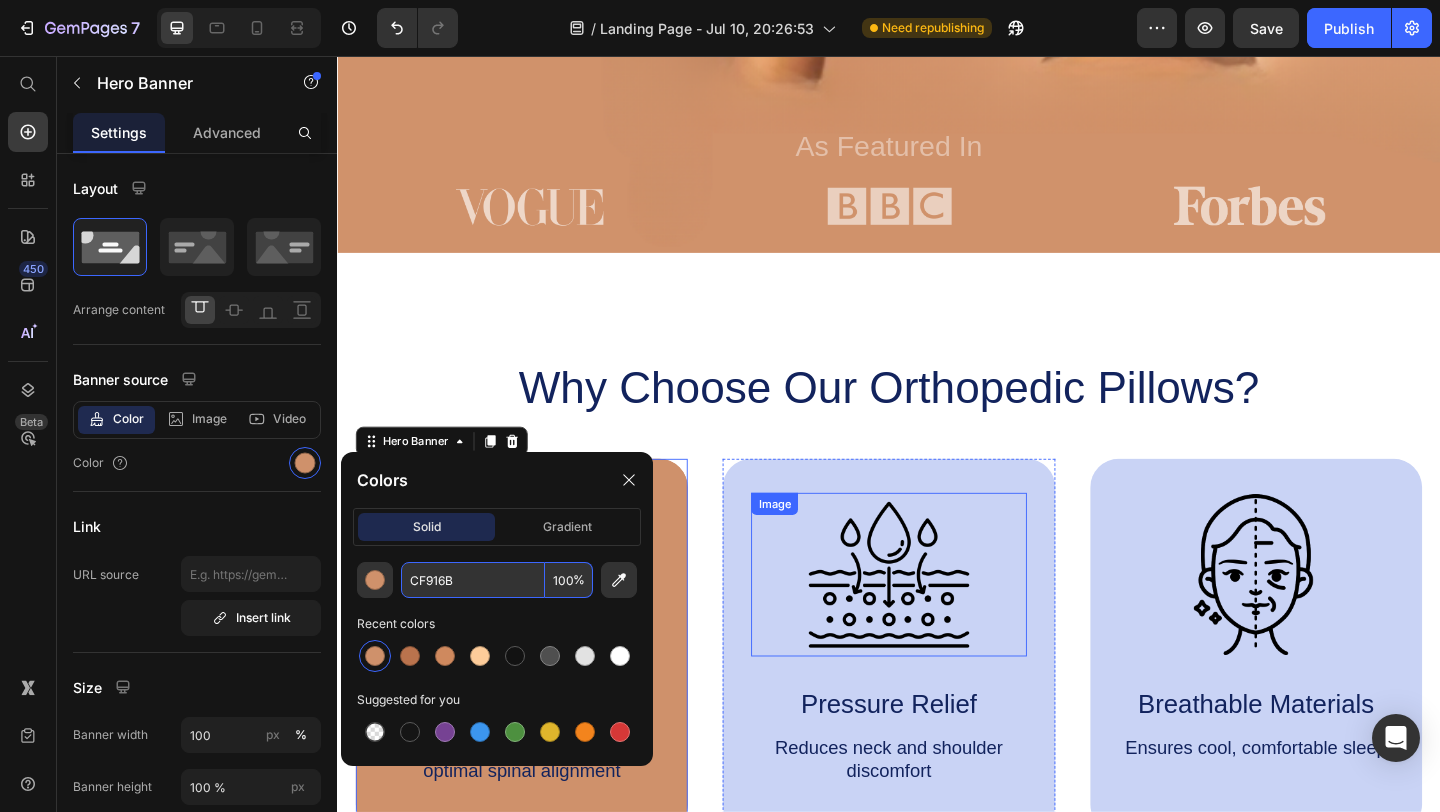 click on "Image Pressure Relief Text Block Reduces neck and shoulder discomfort Text Block" at bounding box center [936, 697] 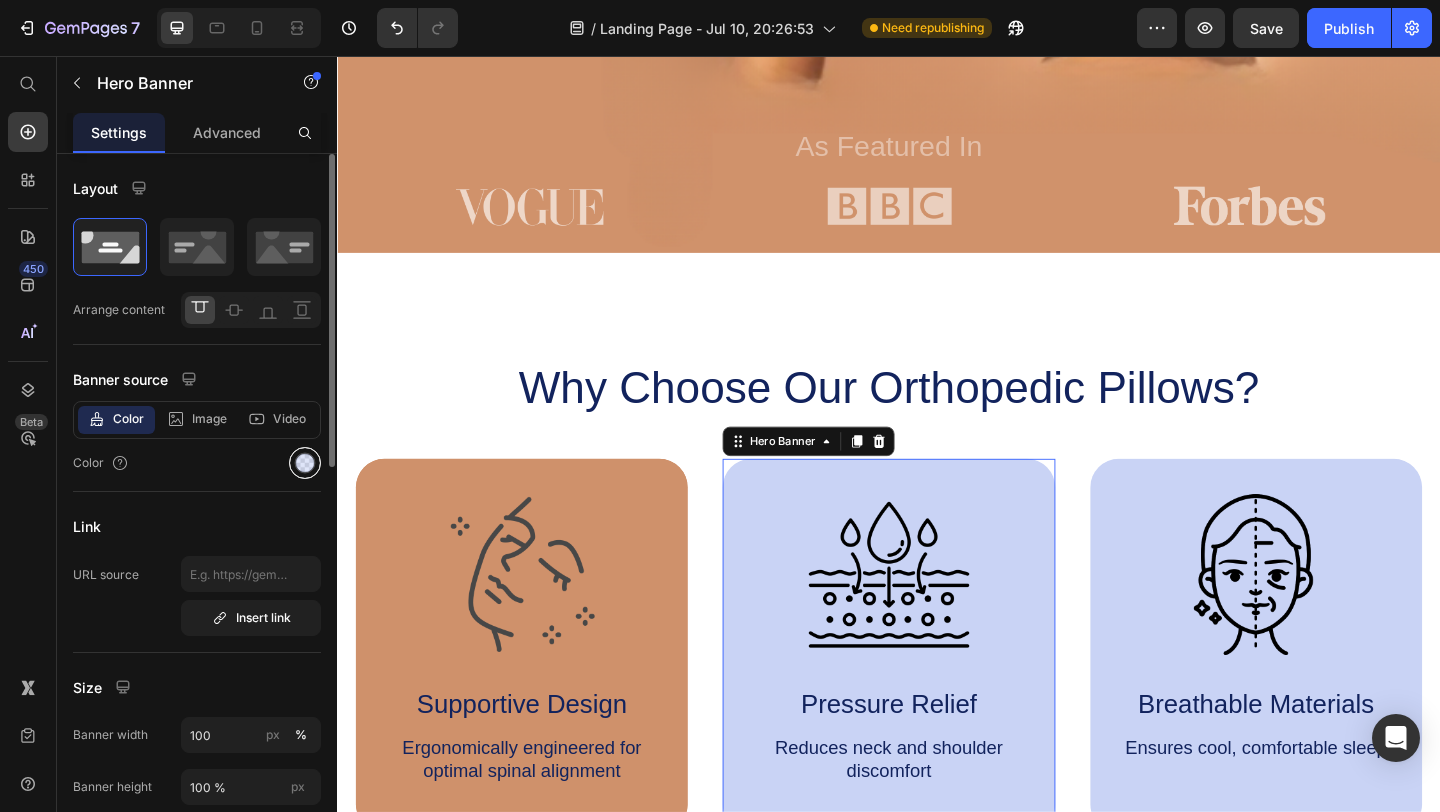 click at bounding box center (305, 463) 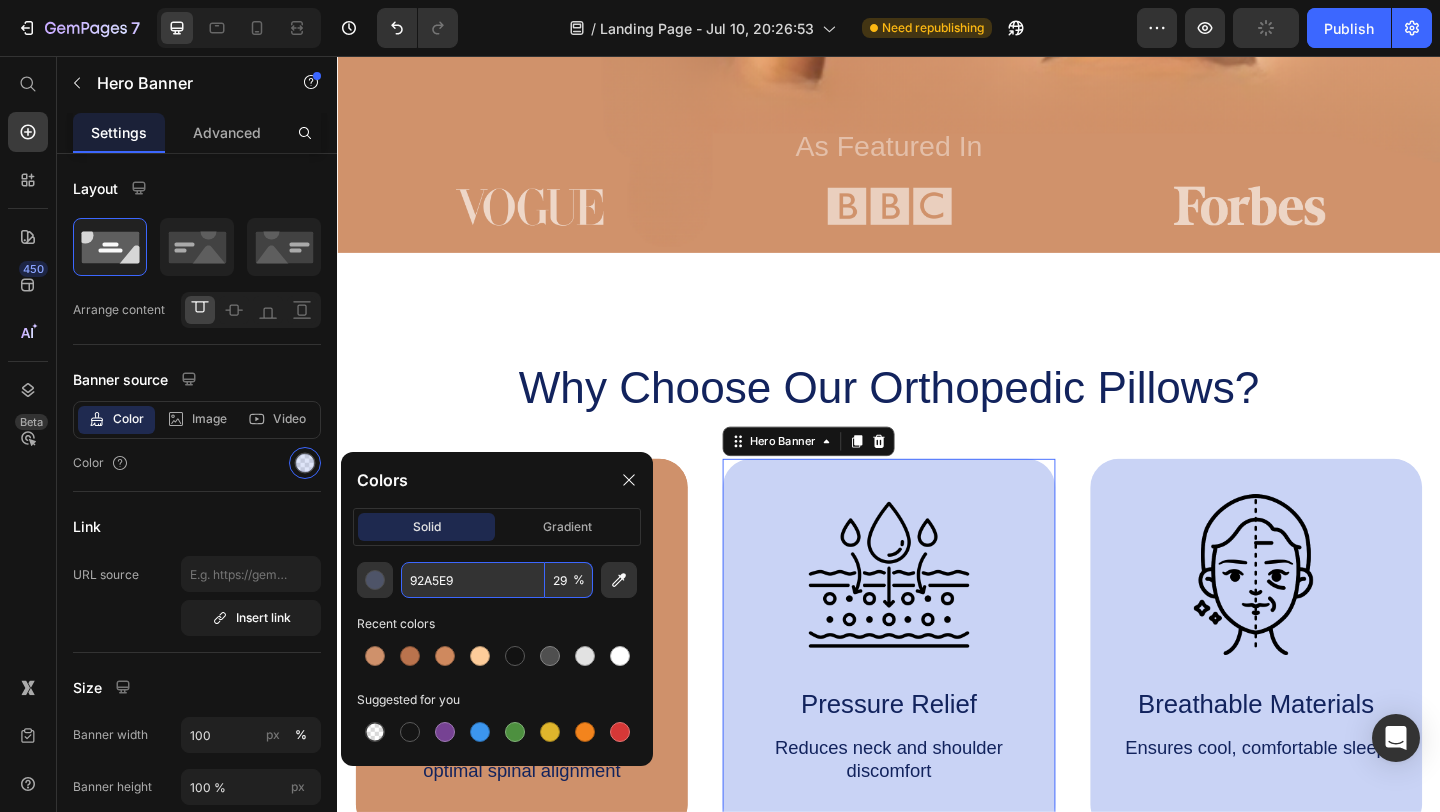 click on "92A5E9" at bounding box center [473, 580] 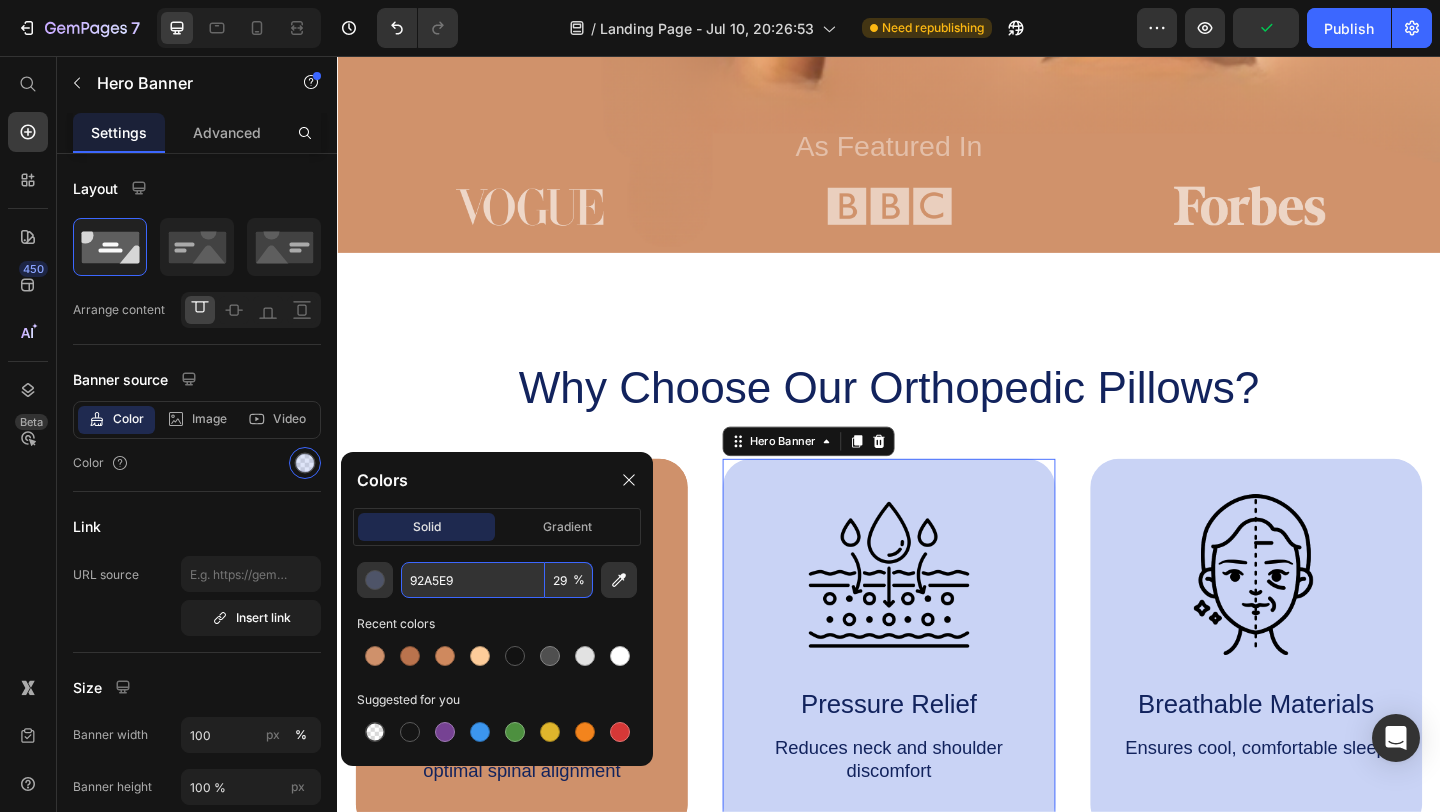 click on "92A5E9" at bounding box center [473, 580] 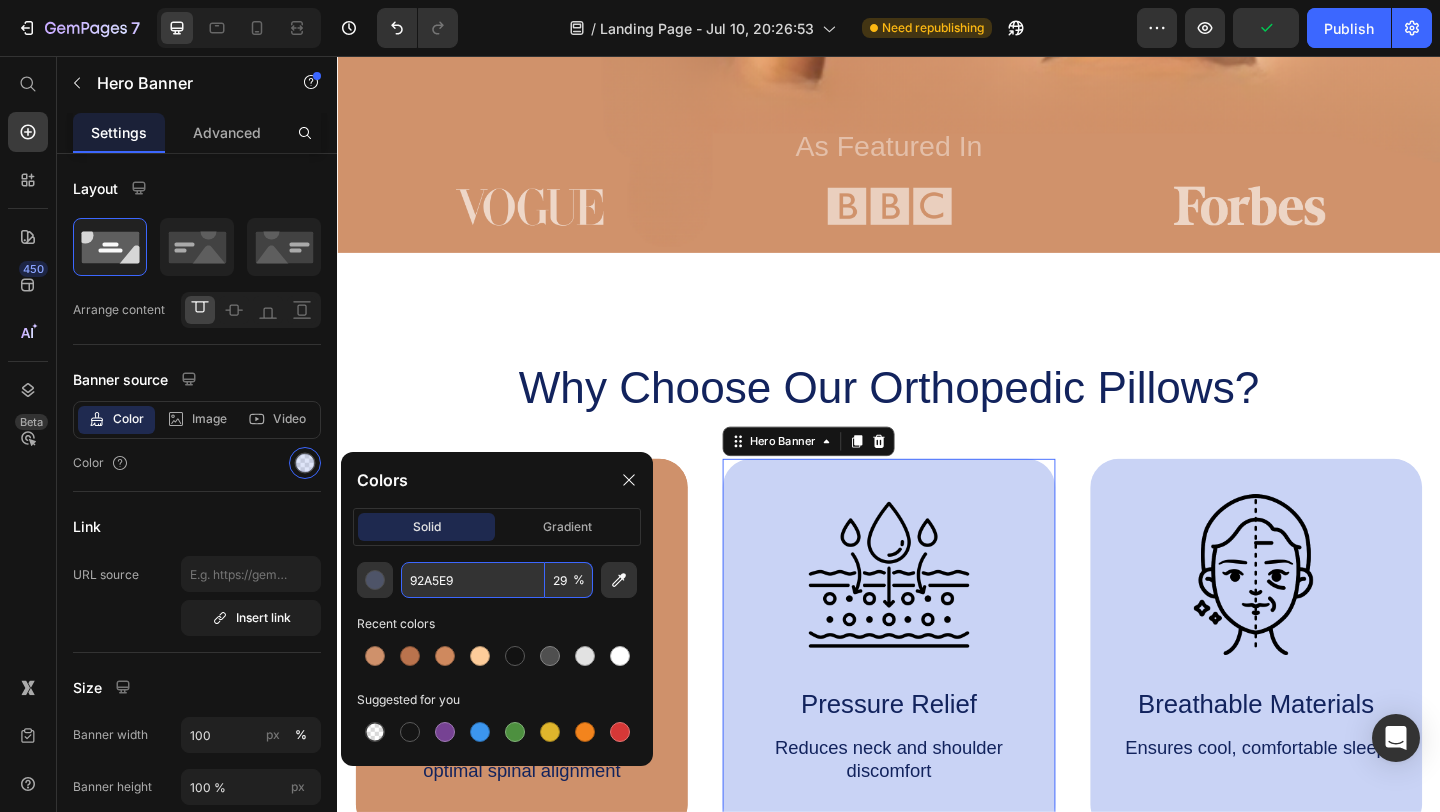 paste on "CF916B" 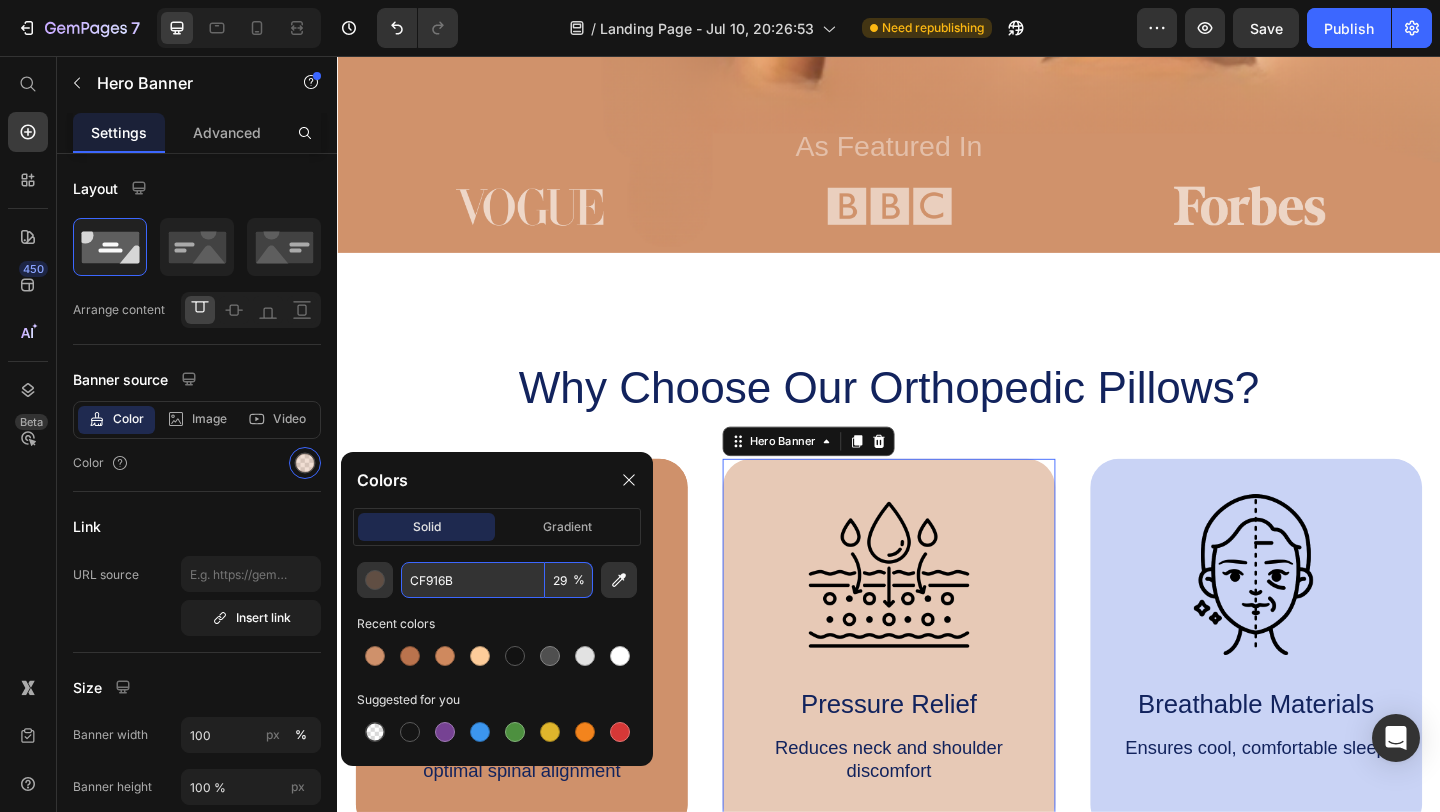 type on "CF916B" 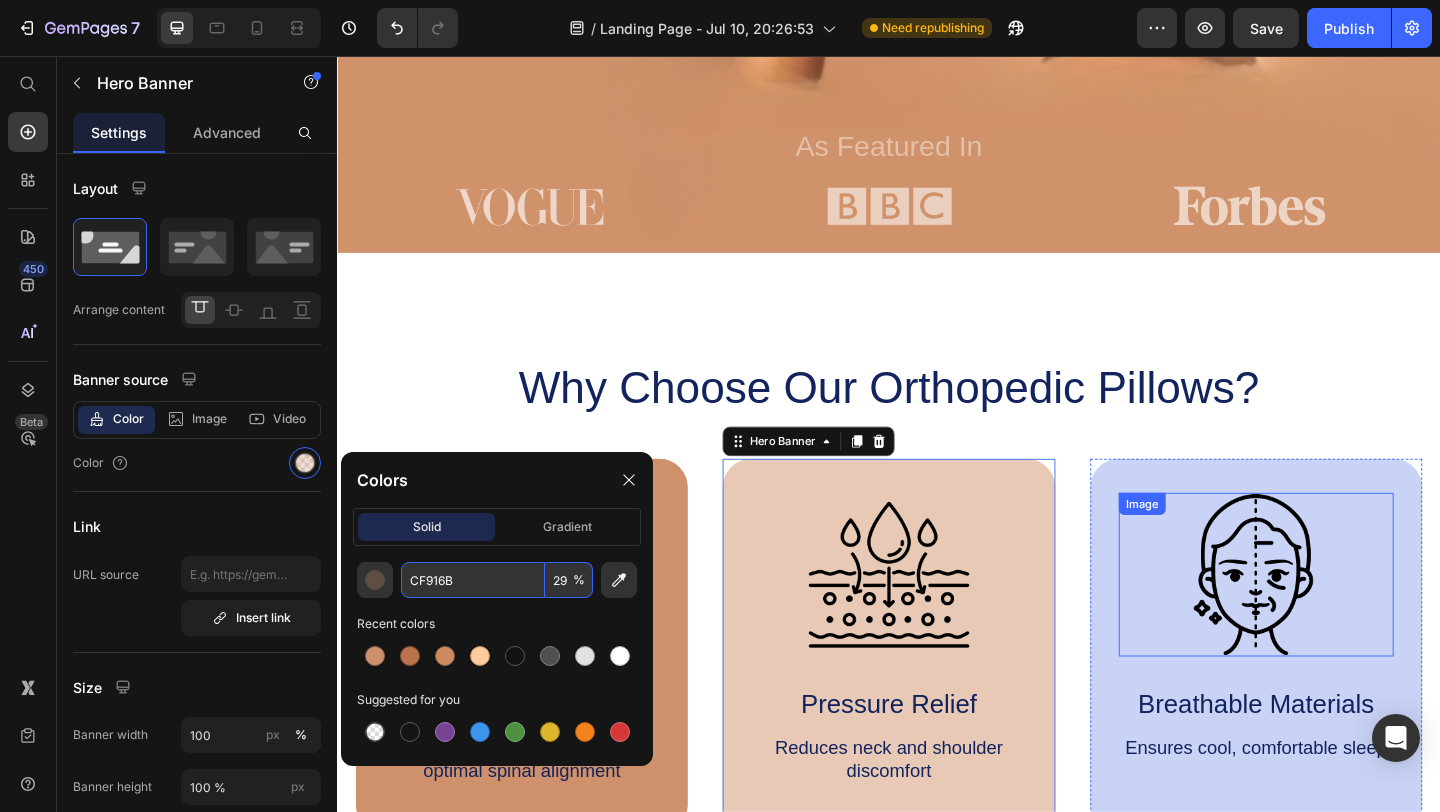 click on "Image" at bounding box center (1212, 543) 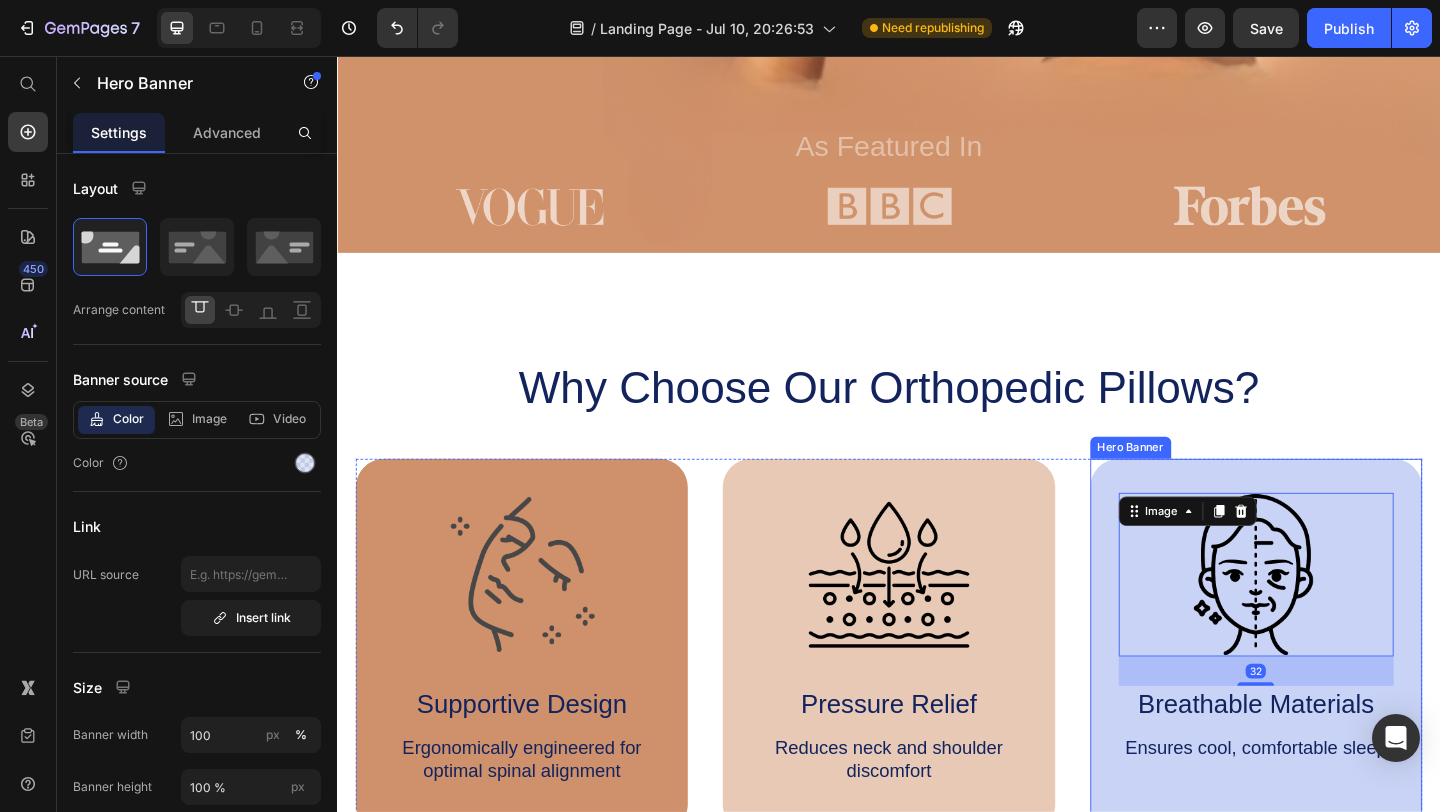 click on "Image   32 Breathable Materials Text Block Ensures cool, comfortable sleep Text Block" at bounding box center [1336, 685] 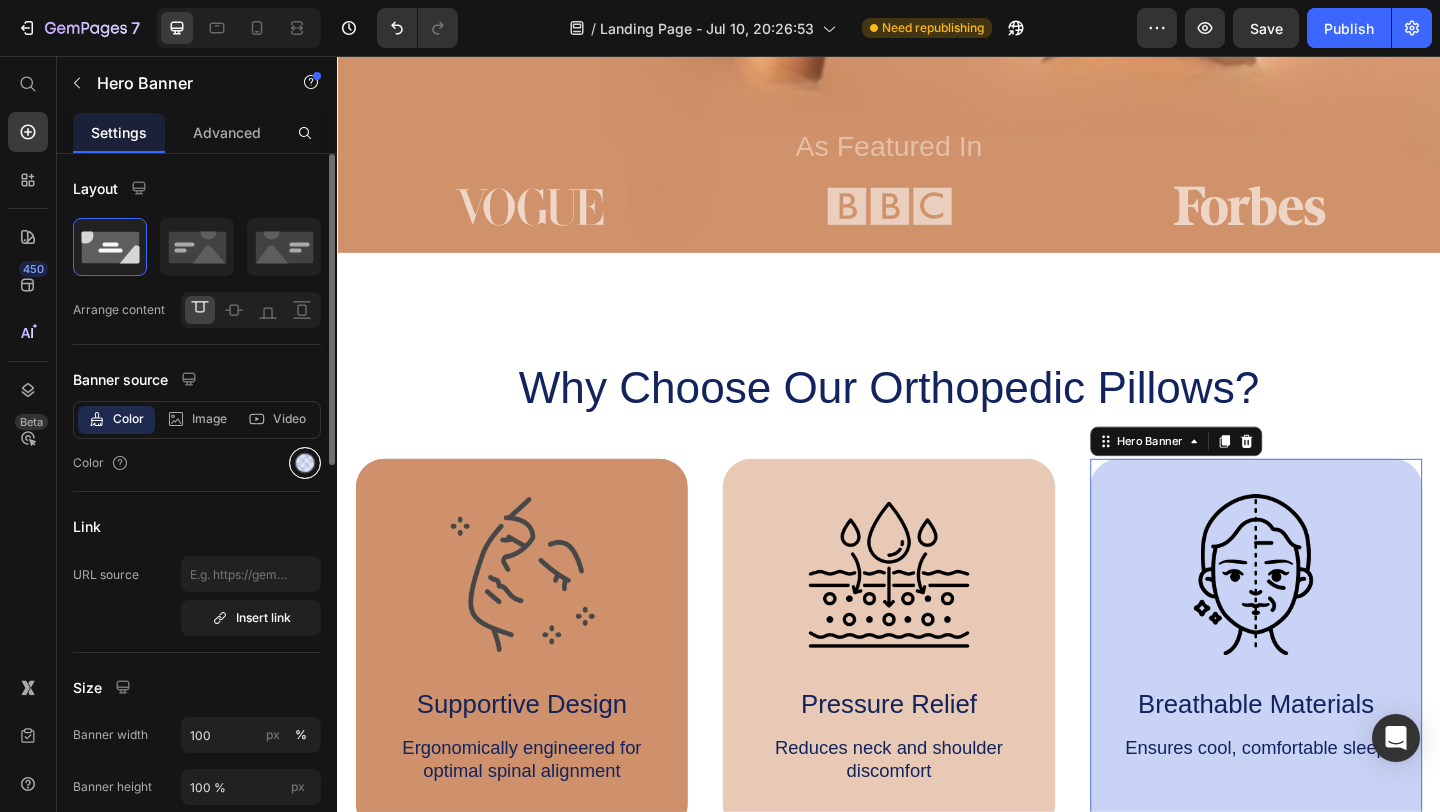 click at bounding box center (305, 463) 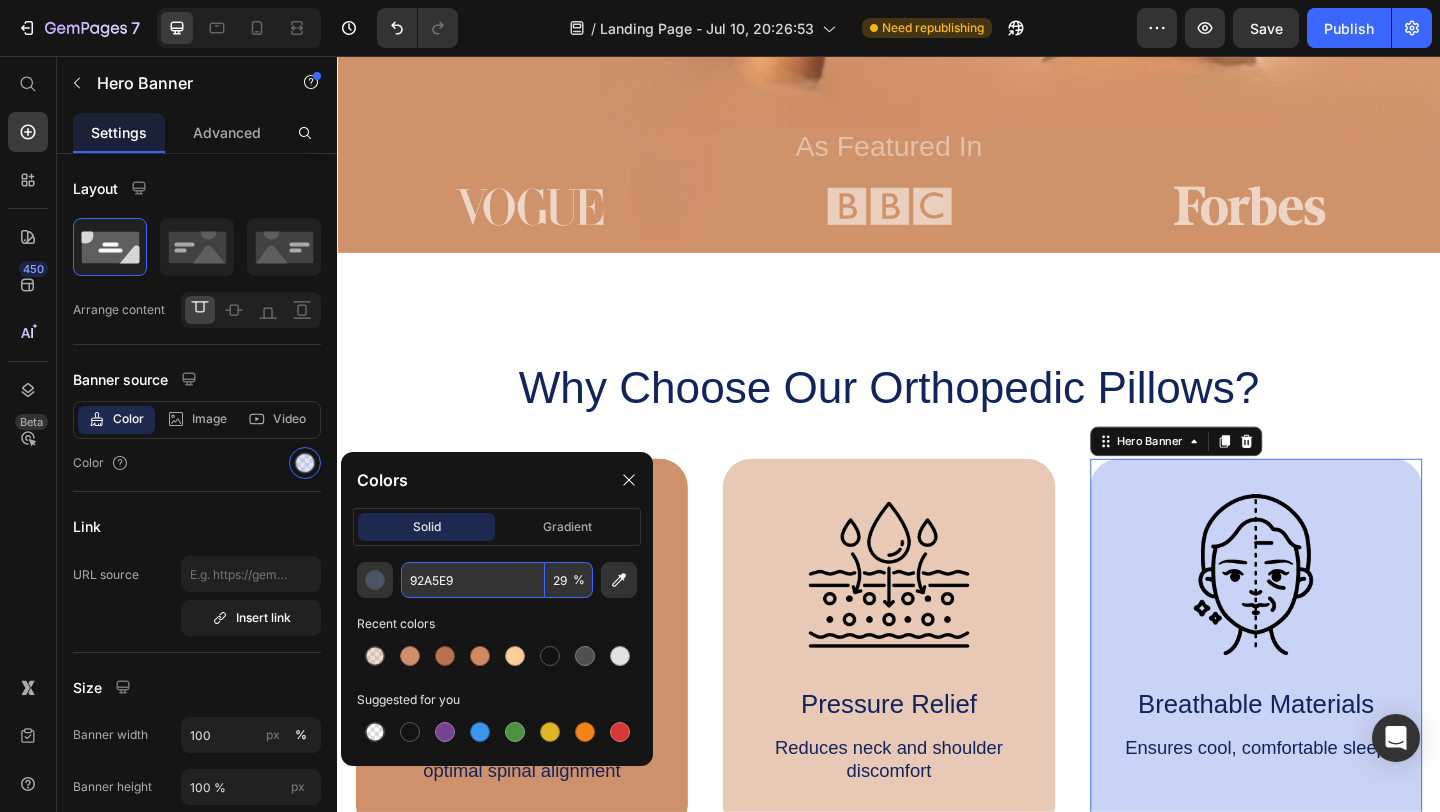 click on "92A5E9" at bounding box center [473, 580] 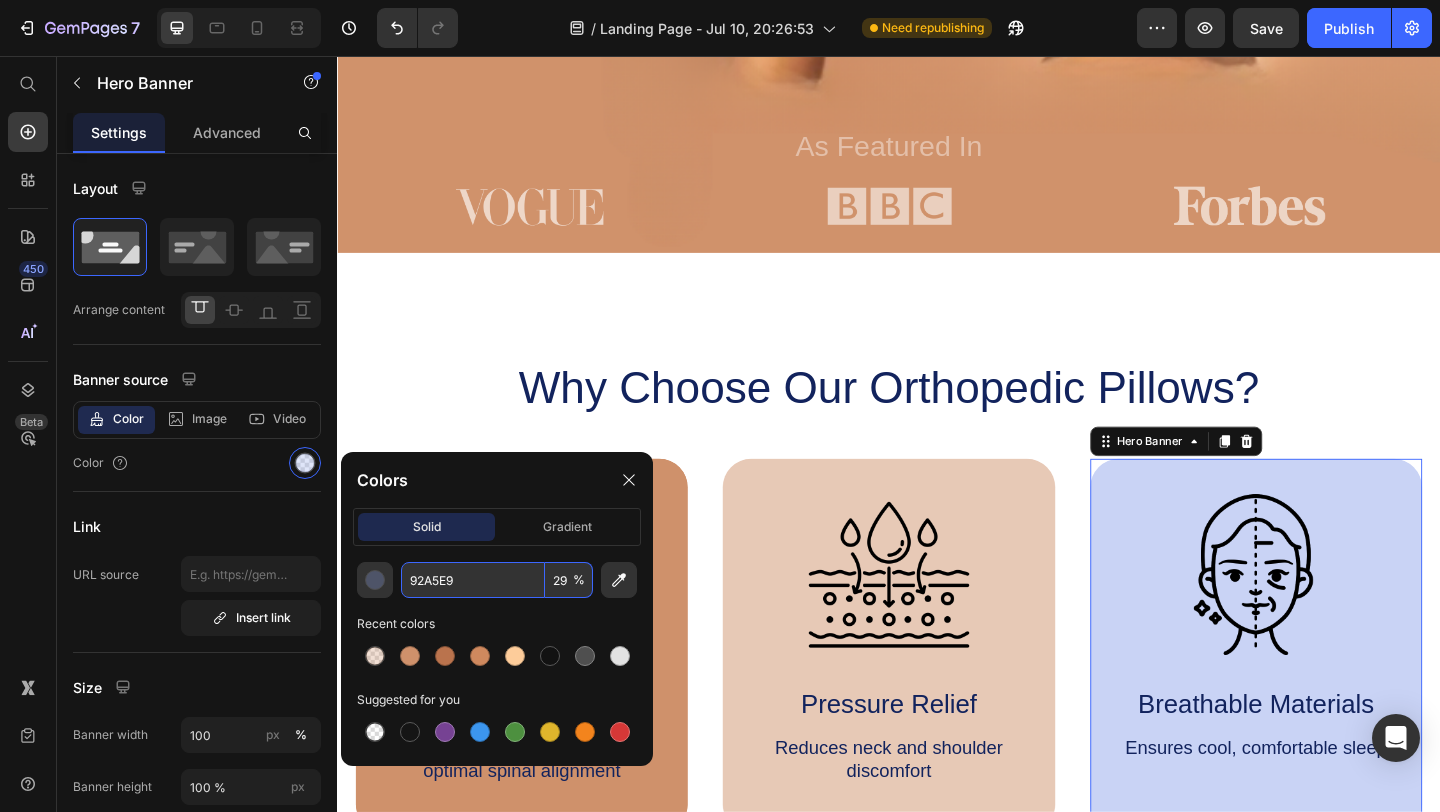 paste on "CF916B" 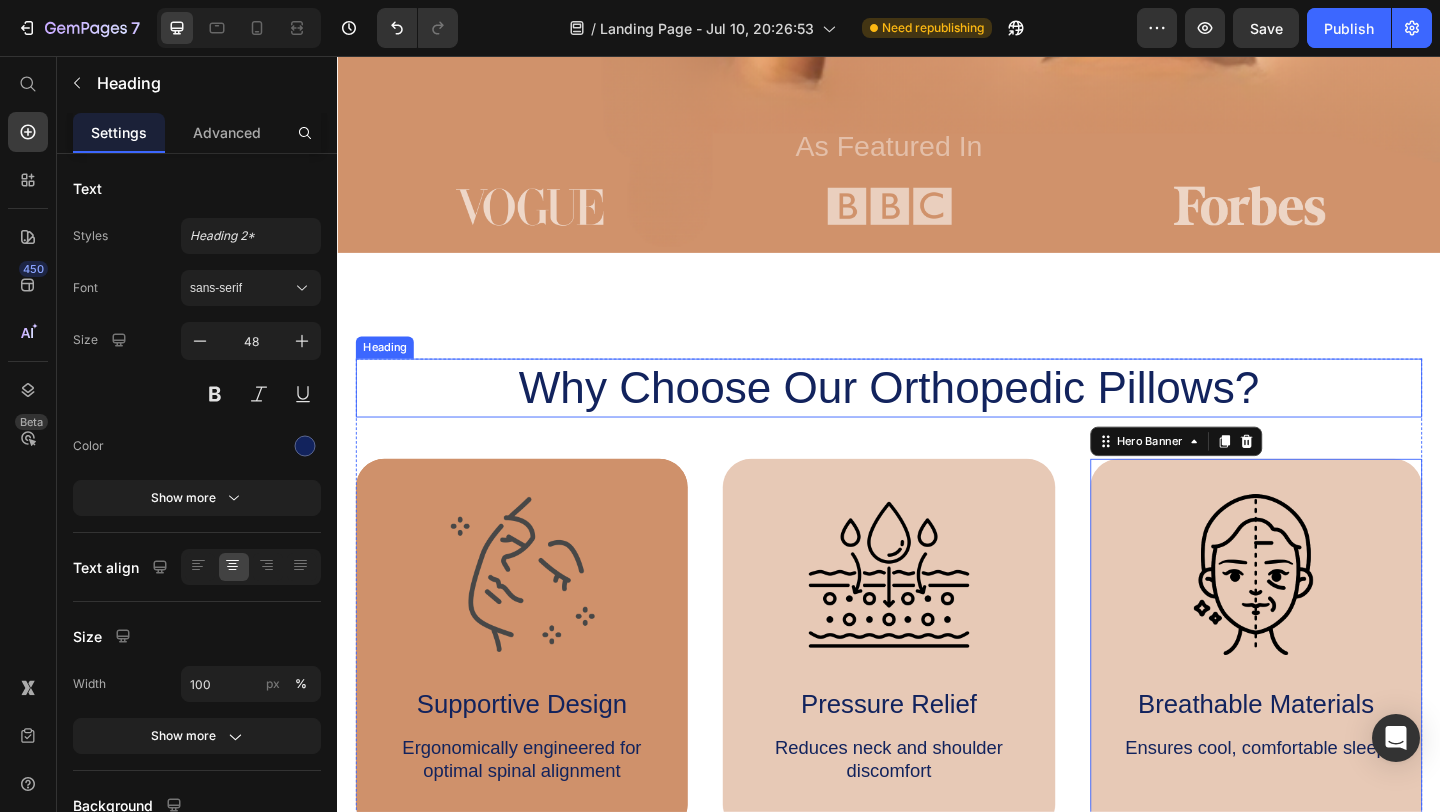 click on "Why Choose Our Orthopedic Pillows?" at bounding box center (937, 417) 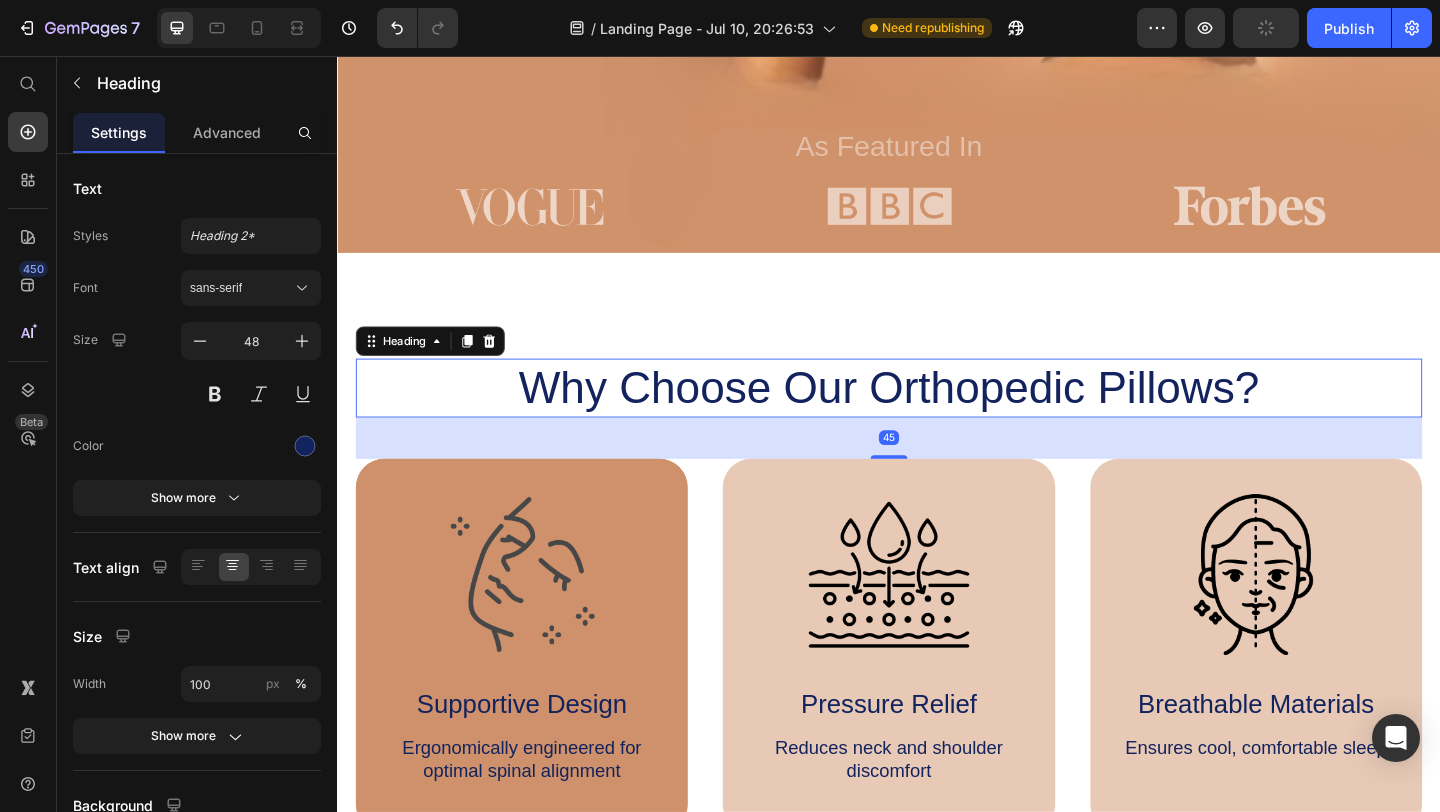 click on "Why Choose Our Orthopedic Pillows? Heading   45 Image Supportive Design Text Block Ergonomically engineered for optimal spinal alignment Text Block Hero Banner Image Pressure Relief Text Block Reduces neck and shoulder discomfort Text Block Hero Banner Image Breathable Materials Text Block Ensures cool, comfortable sleep Text Block Hero Banner Row Image Supportive Design Text Block Ergonomically engineered for optimal spinal alignment Text Block Hero Banner Image Pressure Relief Text Block Reduces neck and shoulder discomfort Text Block Hero Banner Row Image Breathable Materials Text Block Ensures cool, comfortable sleep Text Block Hero Banner Row Section 2" at bounding box center (937, 640) 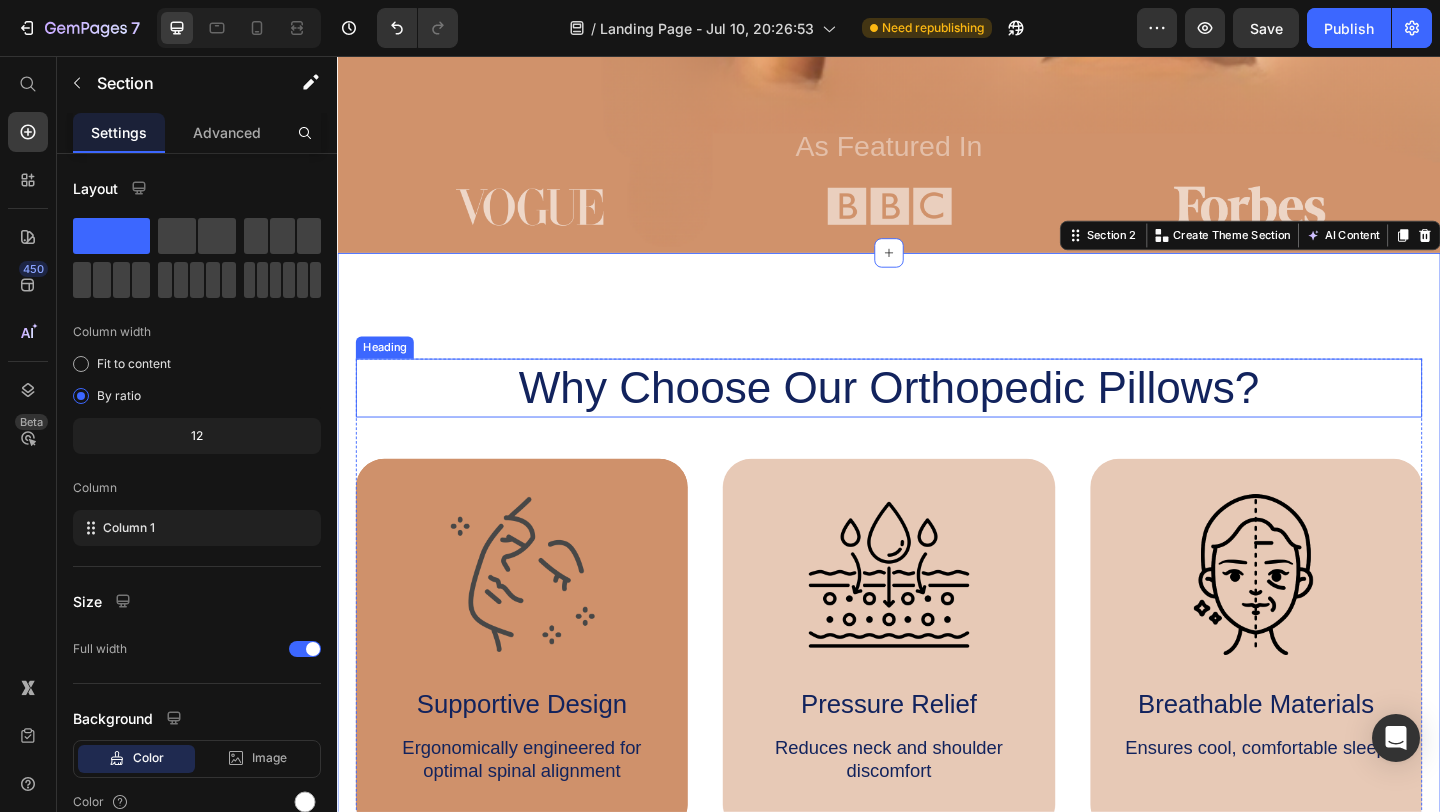 scroll, scrollTop: 976, scrollLeft: 0, axis: vertical 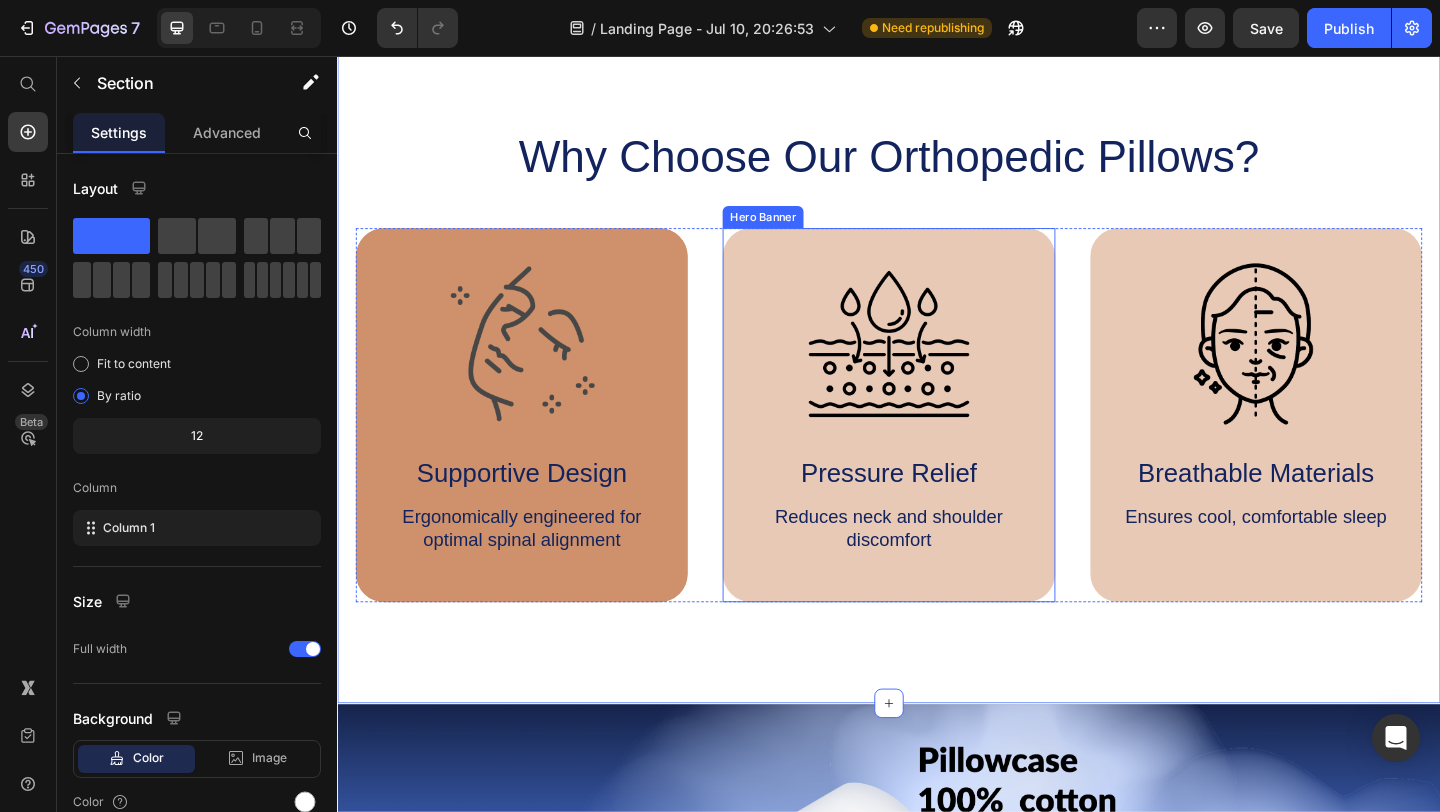 click on "Image Pressure Relief Text Block Reduces neck and shoulder discomfort Text Block" at bounding box center (936, 446) 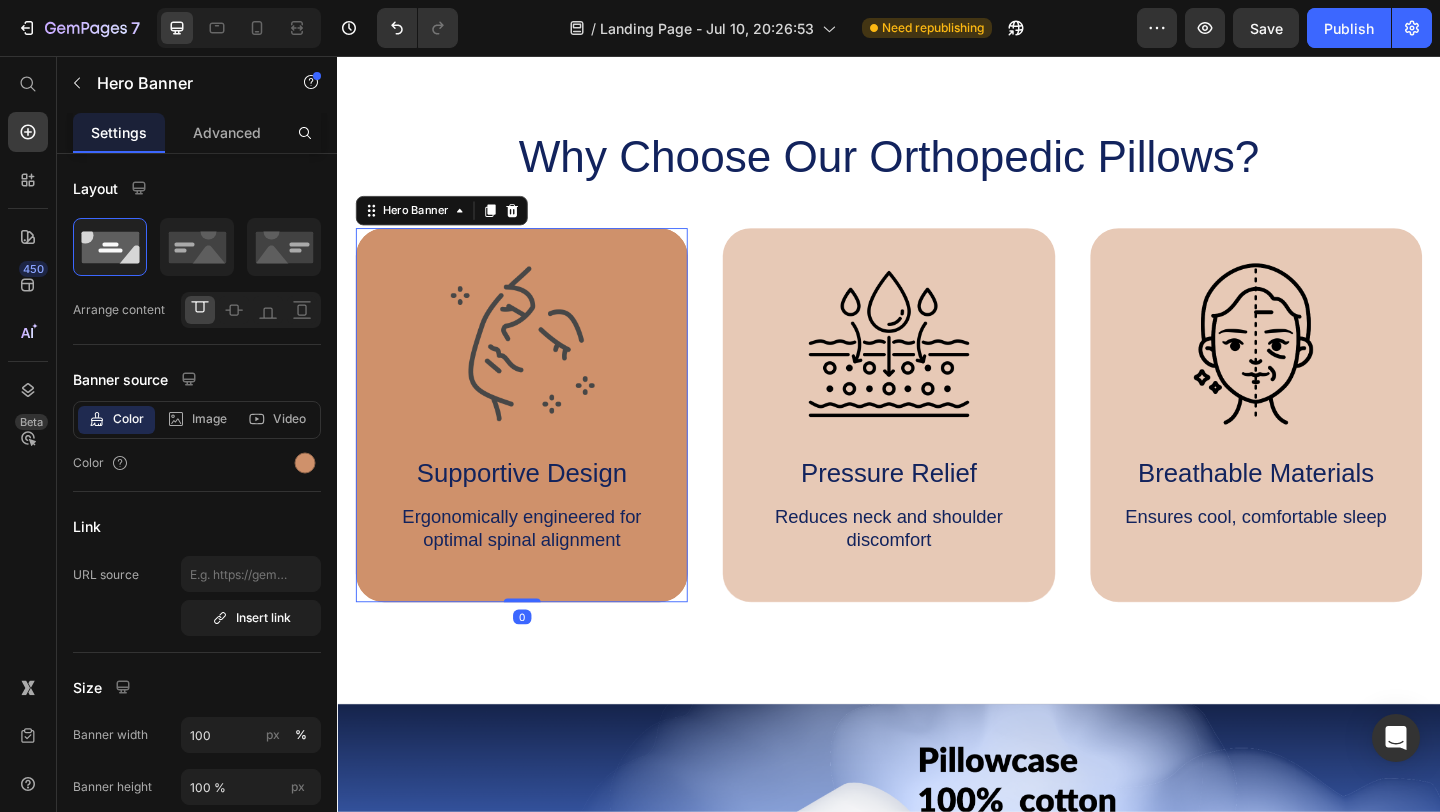 click on "Image Supportive Design Text Block Ergonomically engineered for optimal spinal alignment Text Block" at bounding box center (537, 446) 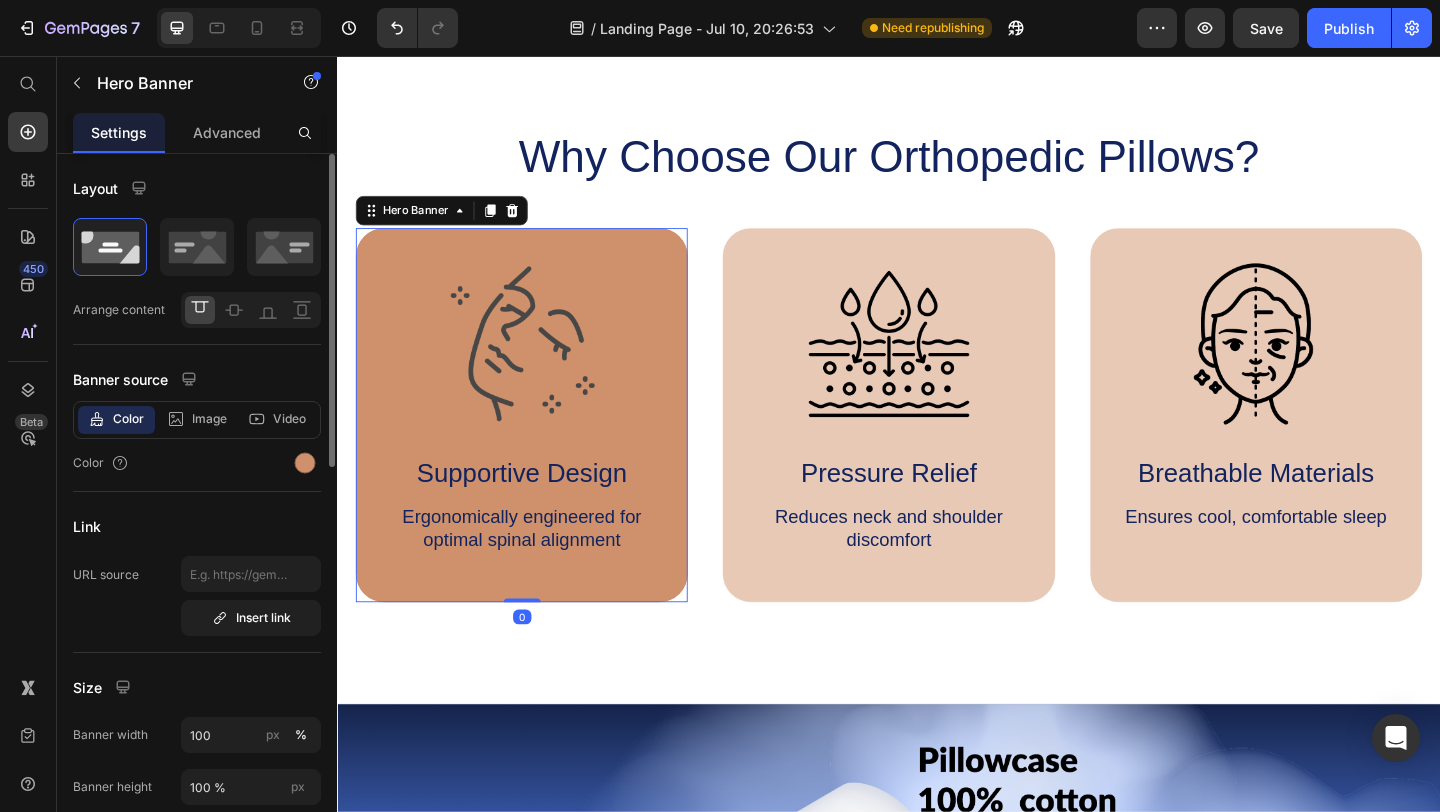 click on "Banner source Color Image Video  Color" 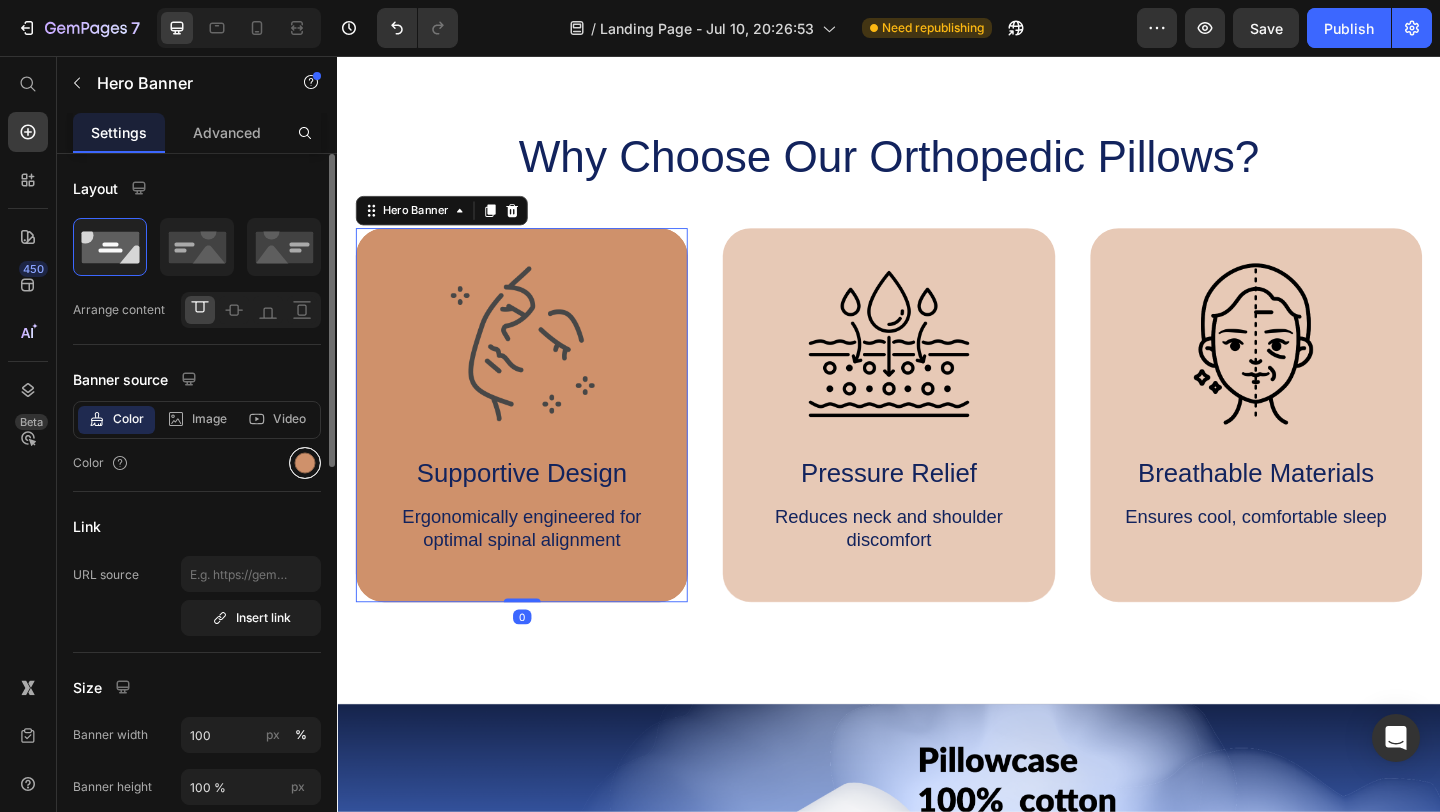 click at bounding box center [305, 463] 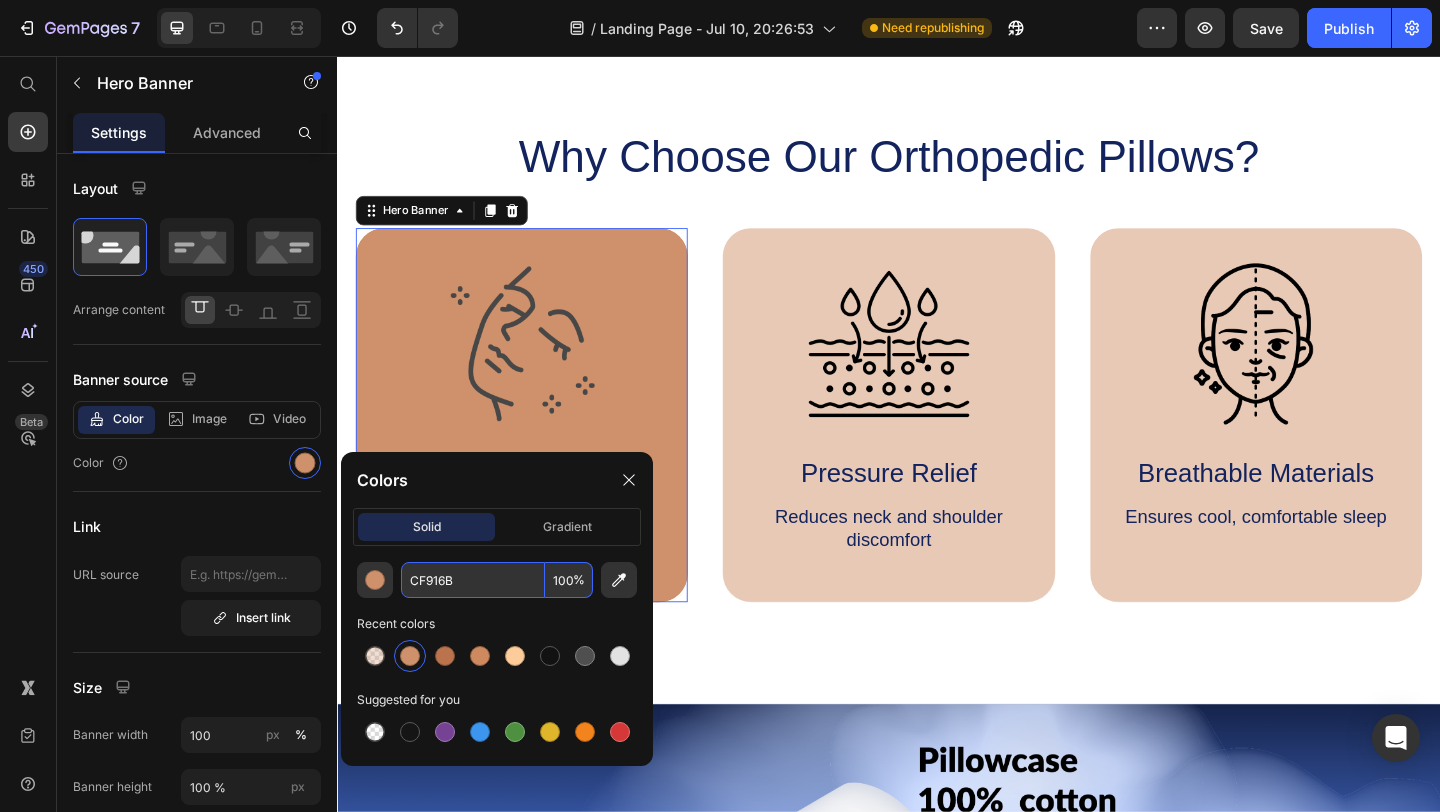 click on "CF916B" at bounding box center [473, 580] 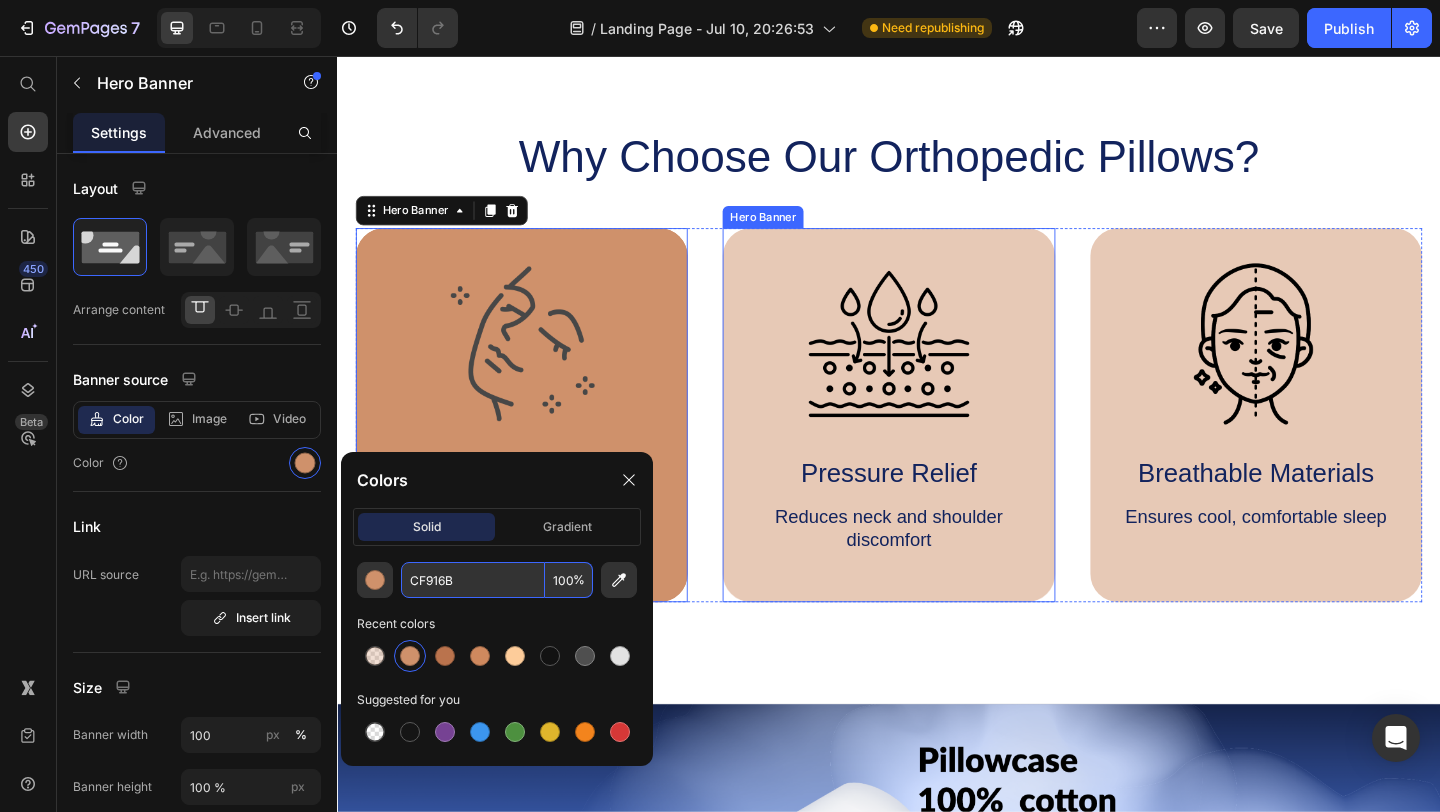 click on "Image Pressure Relief Text Block Reduces neck and shoulder discomfort Text Block" at bounding box center [936, 446] 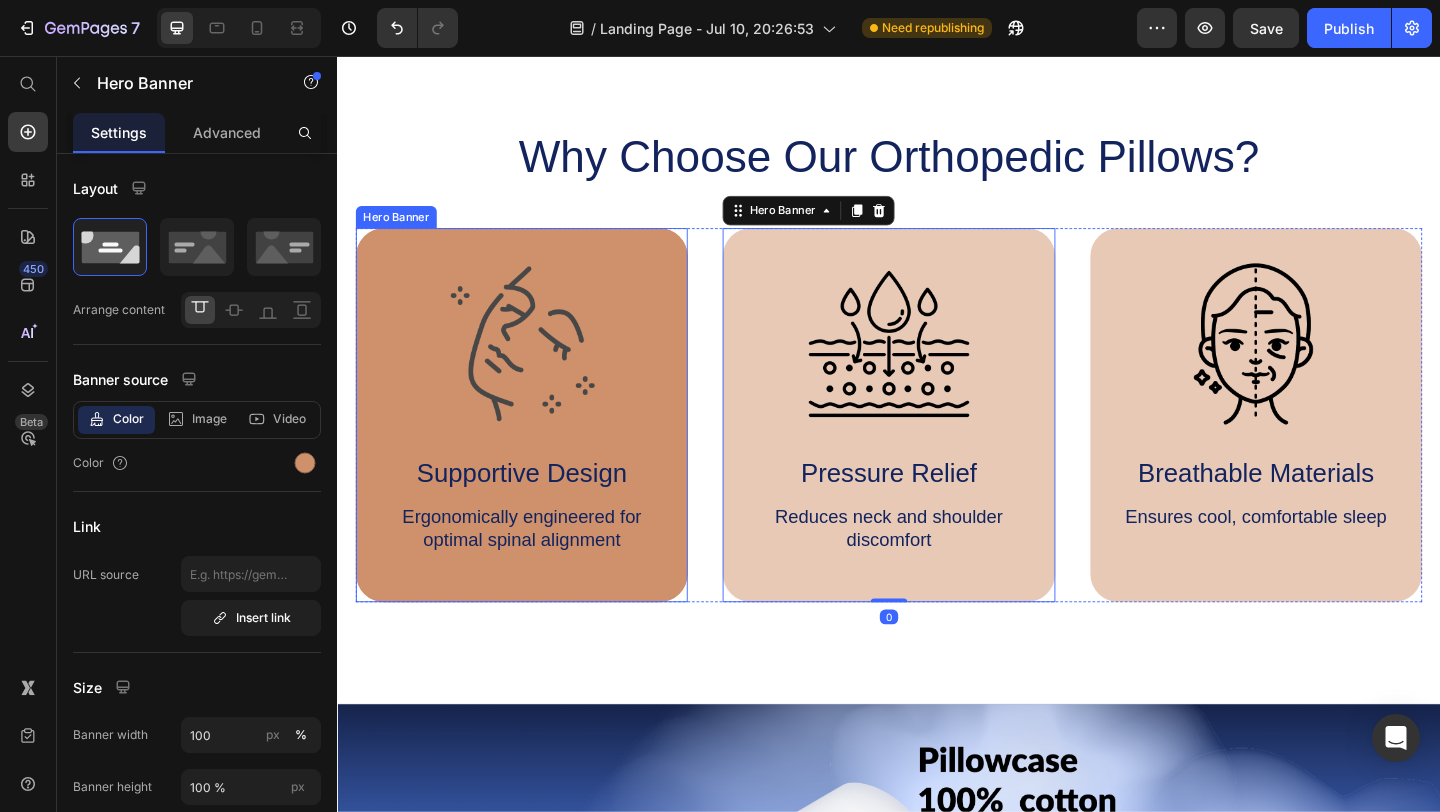 click on "Image Supportive Design Text Block Ergonomically engineered for optimal spinal alignment Text Block" at bounding box center [537, 446] 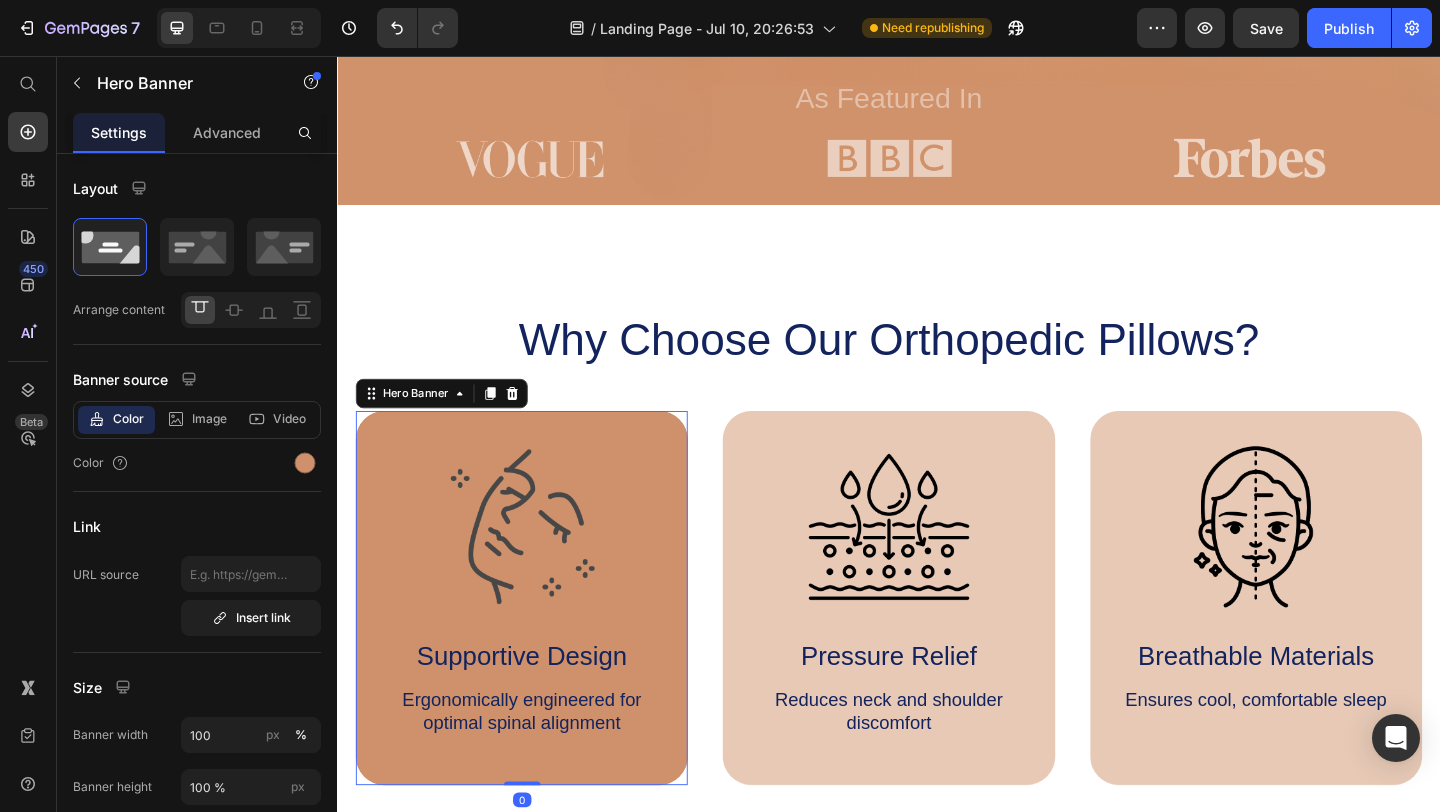 scroll, scrollTop: 786, scrollLeft: 0, axis: vertical 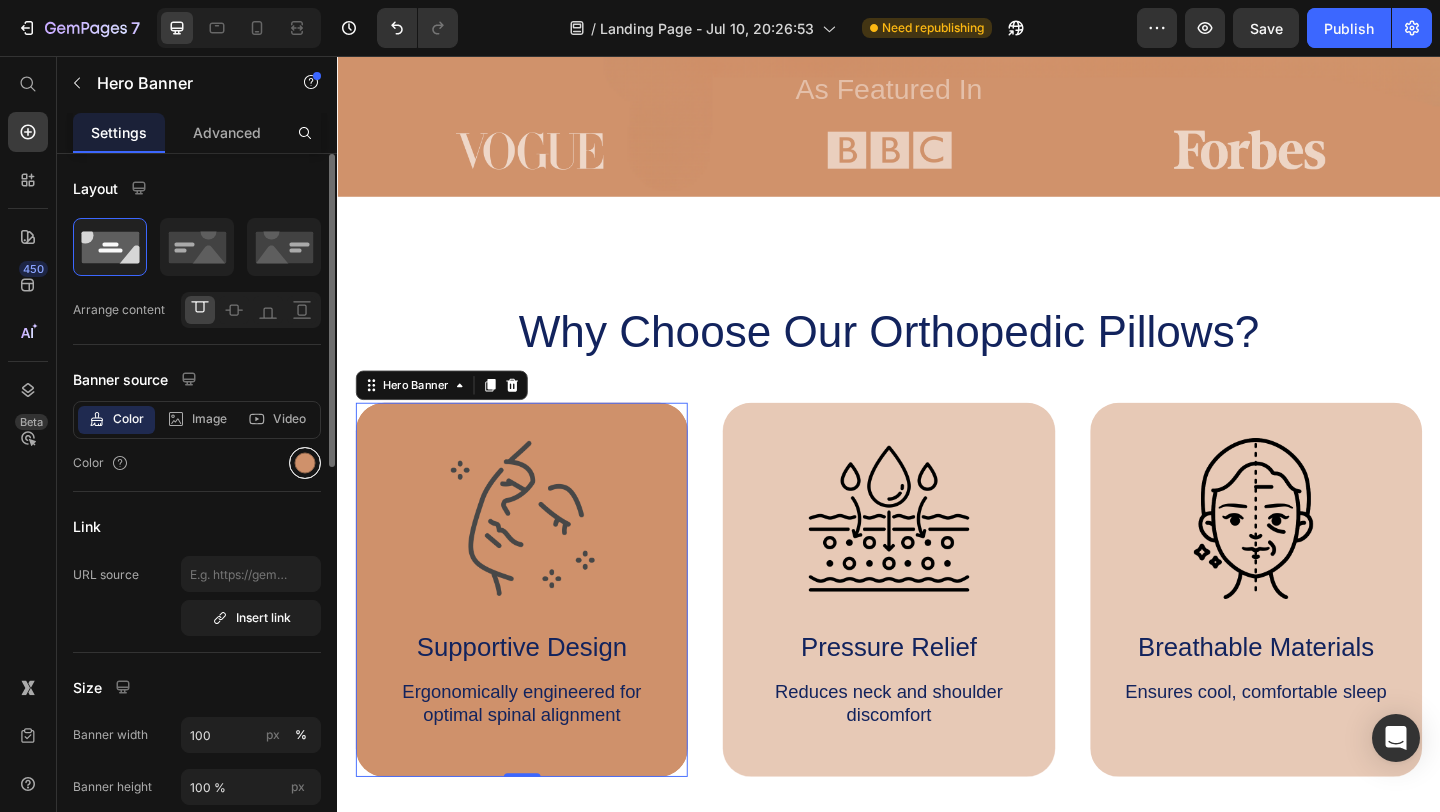 click at bounding box center (305, 463) 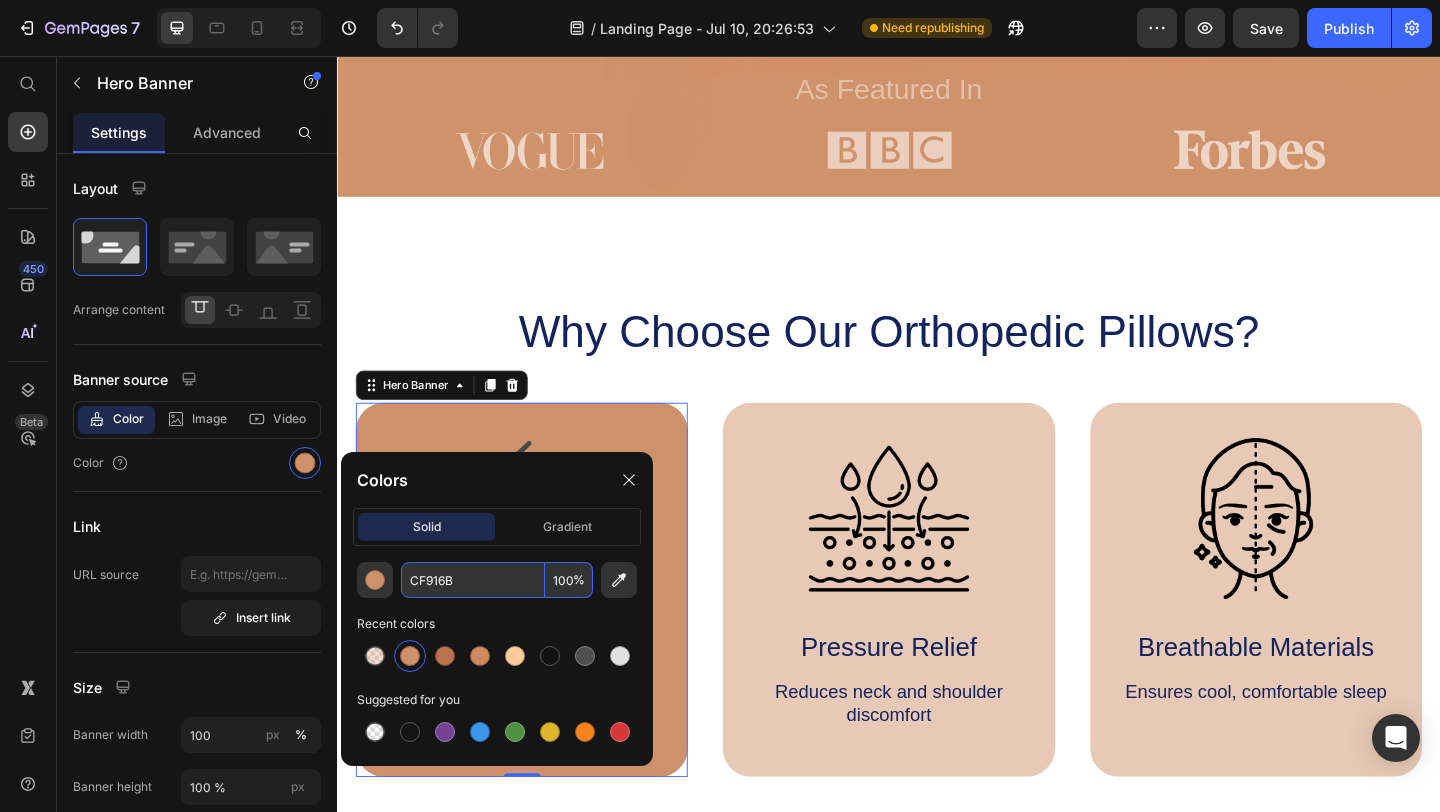 click on "CF916B" at bounding box center [473, 580] 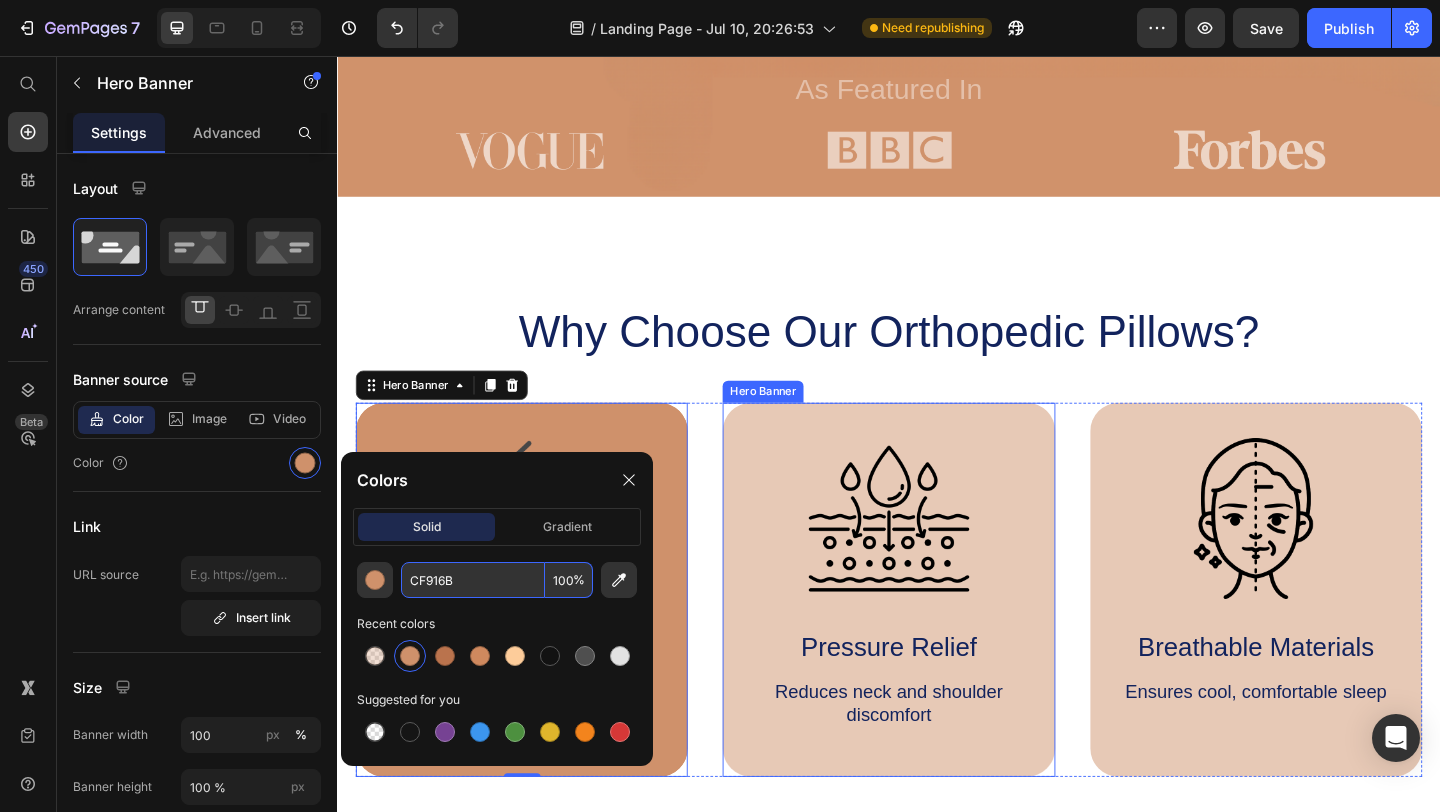 click on "Image Pressure Relief Text Block Reduces neck and shoulder discomfort Text Block" at bounding box center [936, 636] 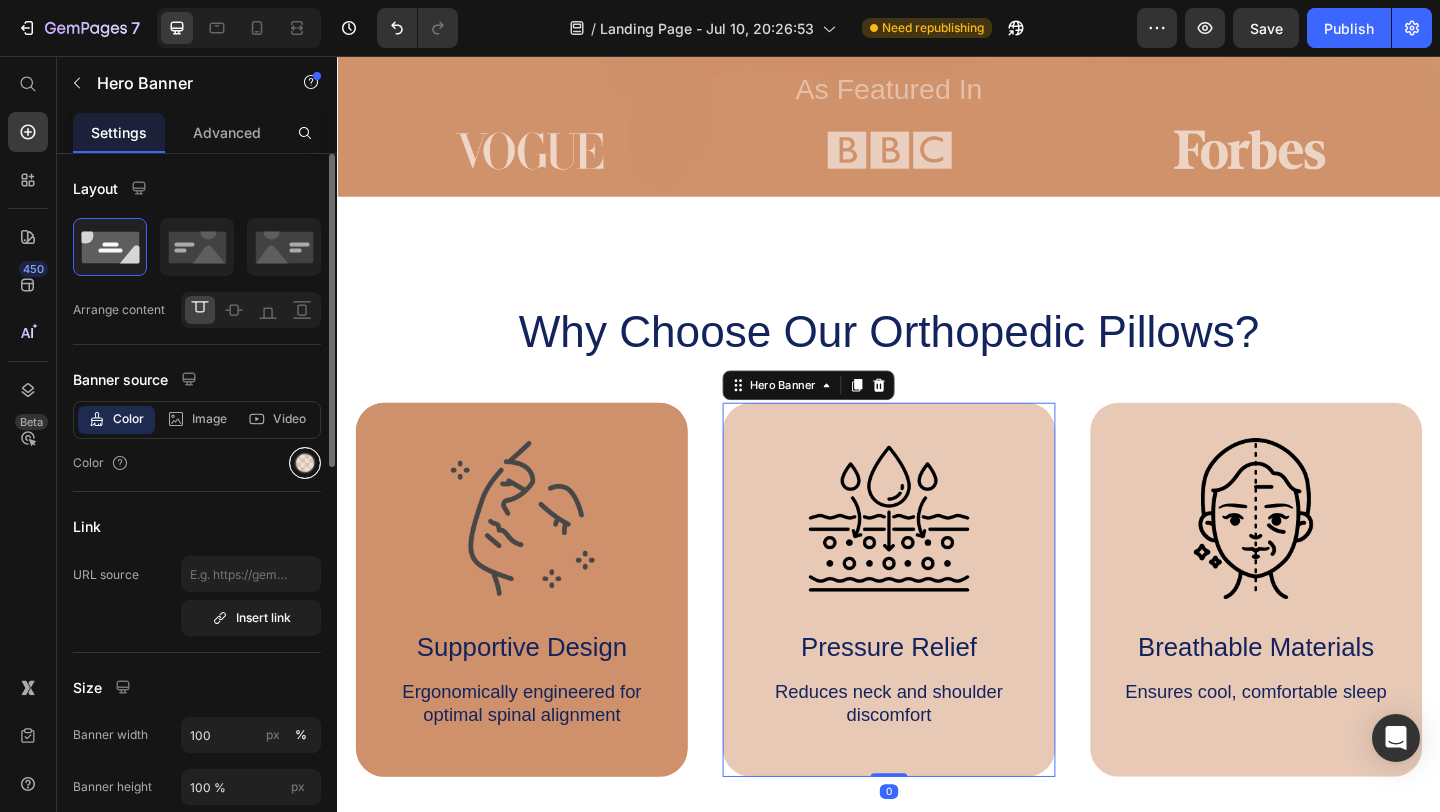 click at bounding box center (305, 463) 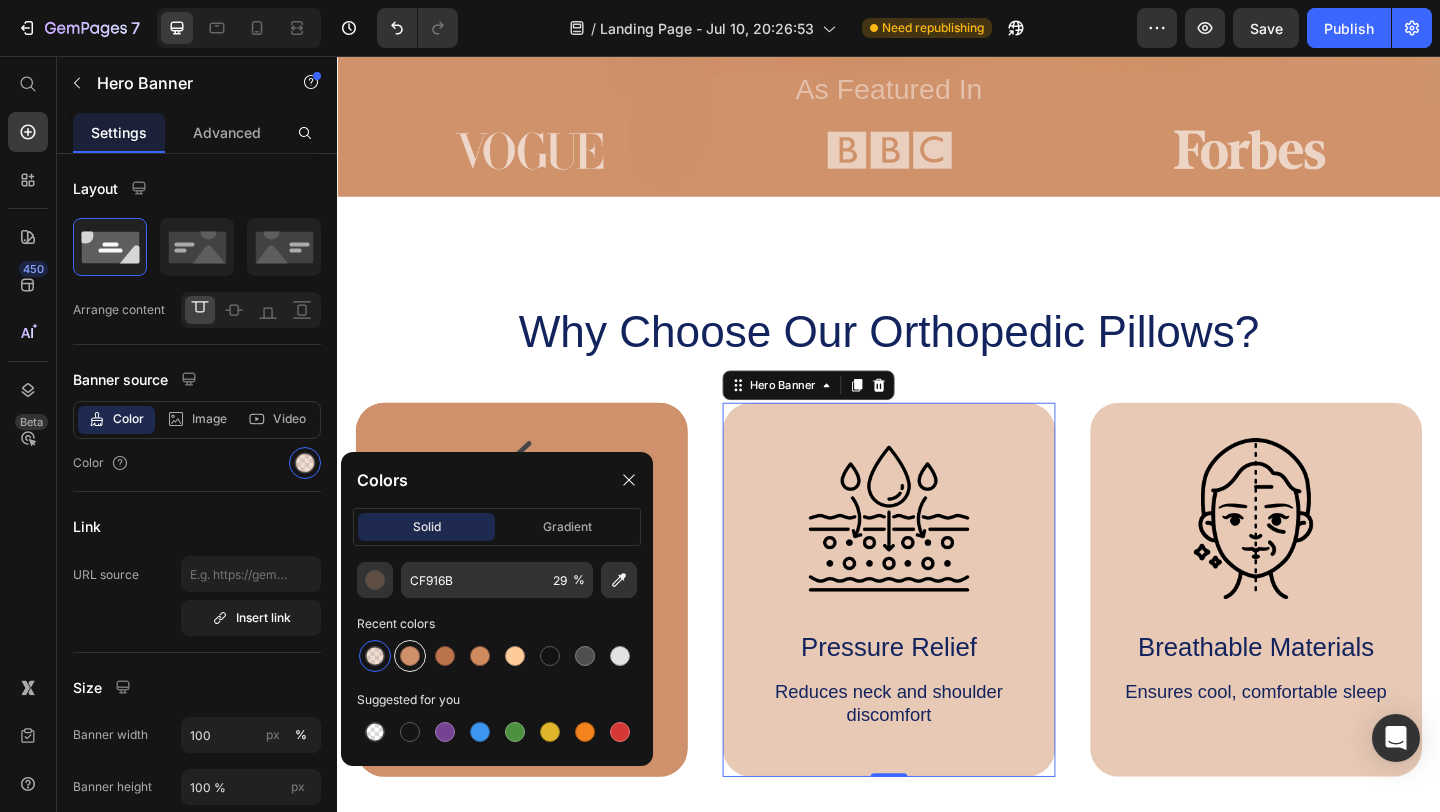 click at bounding box center (410, 656) 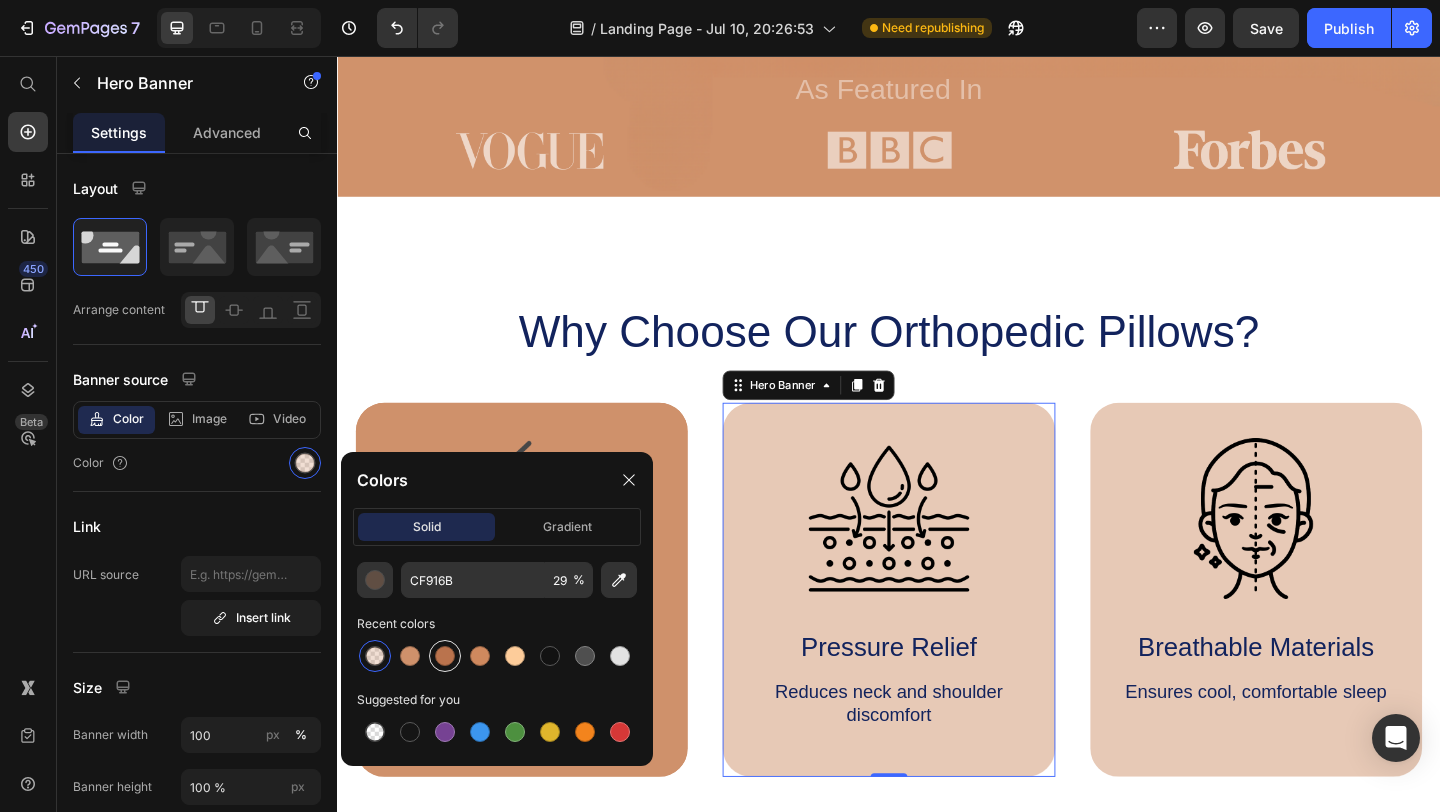 type on "100" 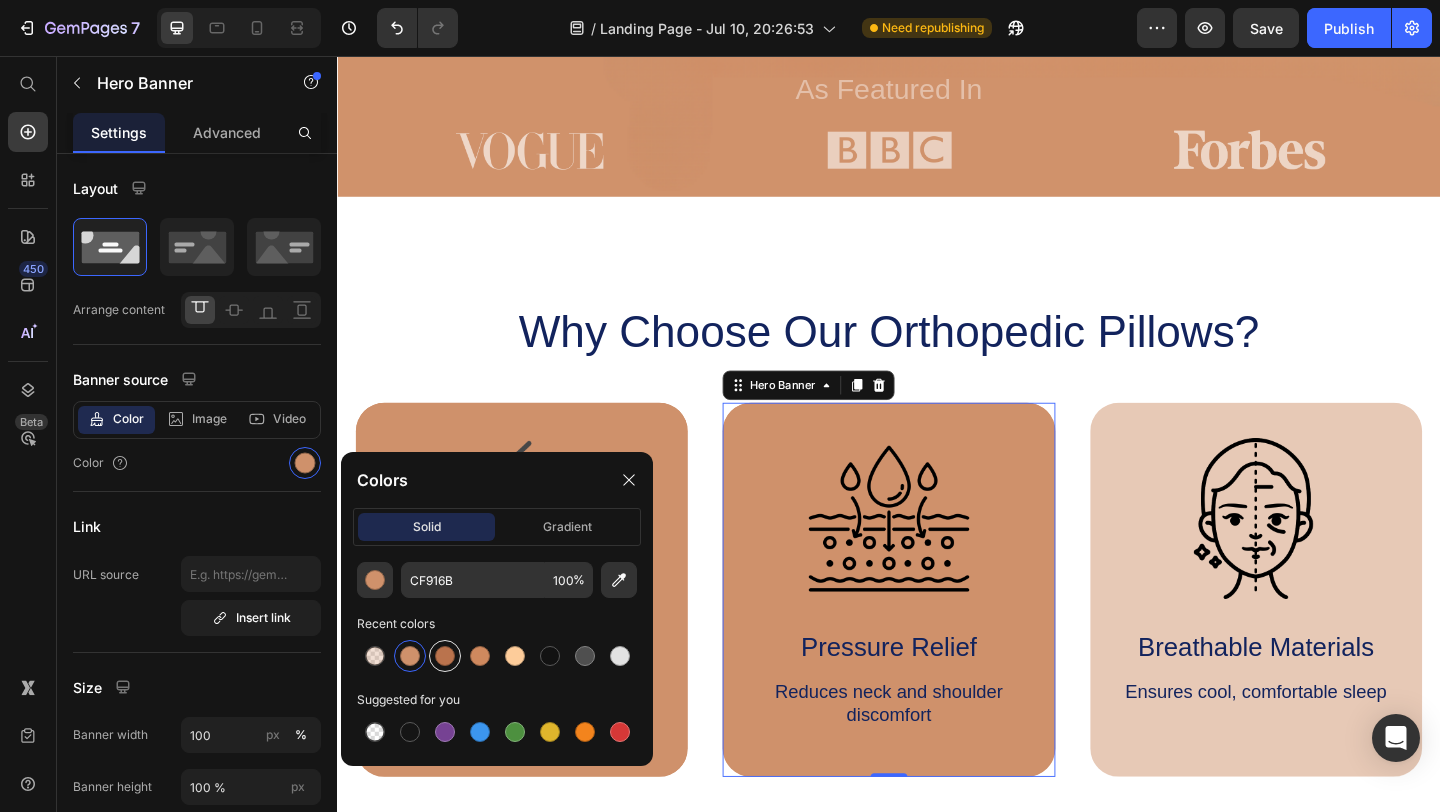 click at bounding box center [445, 656] 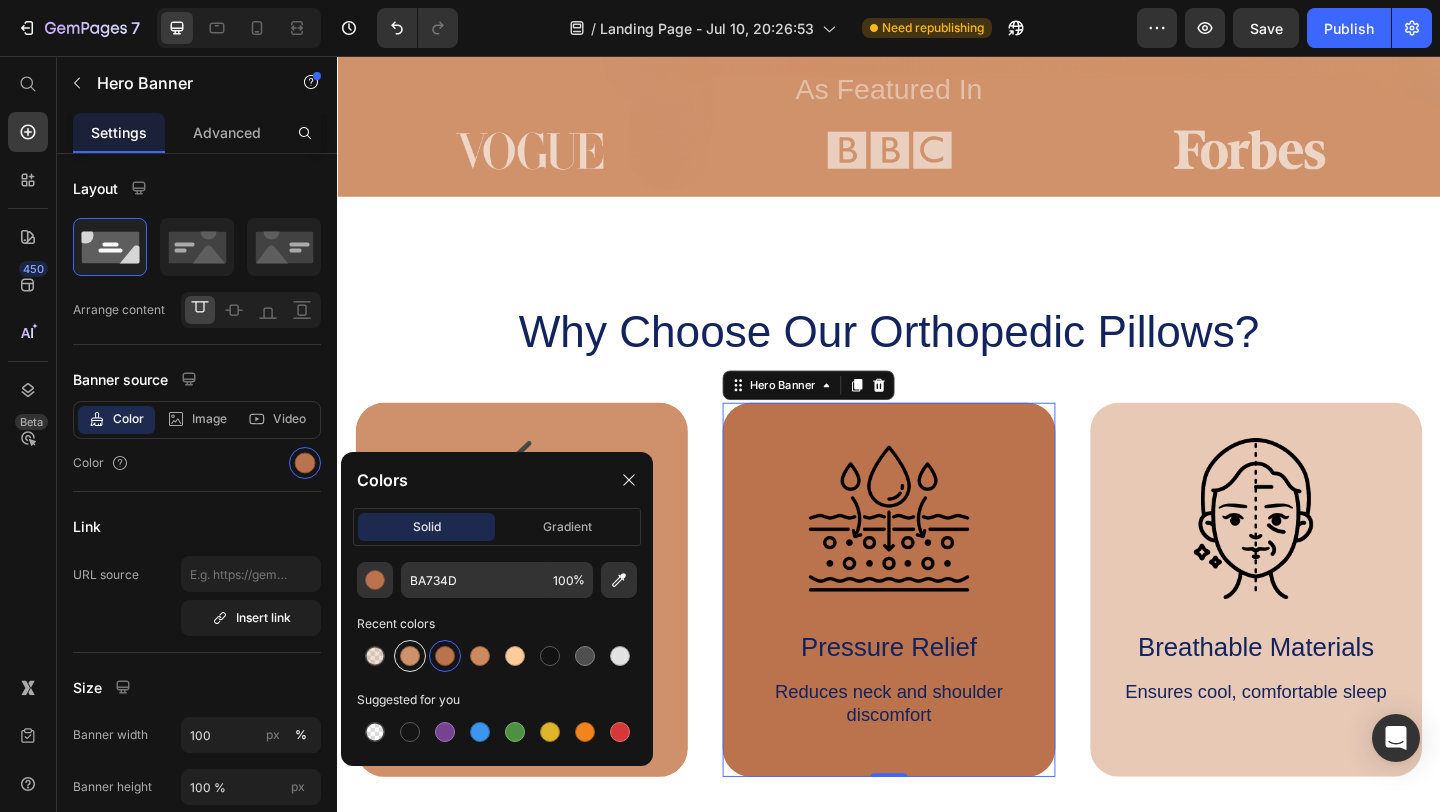 click at bounding box center [410, 656] 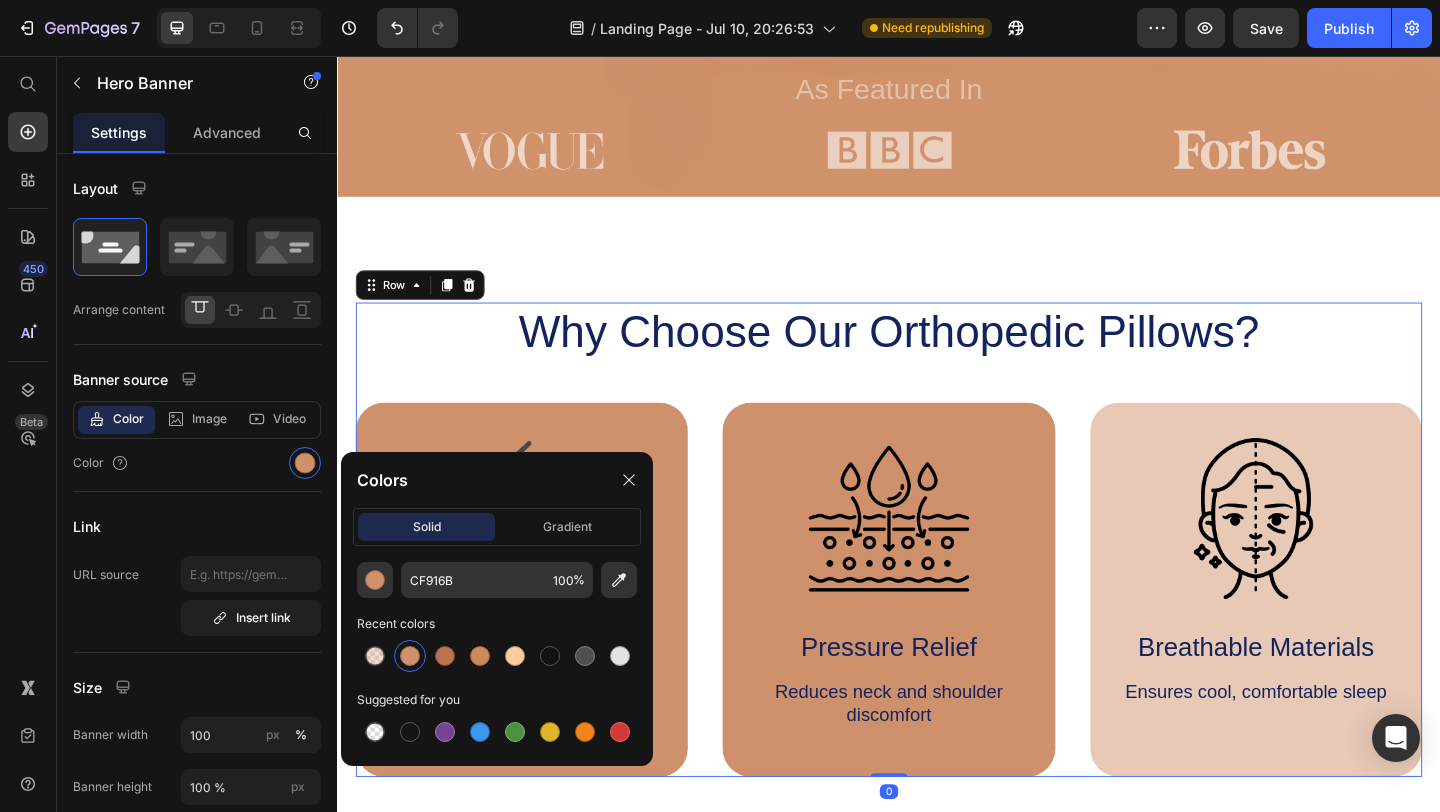 click on "Why Choose Our Orthopedic Pillows? Heading Image Supportive Design Text Block Ergonomically engineered for optimal spinal alignment Text Block Hero Banner Image Pressure Relief Text Block Reduces neck and shoulder discomfort Text Block Hero Banner Image Breathable Materials Text Block Ensures cool, comfortable sleep Text Block Hero Banner Row Image Supportive Design Text Block Ergonomically engineered for optimal spinal alignment Text Block Hero Banner Image Pressure Relief Text Block Reduces neck and shoulder discomfort Text Block Hero Banner Row Image Breathable Materials Text Block Ensures cool, comfortable sleep Text Block Hero Banner" at bounding box center [937, 582] 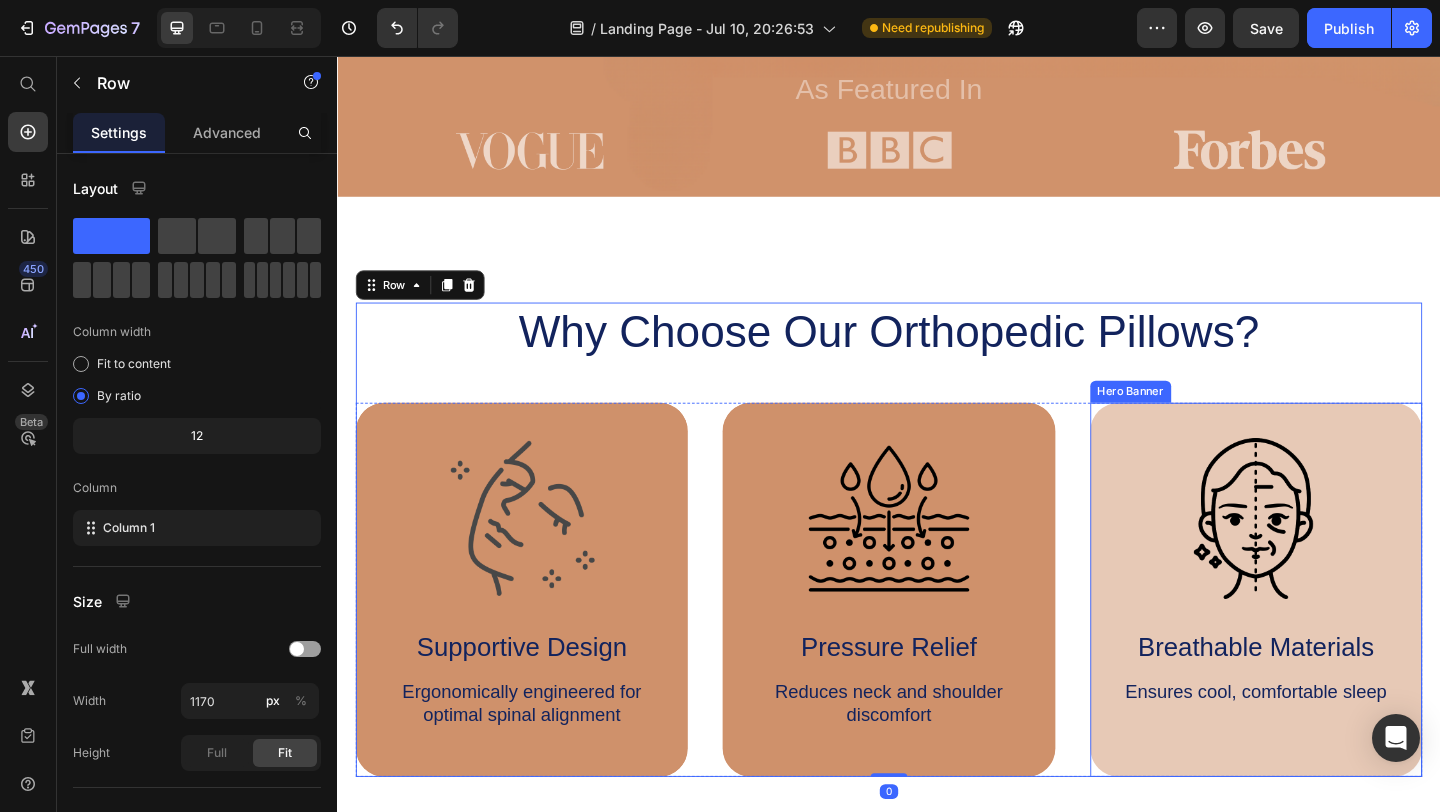 click on "Image Breathable Materials Text Block Ensures cool, comfortable sleep Text Block" at bounding box center [1336, 624] 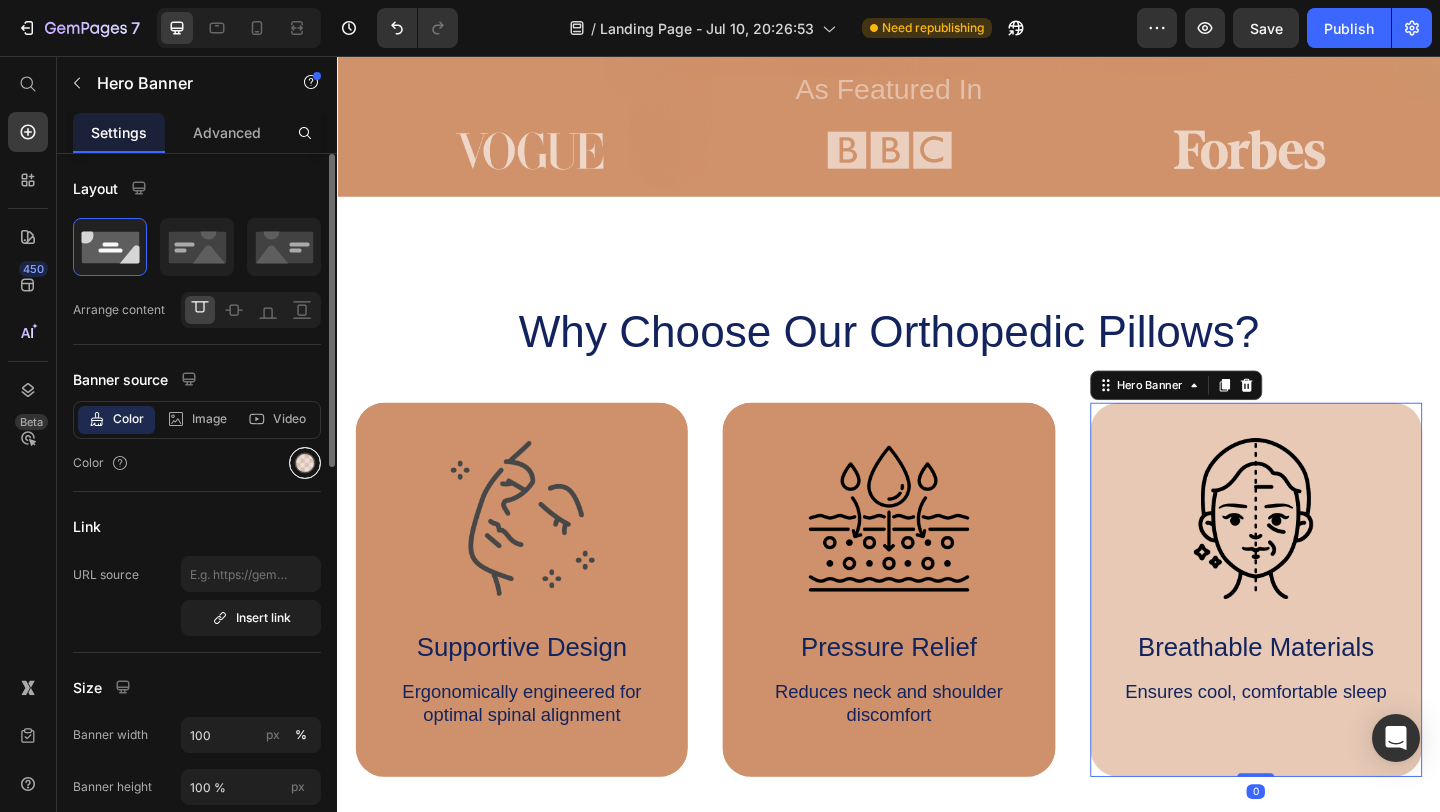 click at bounding box center [305, 463] 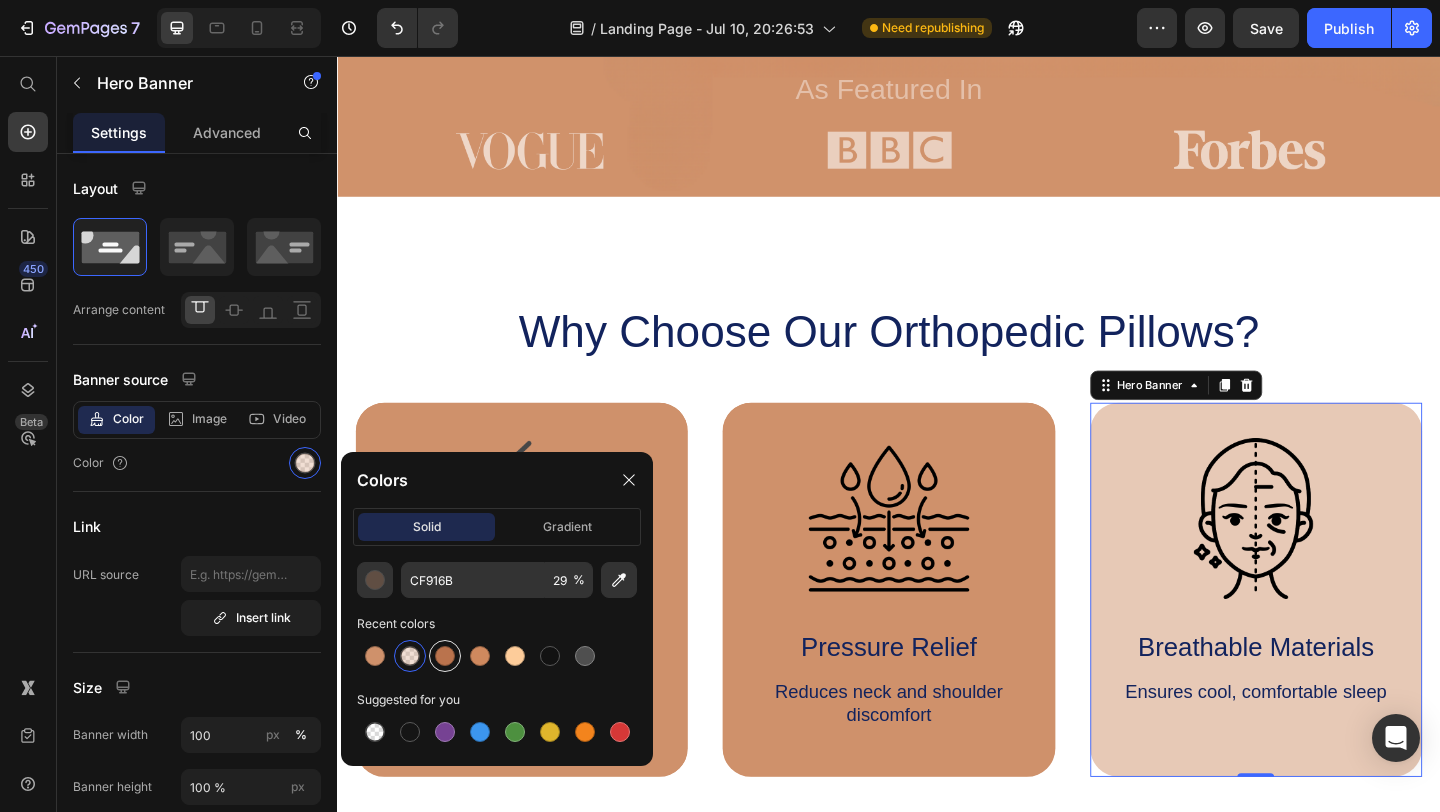 click at bounding box center (445, 656) 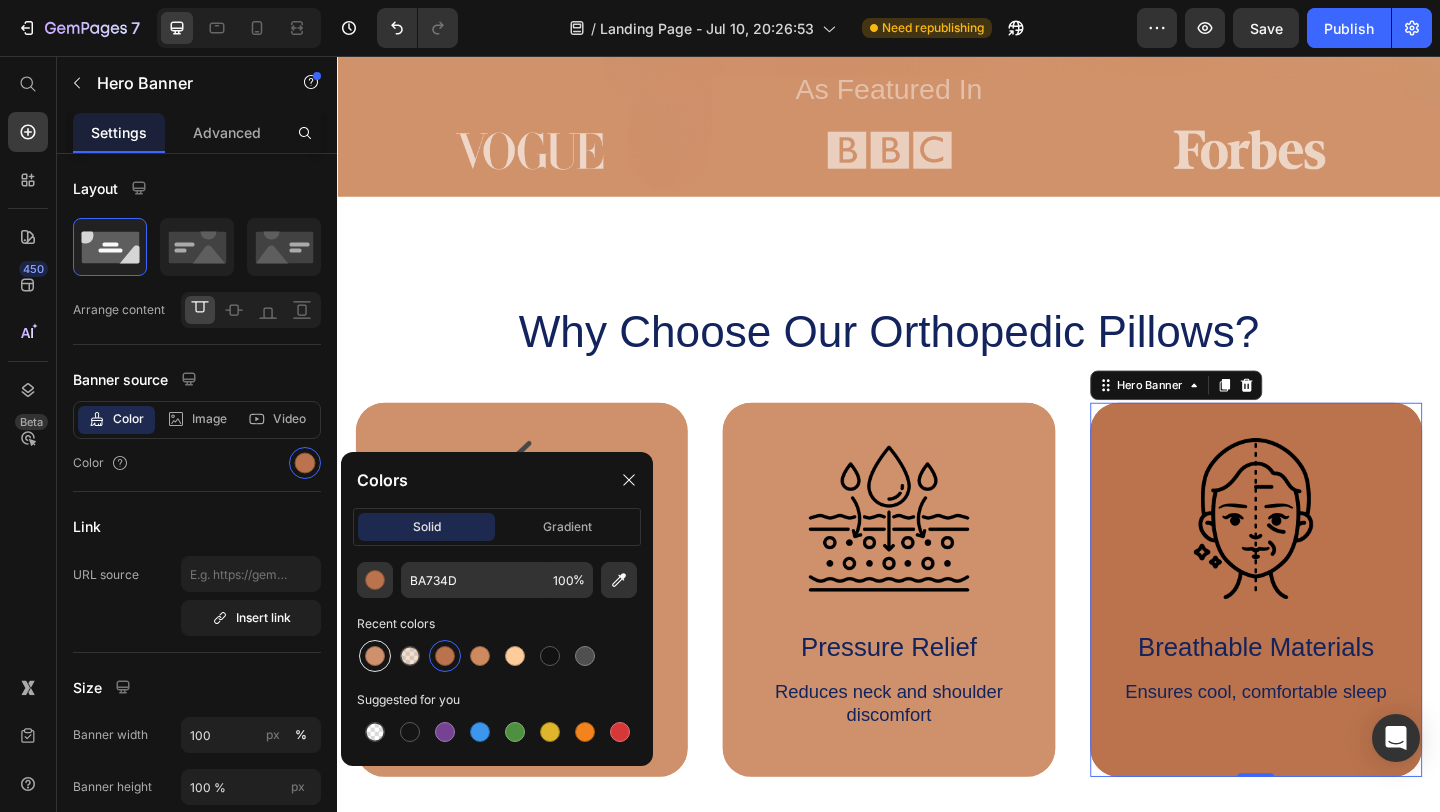 click at bounding box center (375, 656) 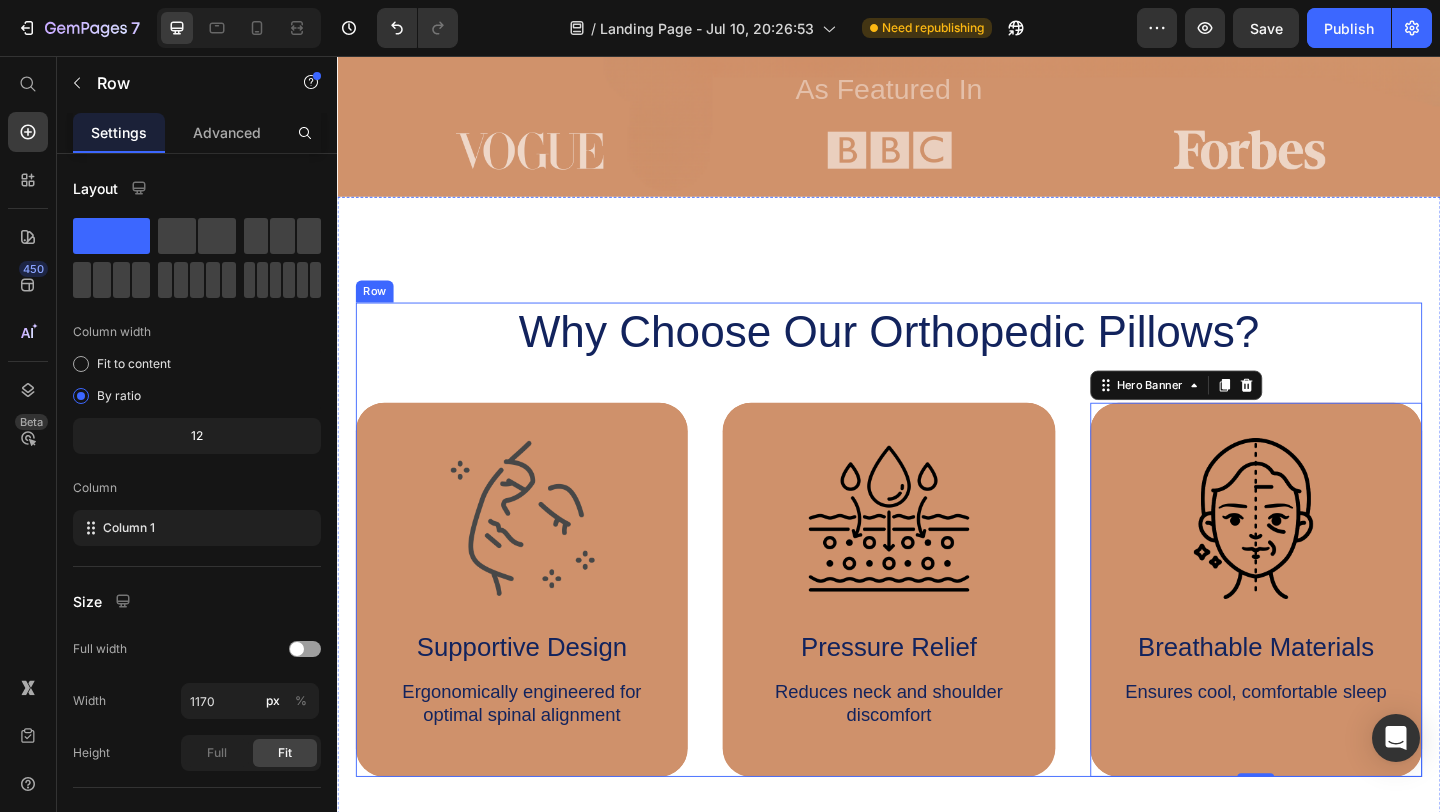 click on "Why Choose Our Orthopedic Pillows? Heading Image Supportive Design Text Block Ergonomically engineered for optimal spinal alignment Text Block Hero Banner Image Pressure Relief Text Block Reduces neck and shoulder discomfort Text Block Hero Banner Image Breathable Materials Text Block   14 Ensures cool, comfortable sleep Text Block Hero Banner Row Image Supportive Design Text Block Ergonomically engineered for optimal spinal alignment Text Block Hero Banner Image Pressure Relief Text Block Reduces neck and shoulder discomfort Text Block Hero Banner Row Image Breathable Materials Text Block Ensures cool, comfortable sleep Text Block Hero Banner" at bounding box center [937, 582] 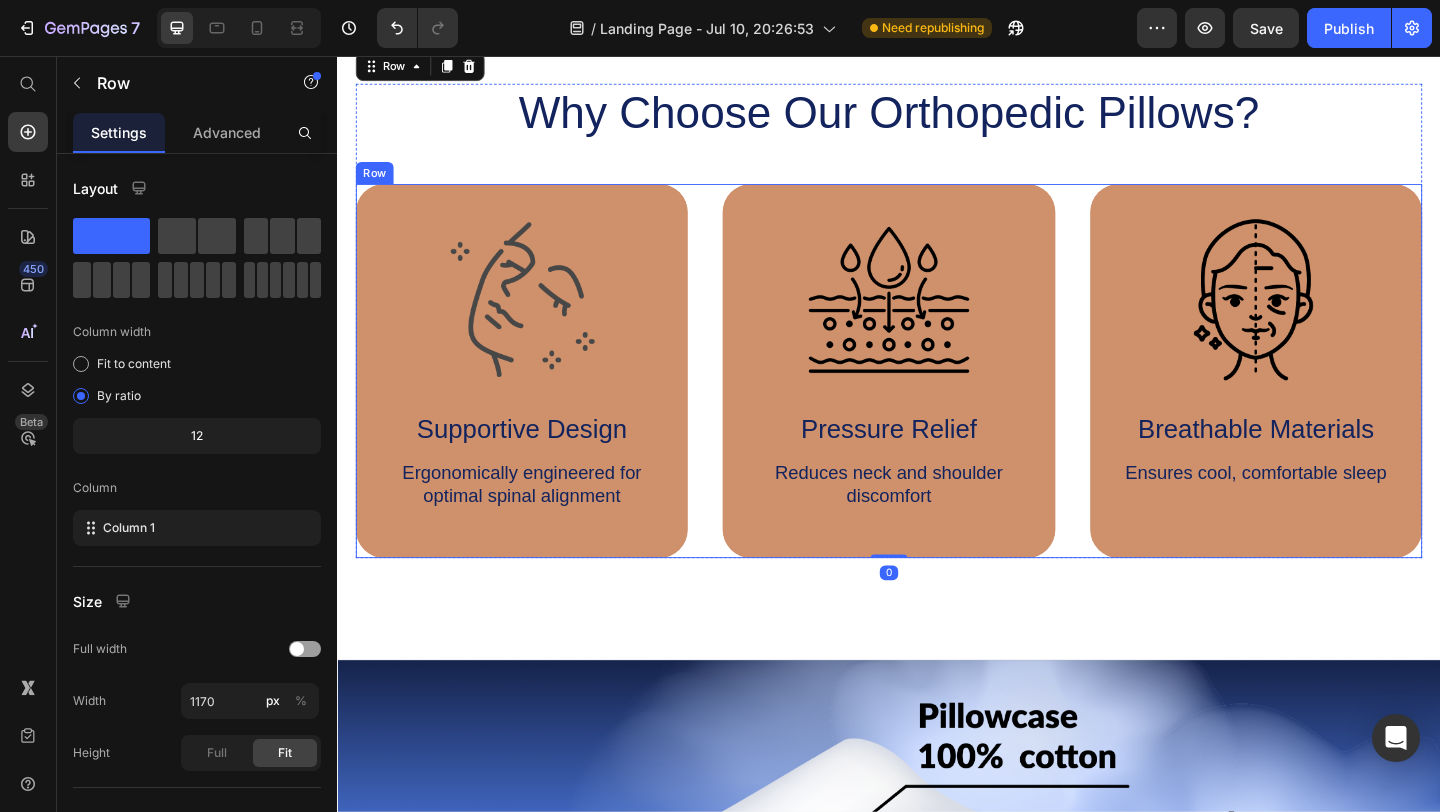 scroll, scrollTop: 1021, scrollLeft: 0, axis: vertical 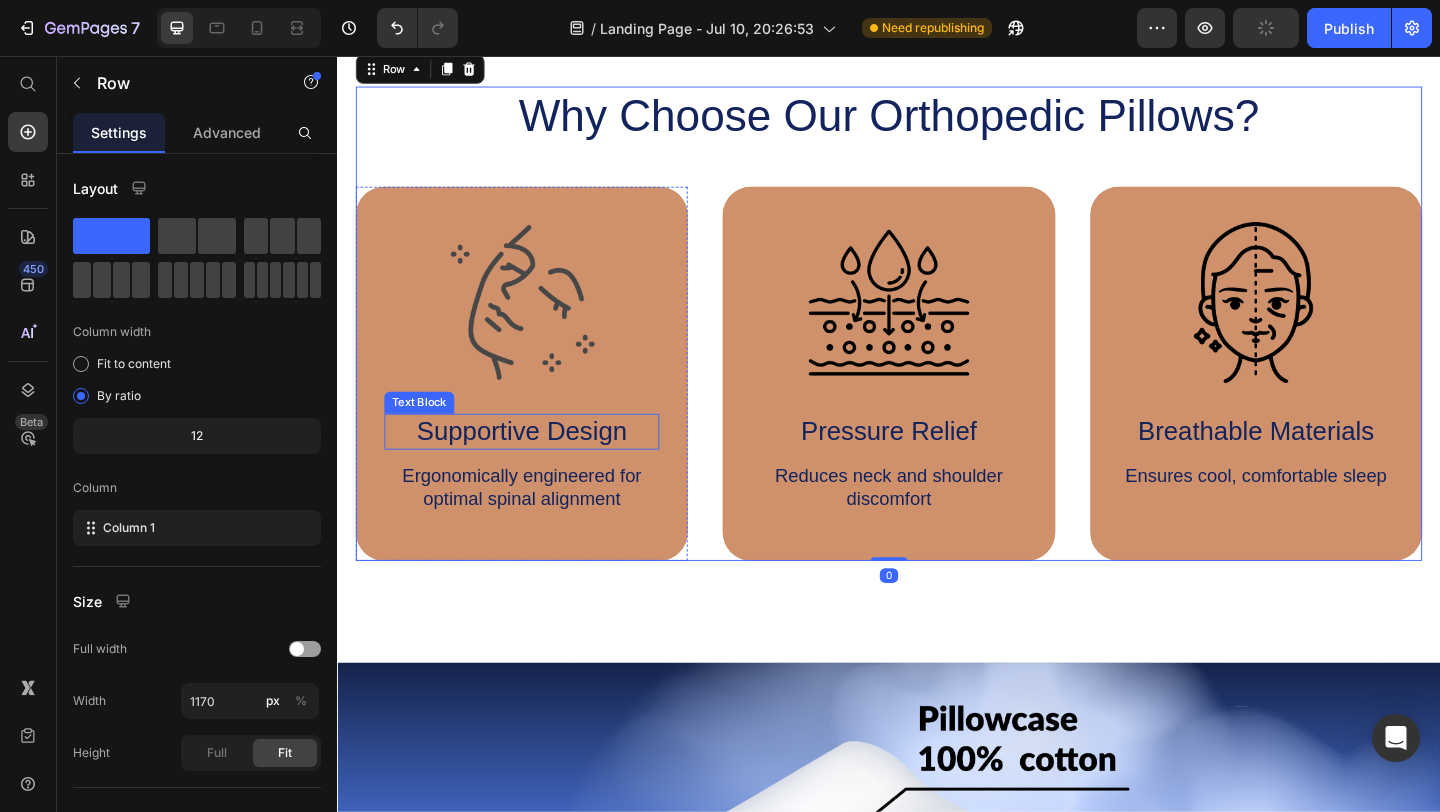 click on "Supportive Design" at bounding box center (537, 464) 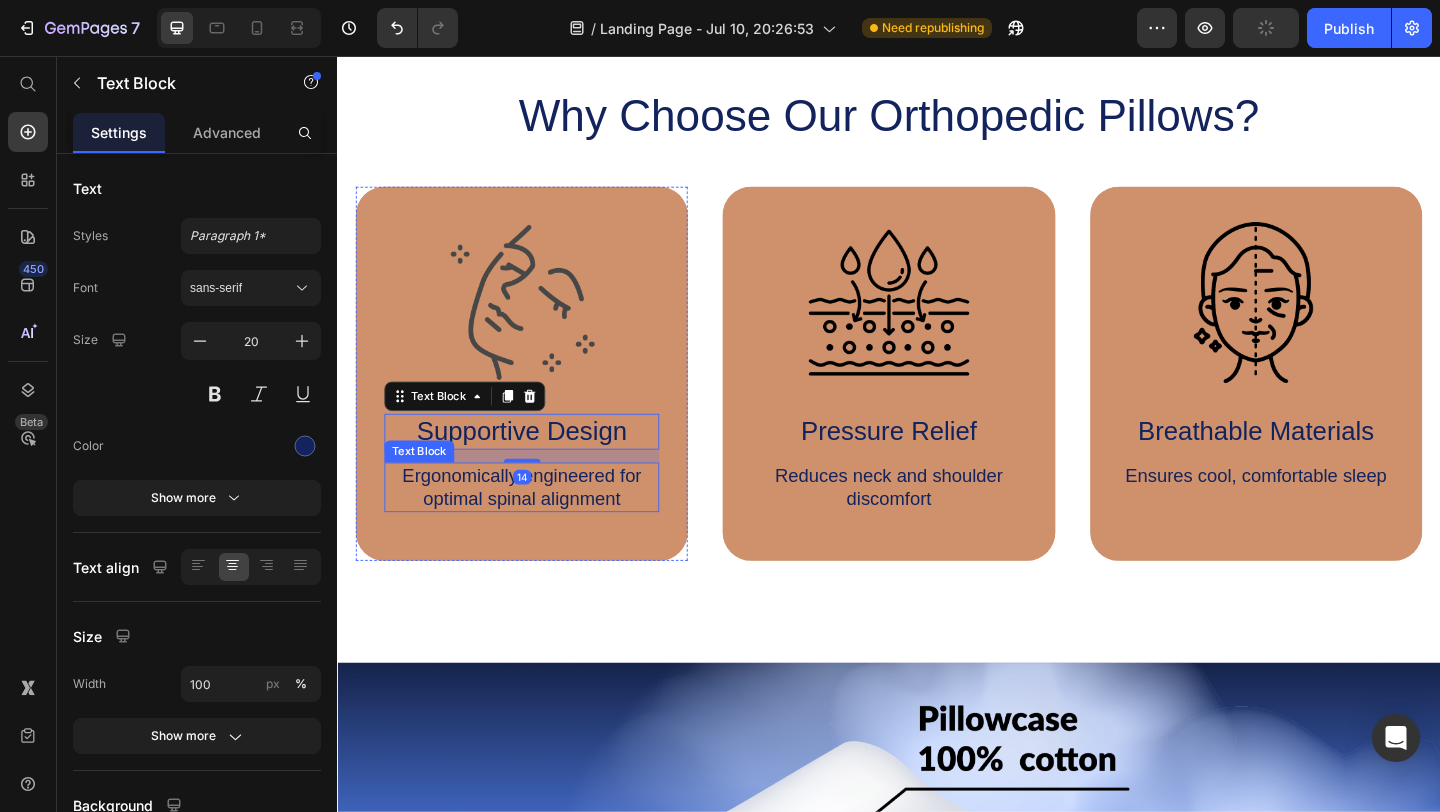 click on "Ergonomically engineered for optimal spinal alignment" at bounding box center [537, 525] 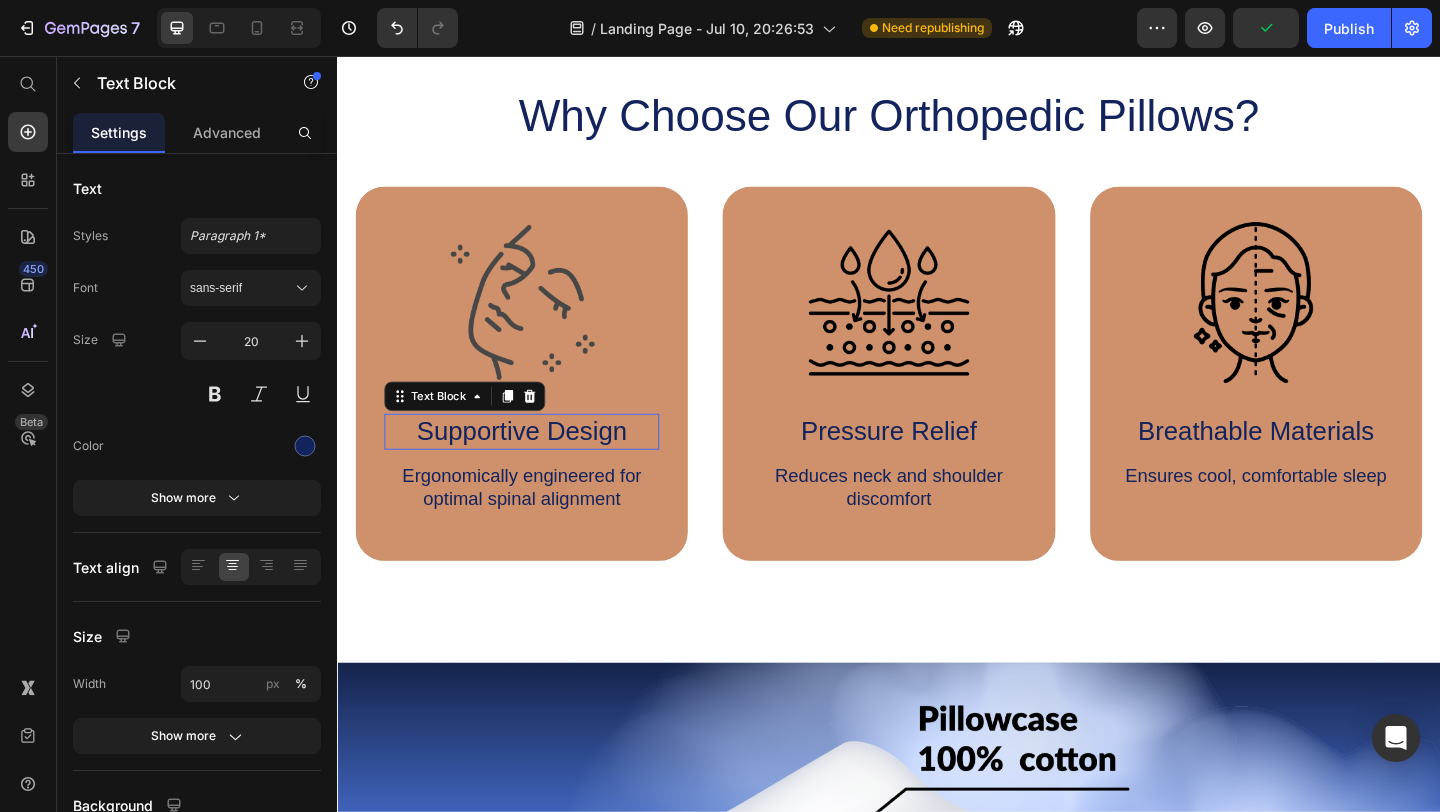 click on "Supportive Design" at bounding box center [537, 464] 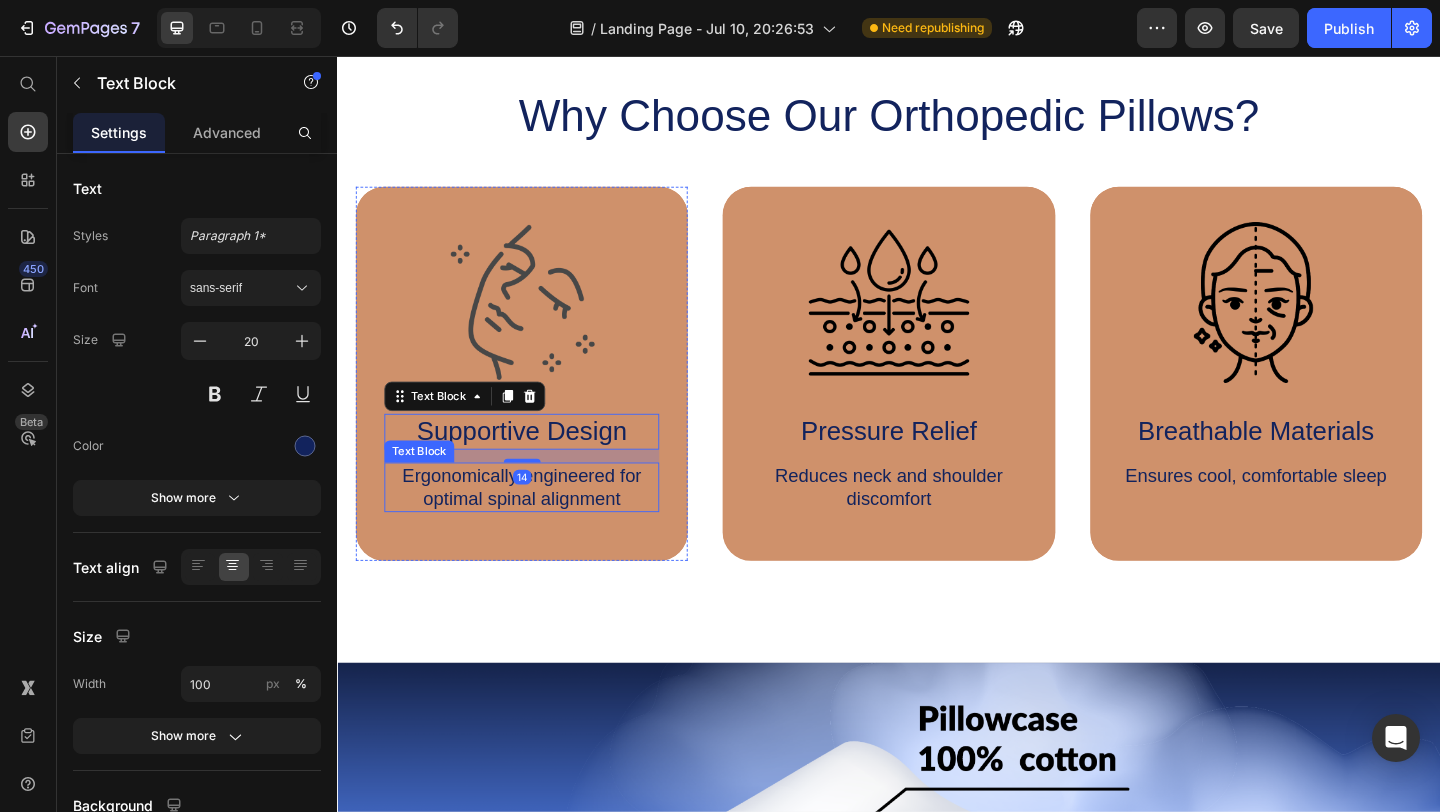 click on "Ergonomically engineered for optimal spinal alignment" at bounding box center [537, 525] 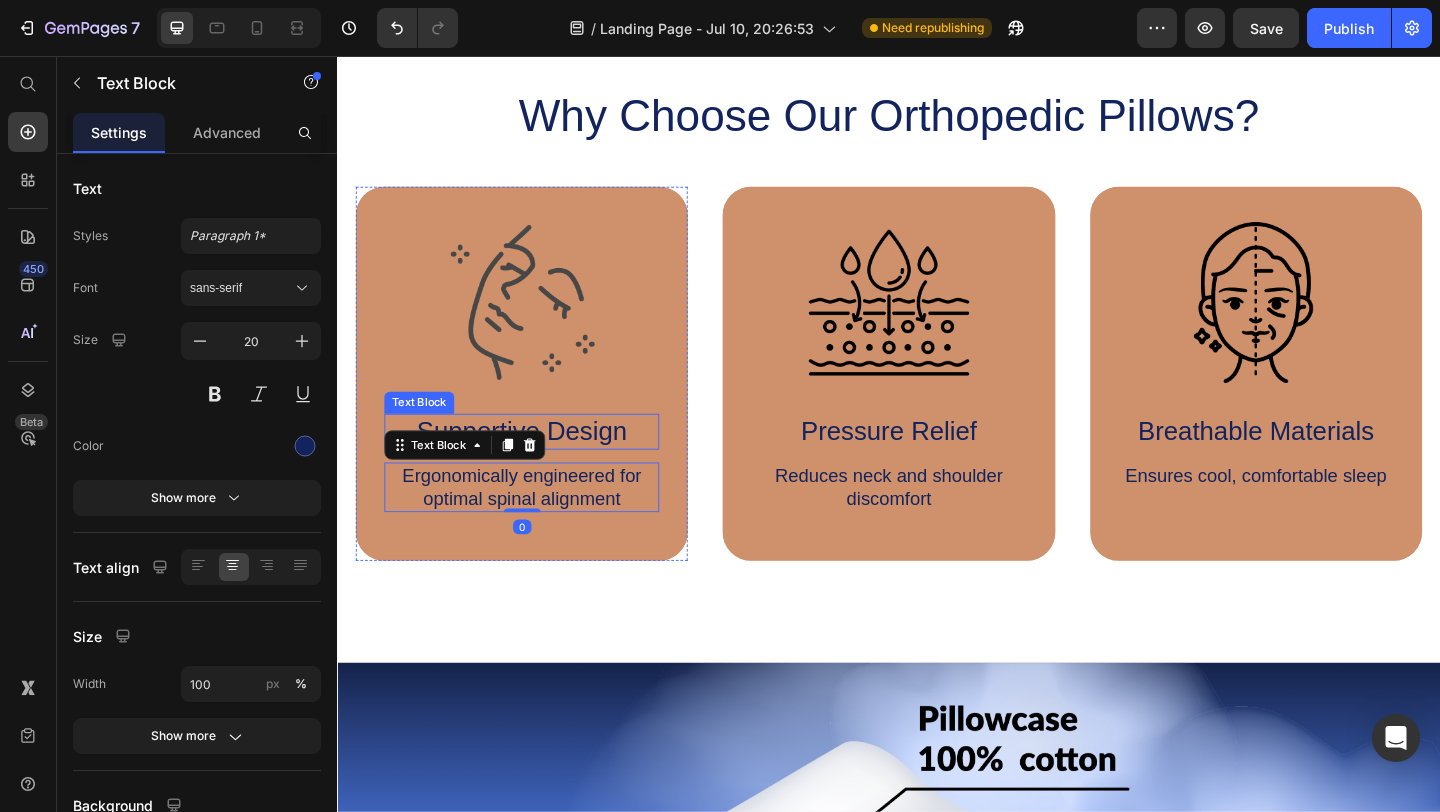 click on "Supportive Design" at bounding box center [537, 464] 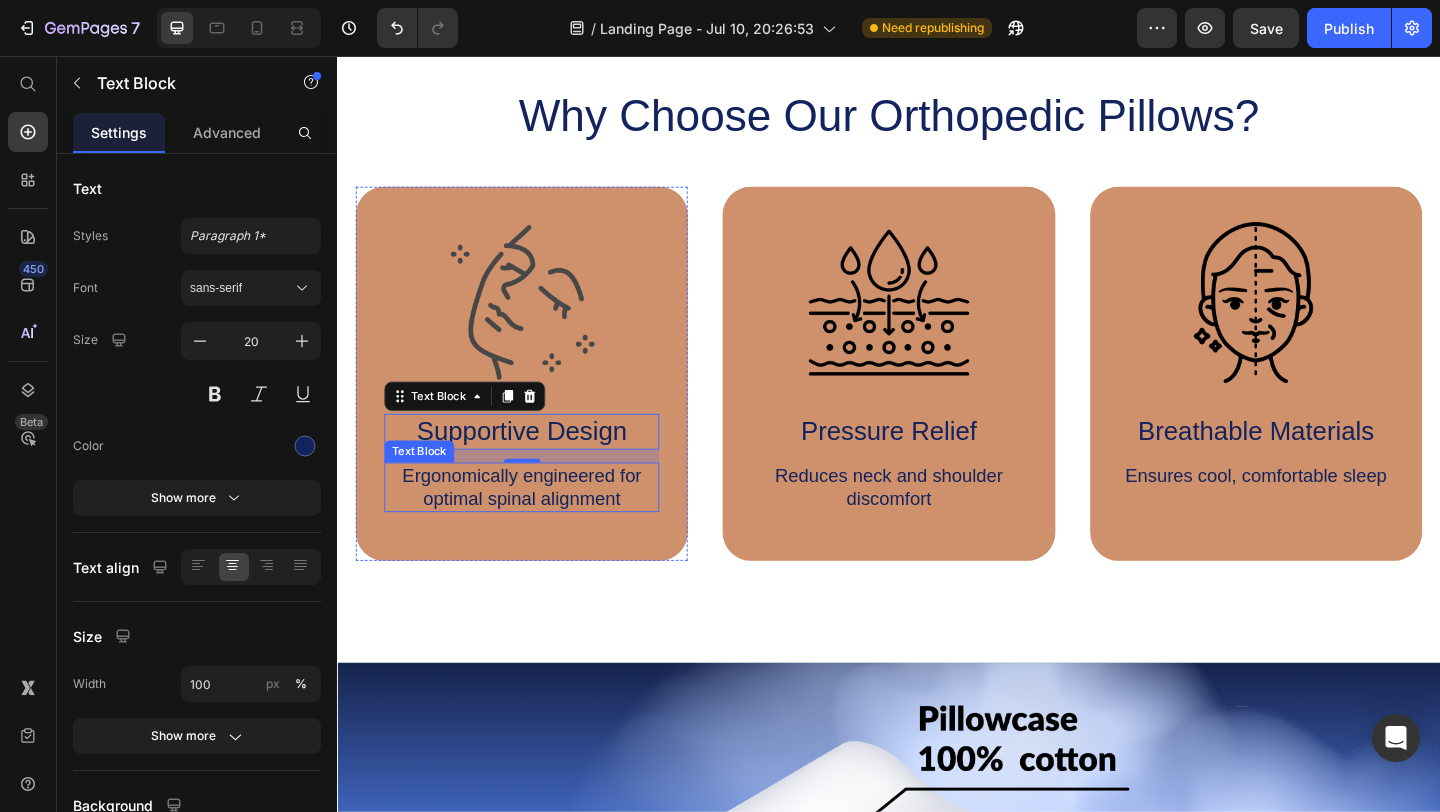 click on "Ergonomically engineered for optimal spinal alignment" at bounding box center [537, 525] 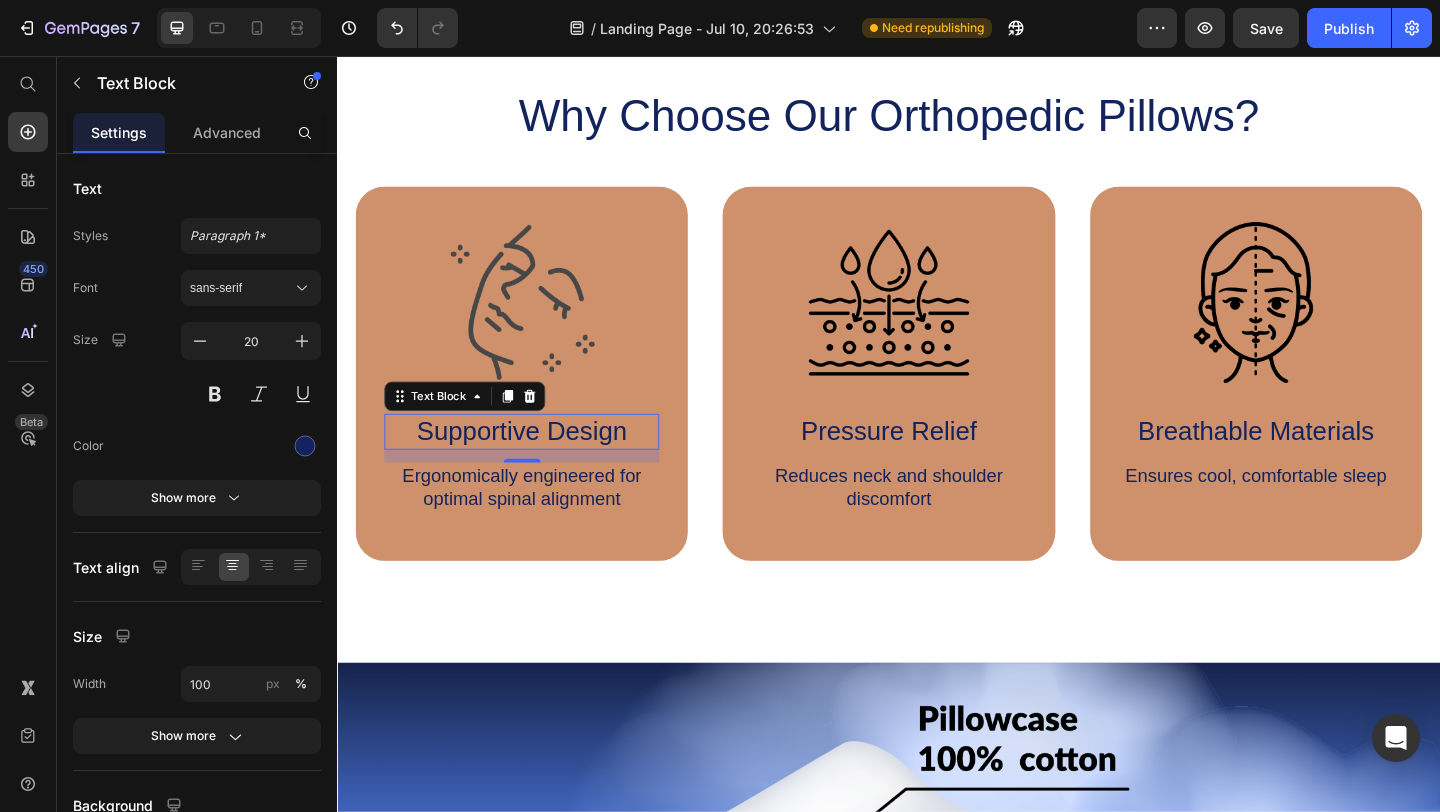 click on "Supportive Design" at bounding box center (537, 464) 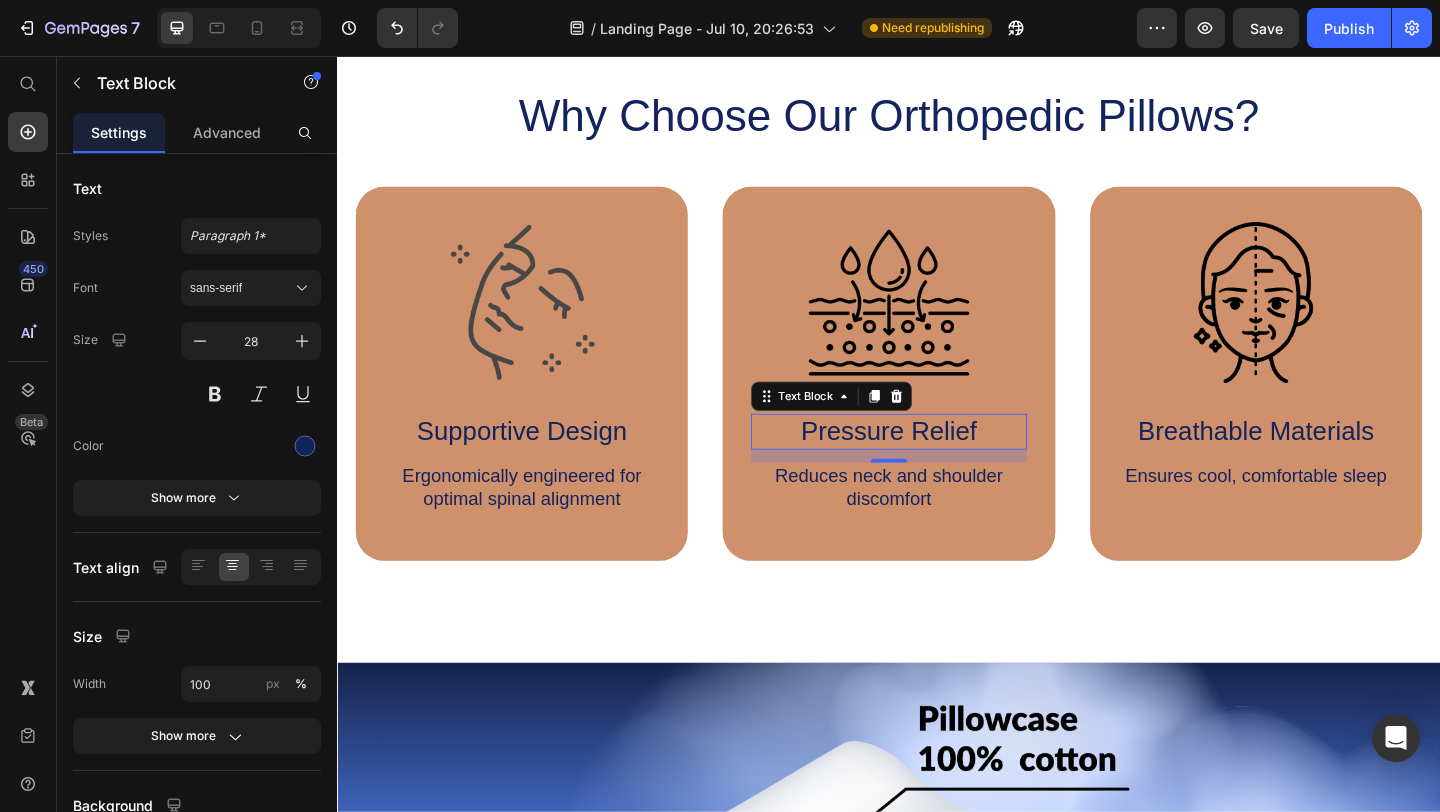 click on "Pressure Relief" at bounding box center (936, 464) 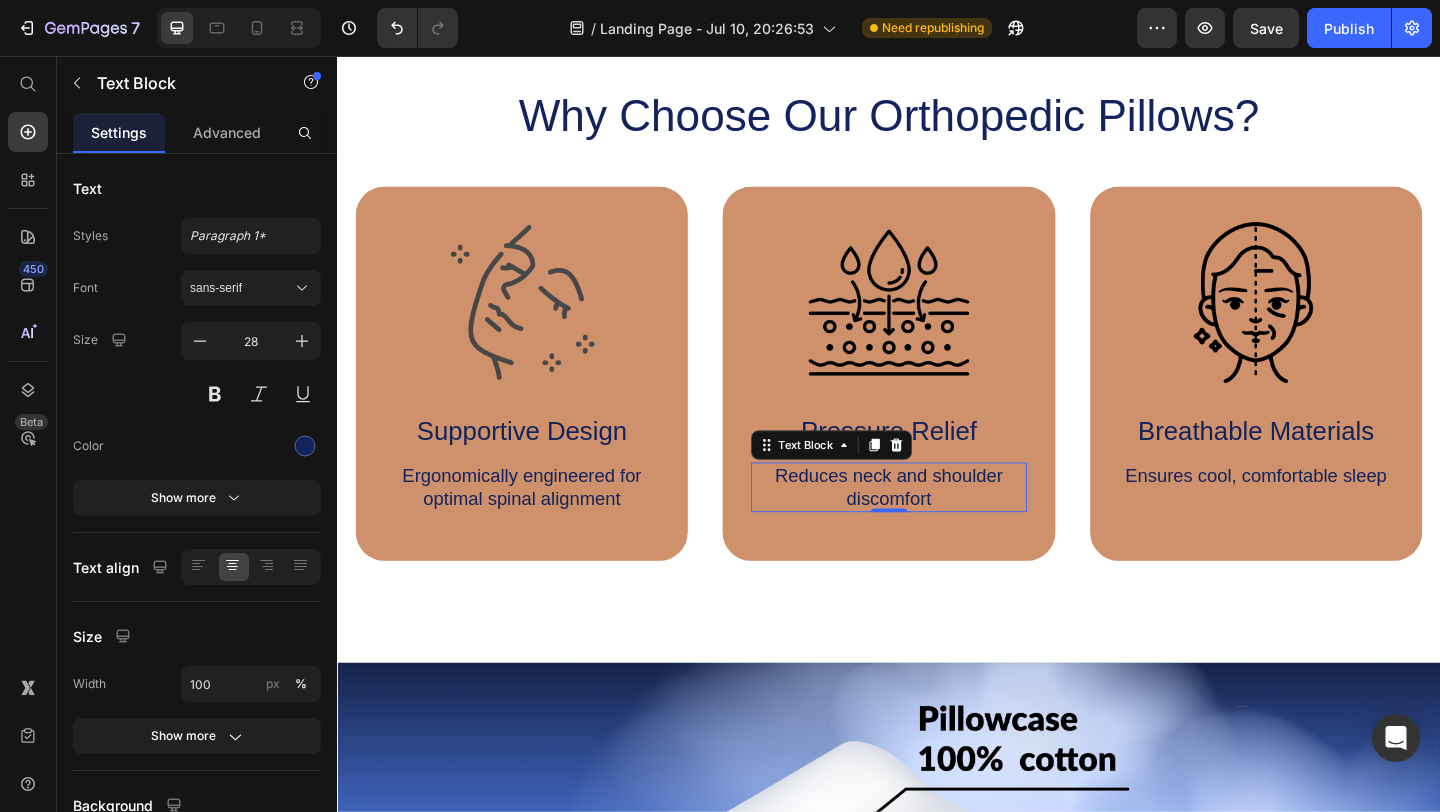 click on "Reduces neck and shoulder discomfort" at bounding box center (936, 525) 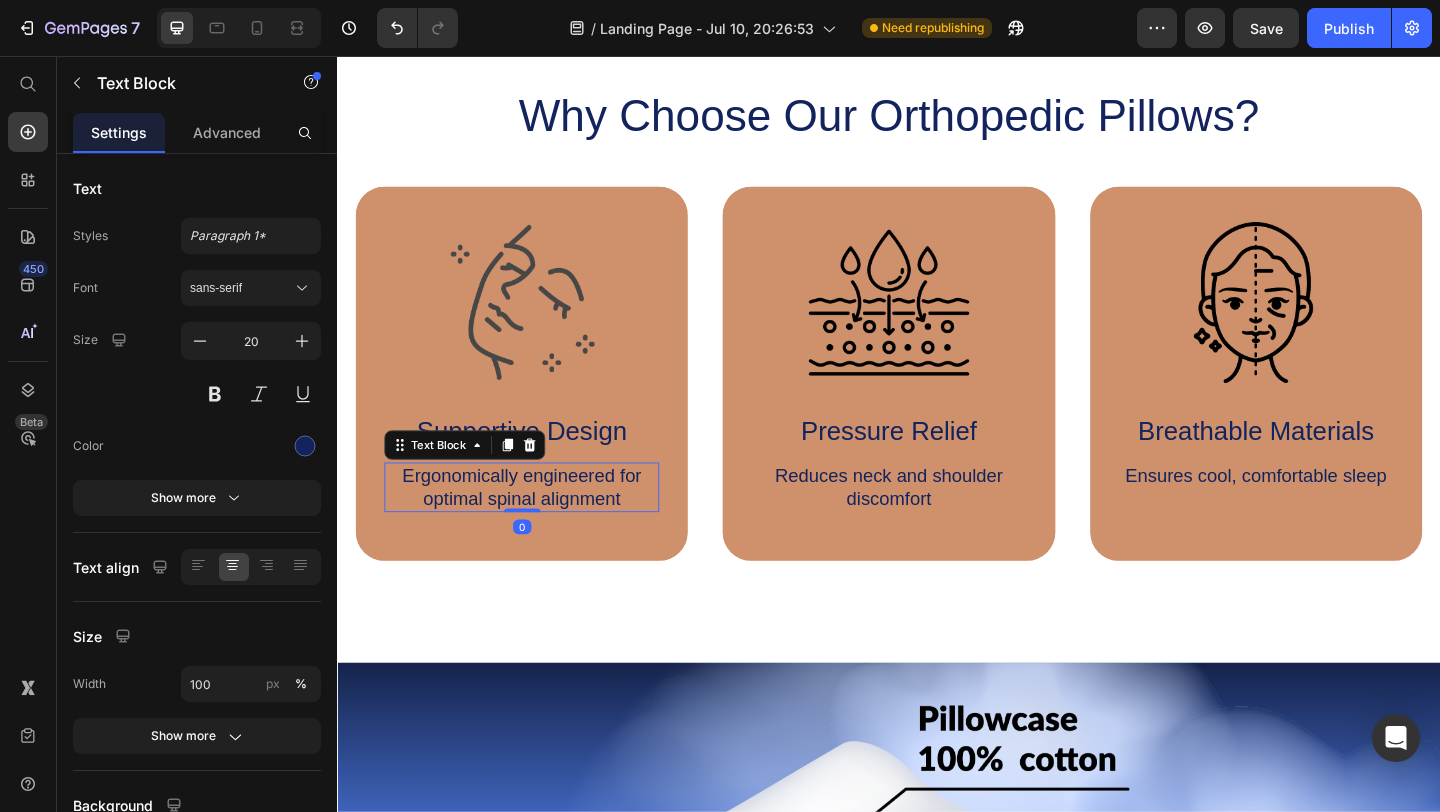 click on "Ergonomically engineered for optimal spinal alignment" at bounding box center [537, 525] 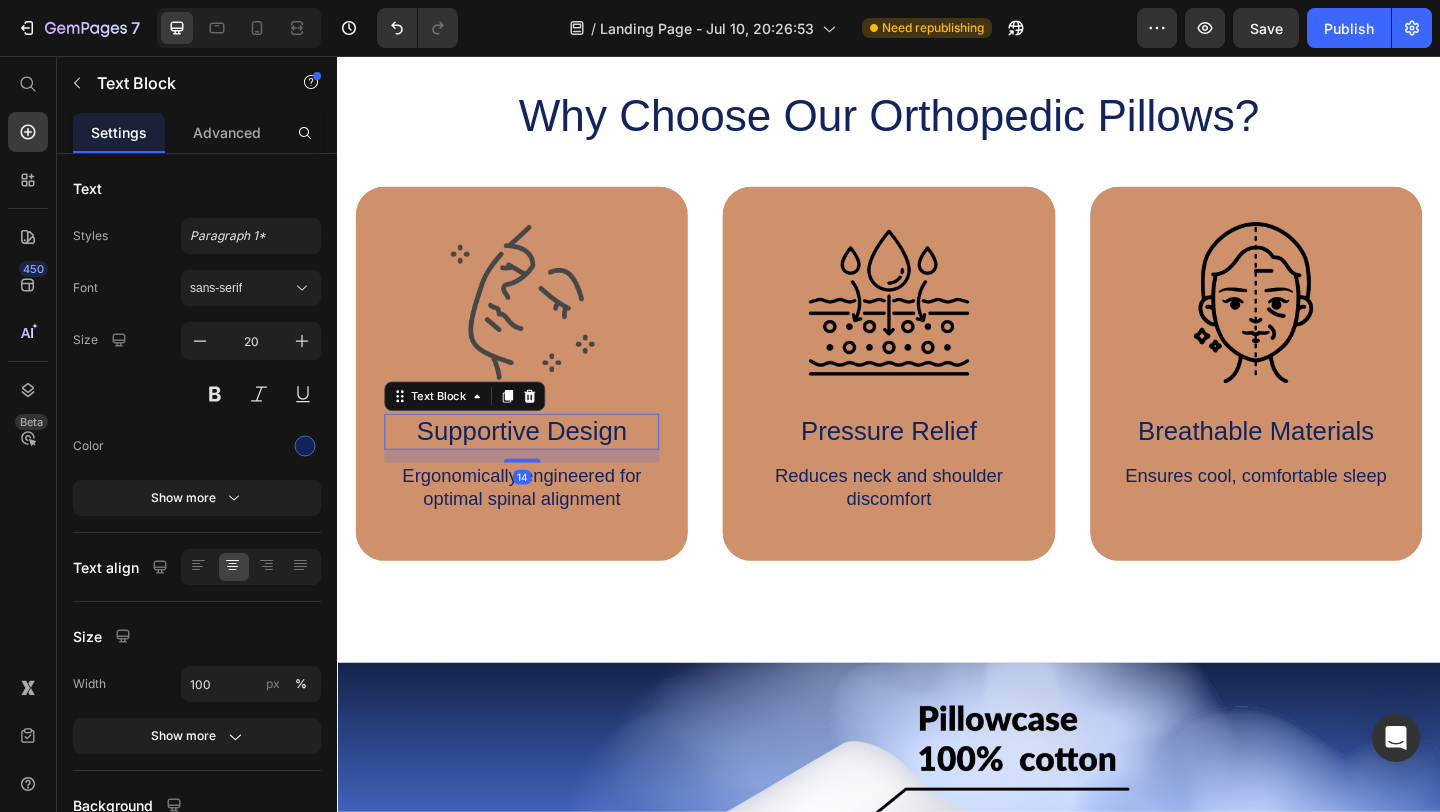 click on "Supportive Design" at bounding box center [537, 464] 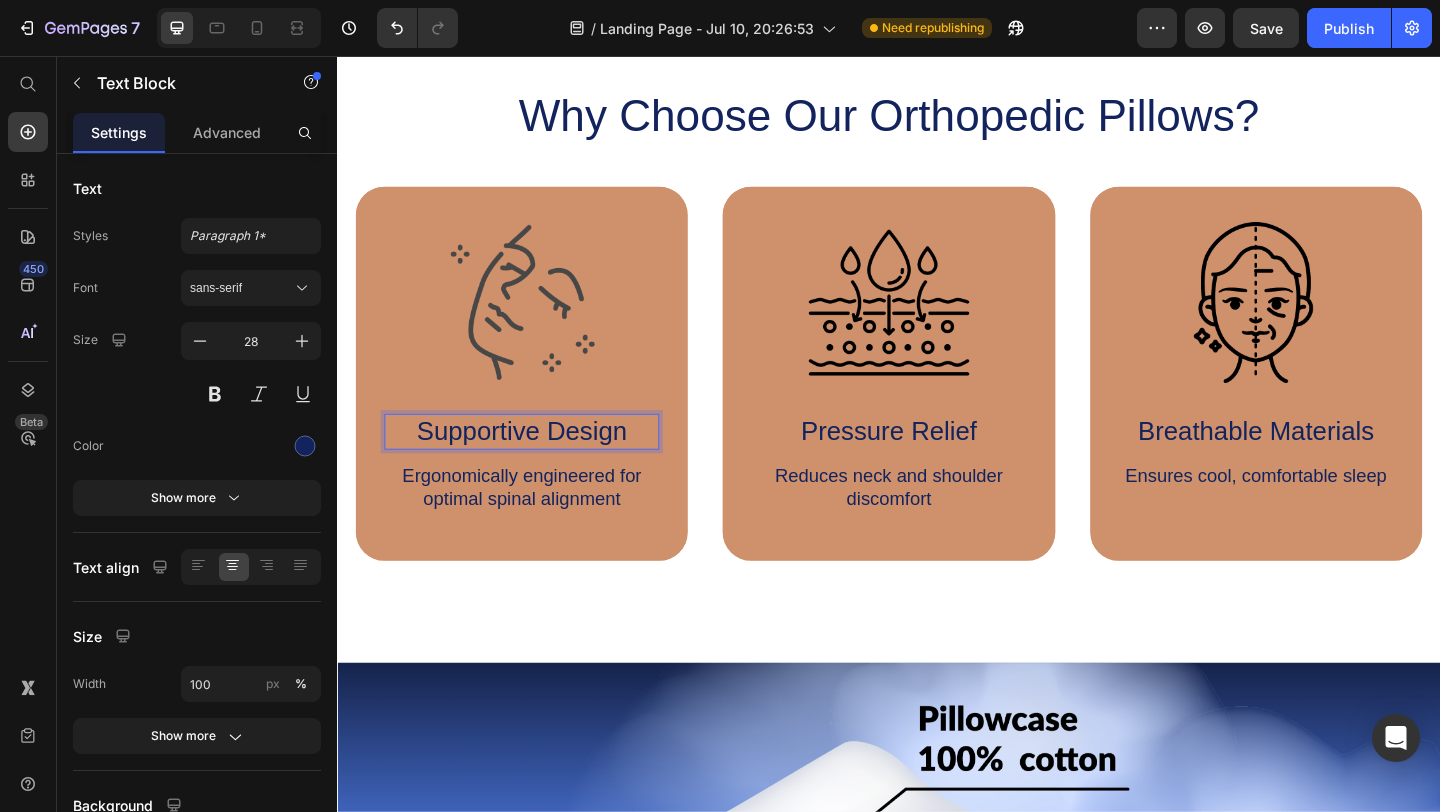click on "Supportive Design" at bounding box center (537, 464) 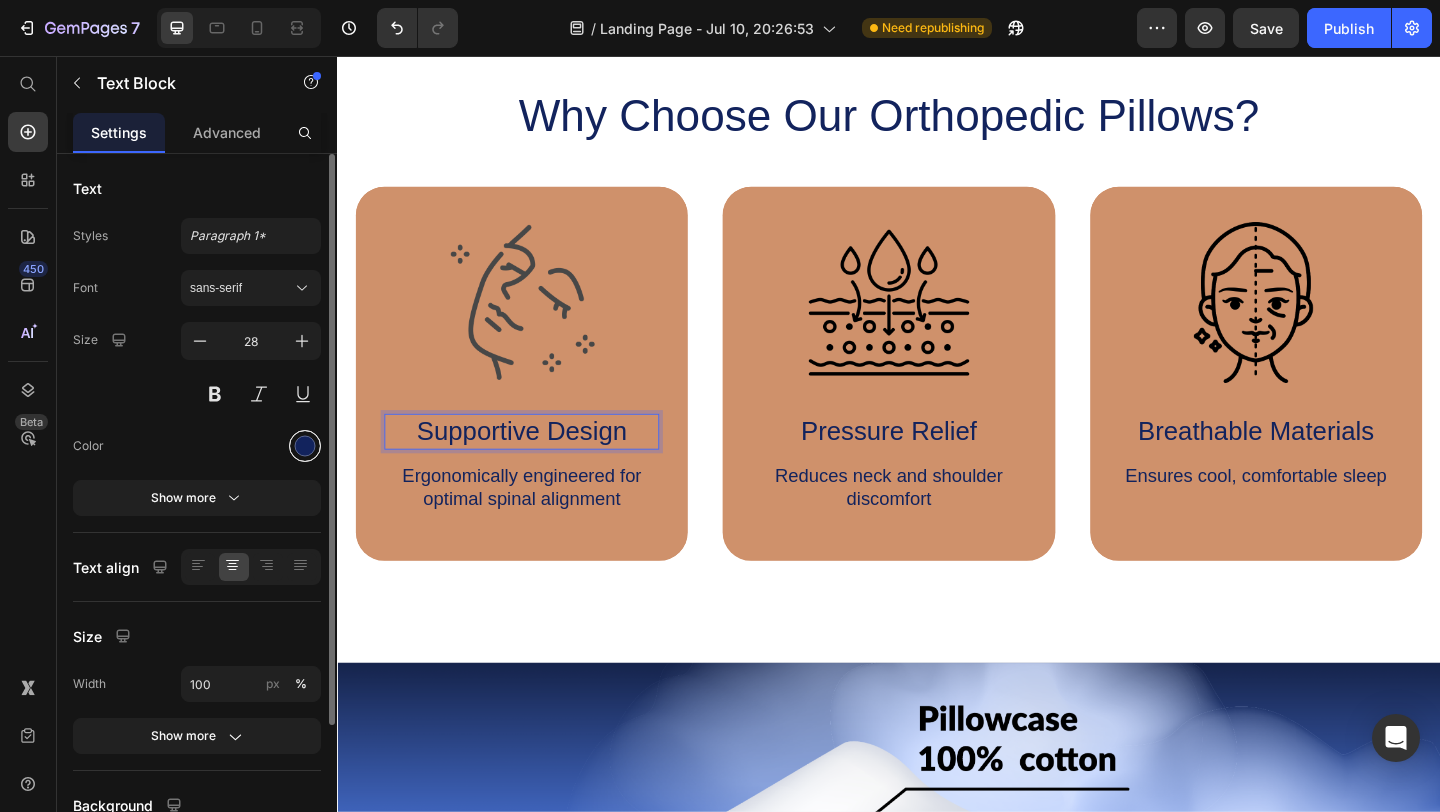 click at bounding box center (305, 446) 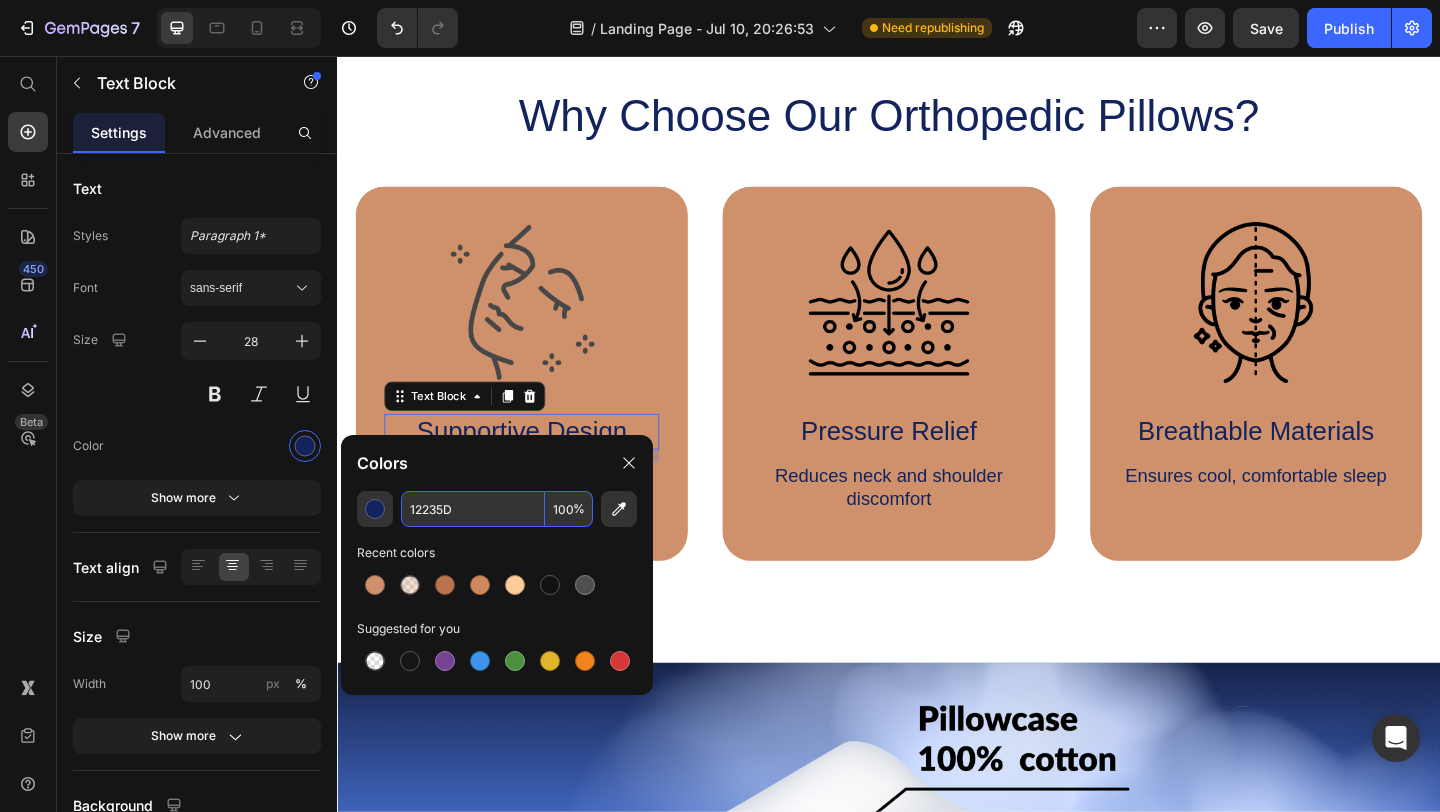 click on "12235D" at bounding box center (473, 509) 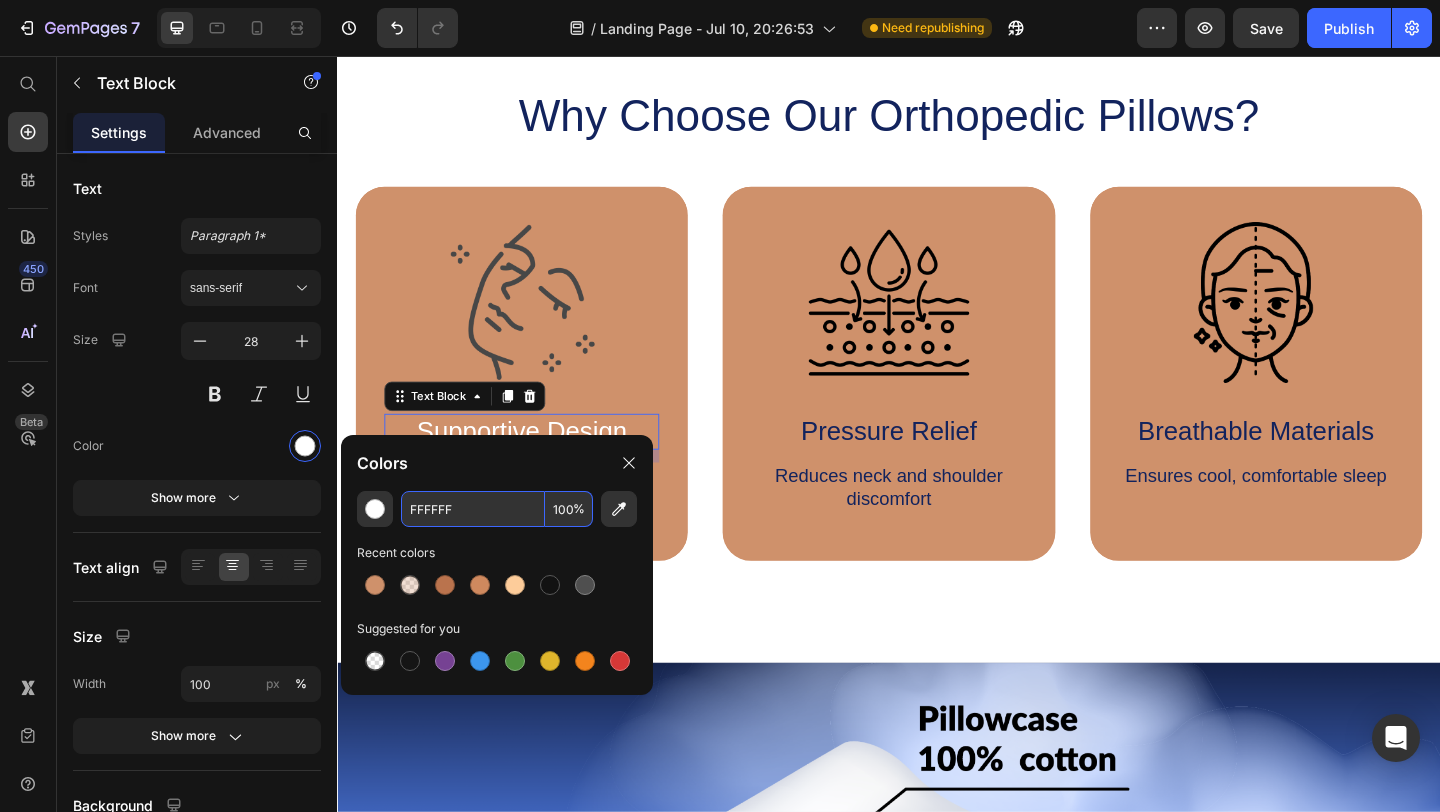 type on "FFFFFF" 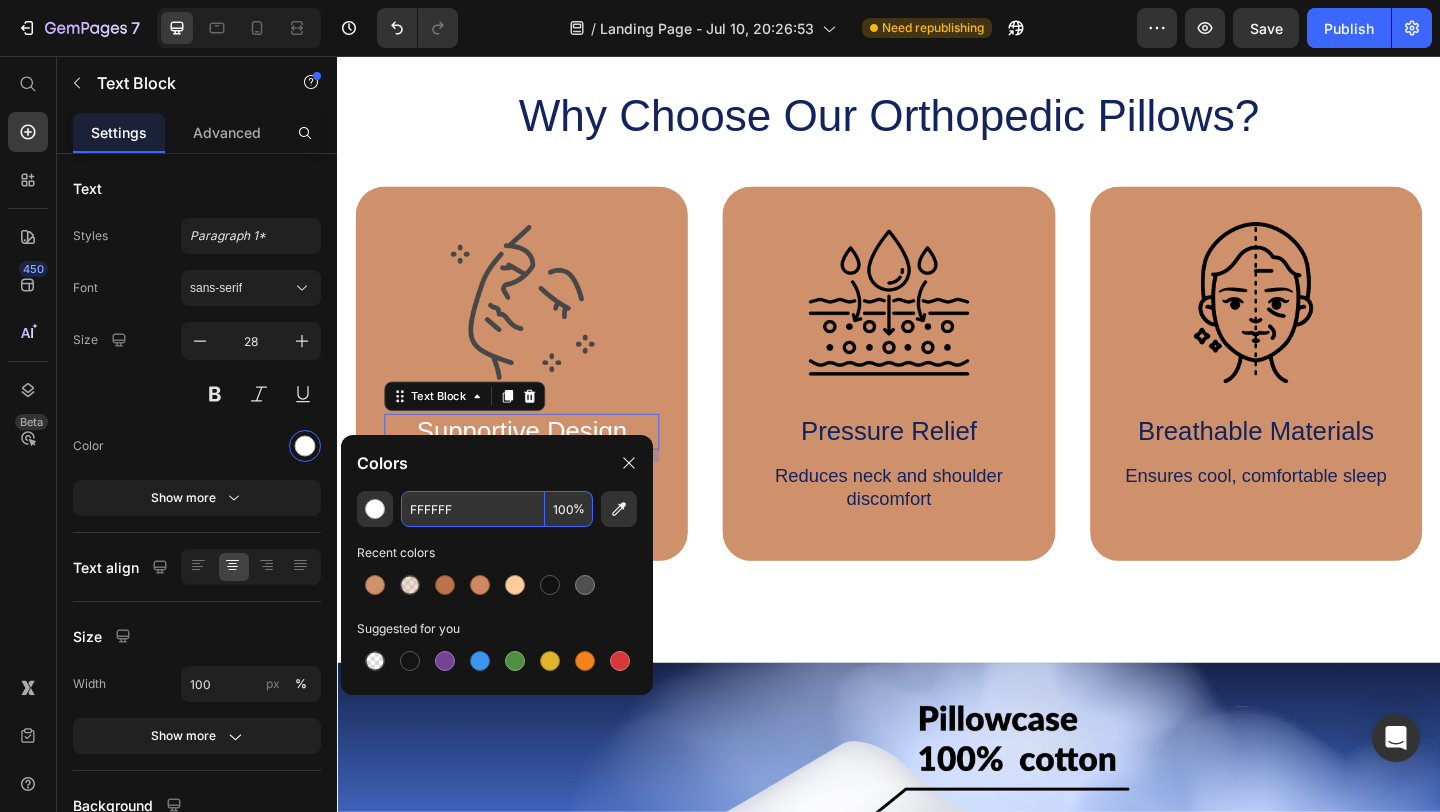 click on "FFFFFF" at bounding box center (473, 509) 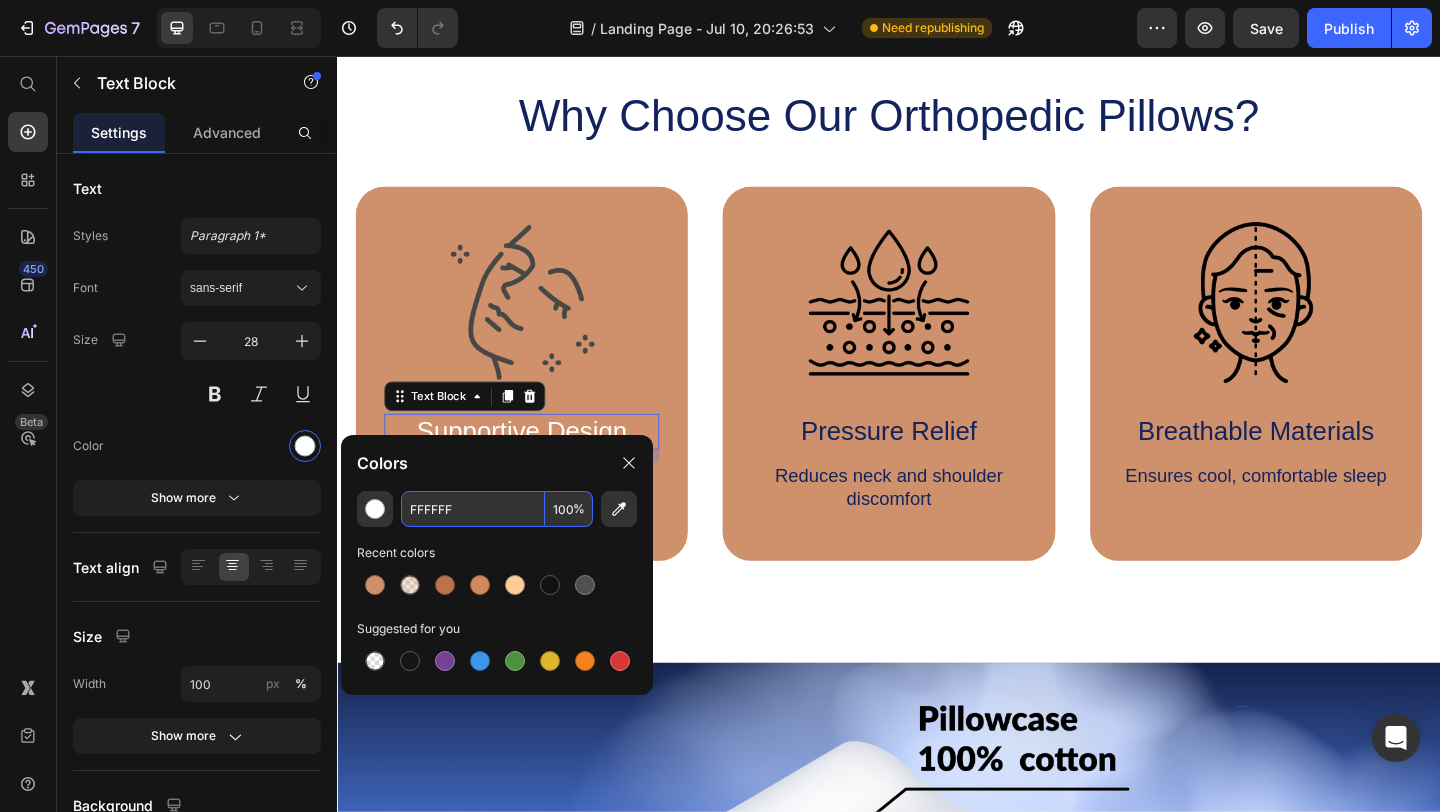 click on "FFFFFF" at bounding box center [473, 509] 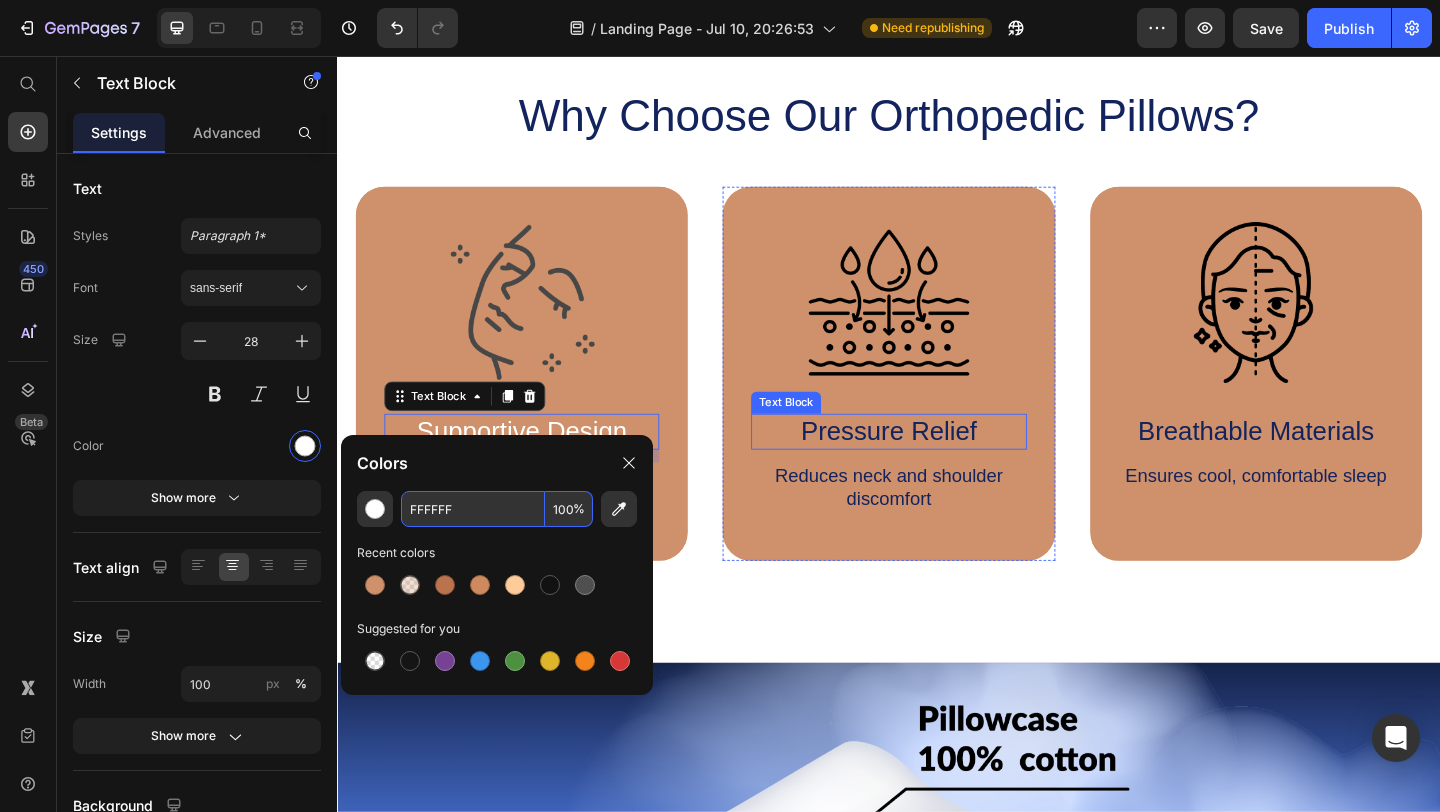 click on "Pressure Relief" at bounding box center (936, 464) 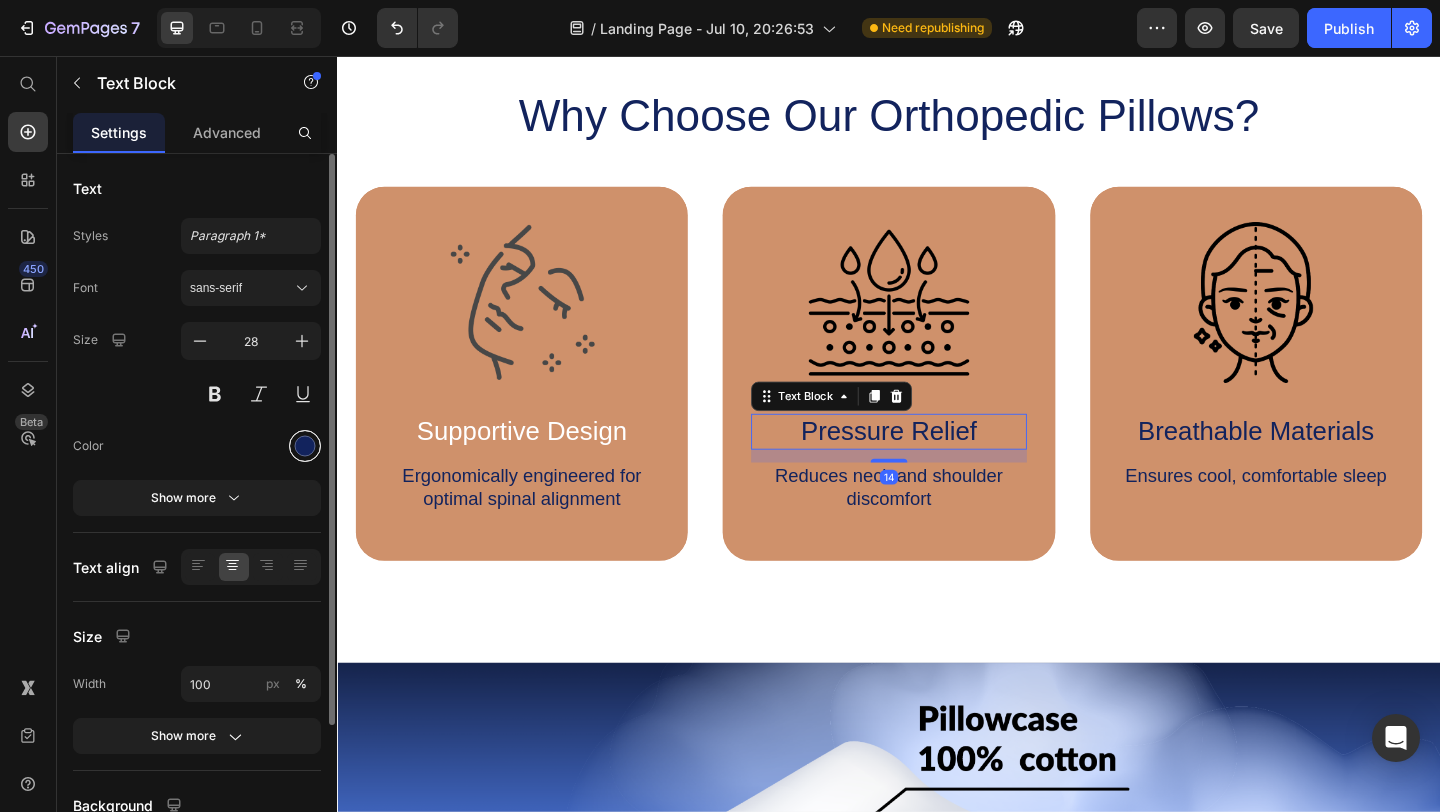 click at bounding box center (305, 446) 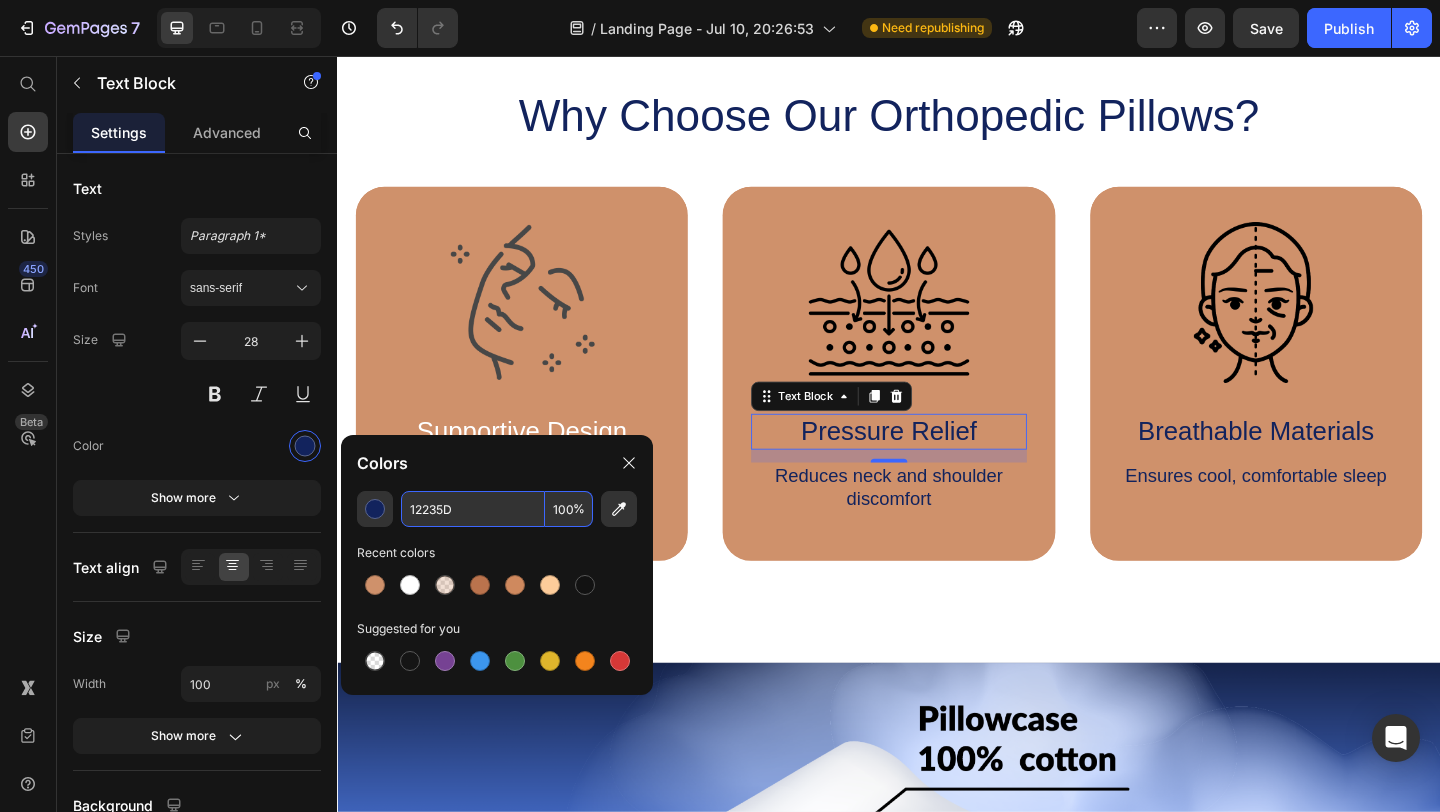 click on "12235D" at bounding box center [473, 509] 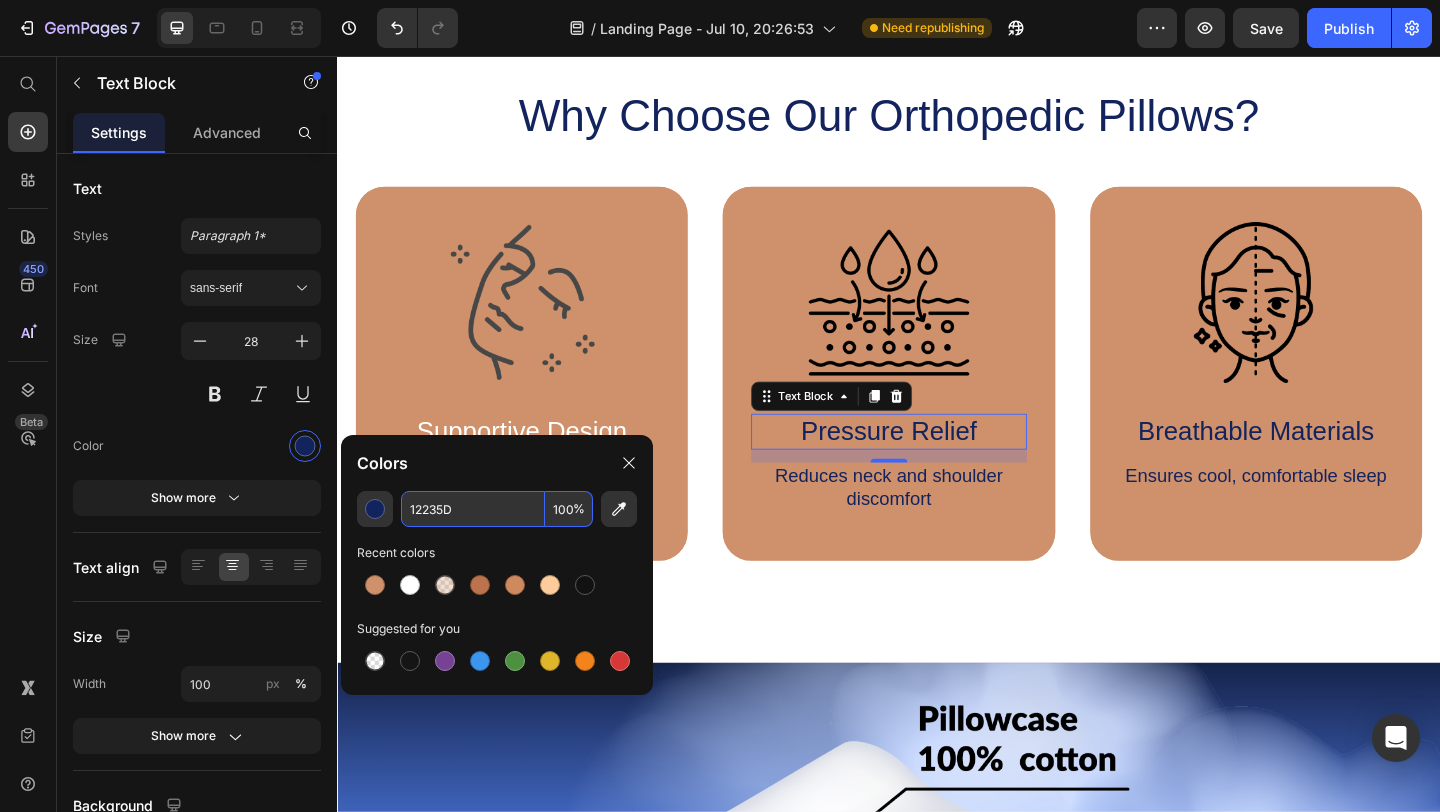 click on "12235D" at bounding box center [473, 509] 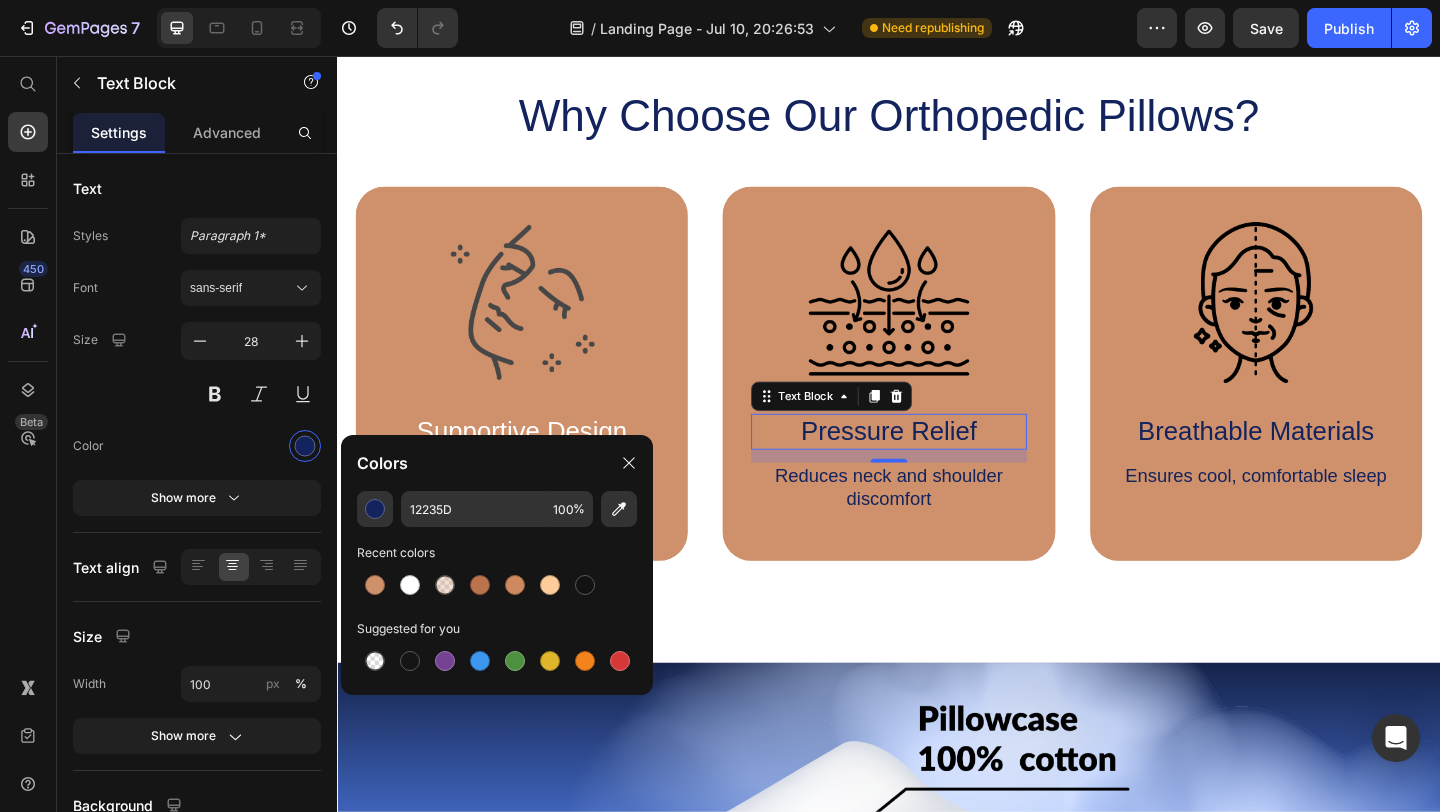 click on "Pressure Relief" at bounding box center (936, 464) 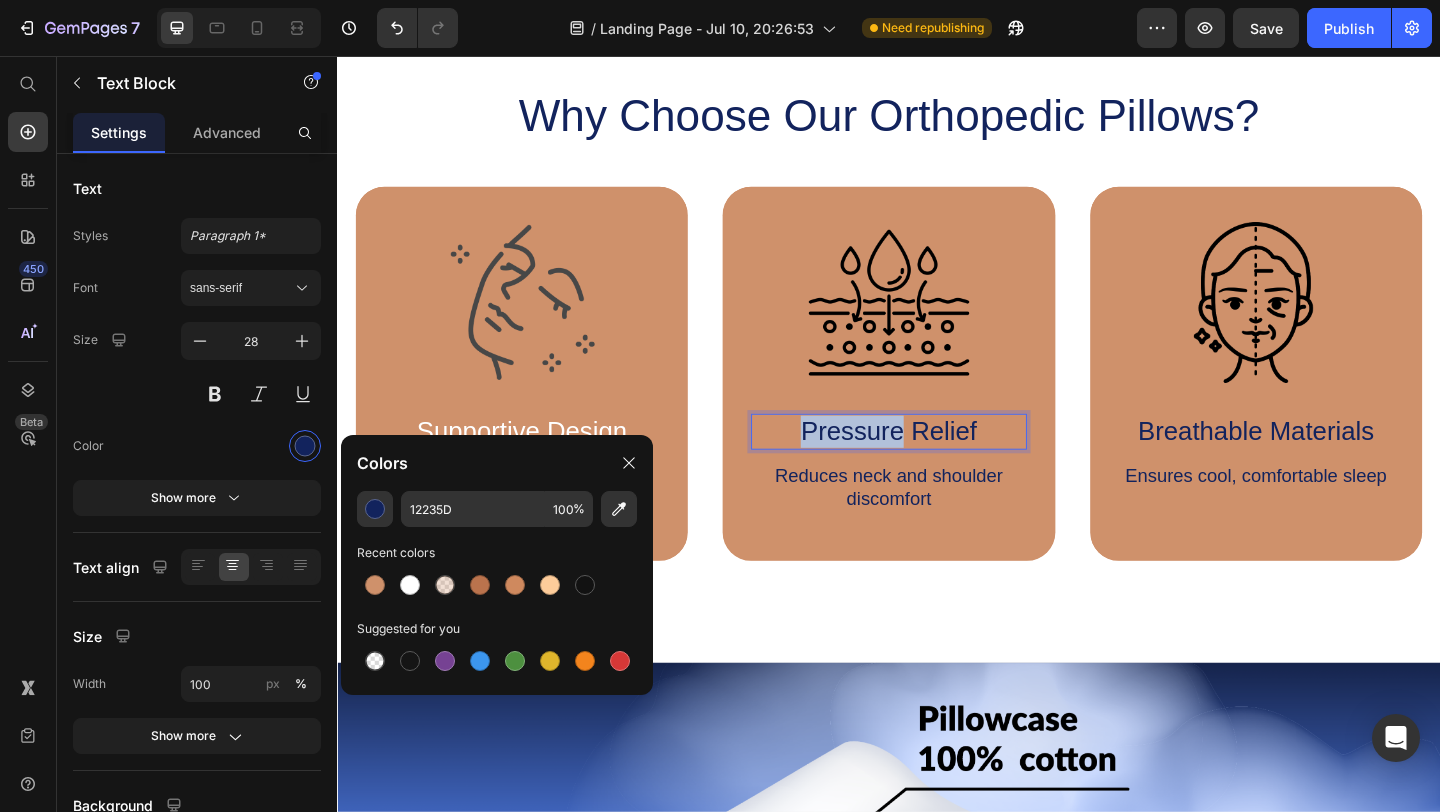 click on "Pressure Relief" at bounding box center (936, 464) 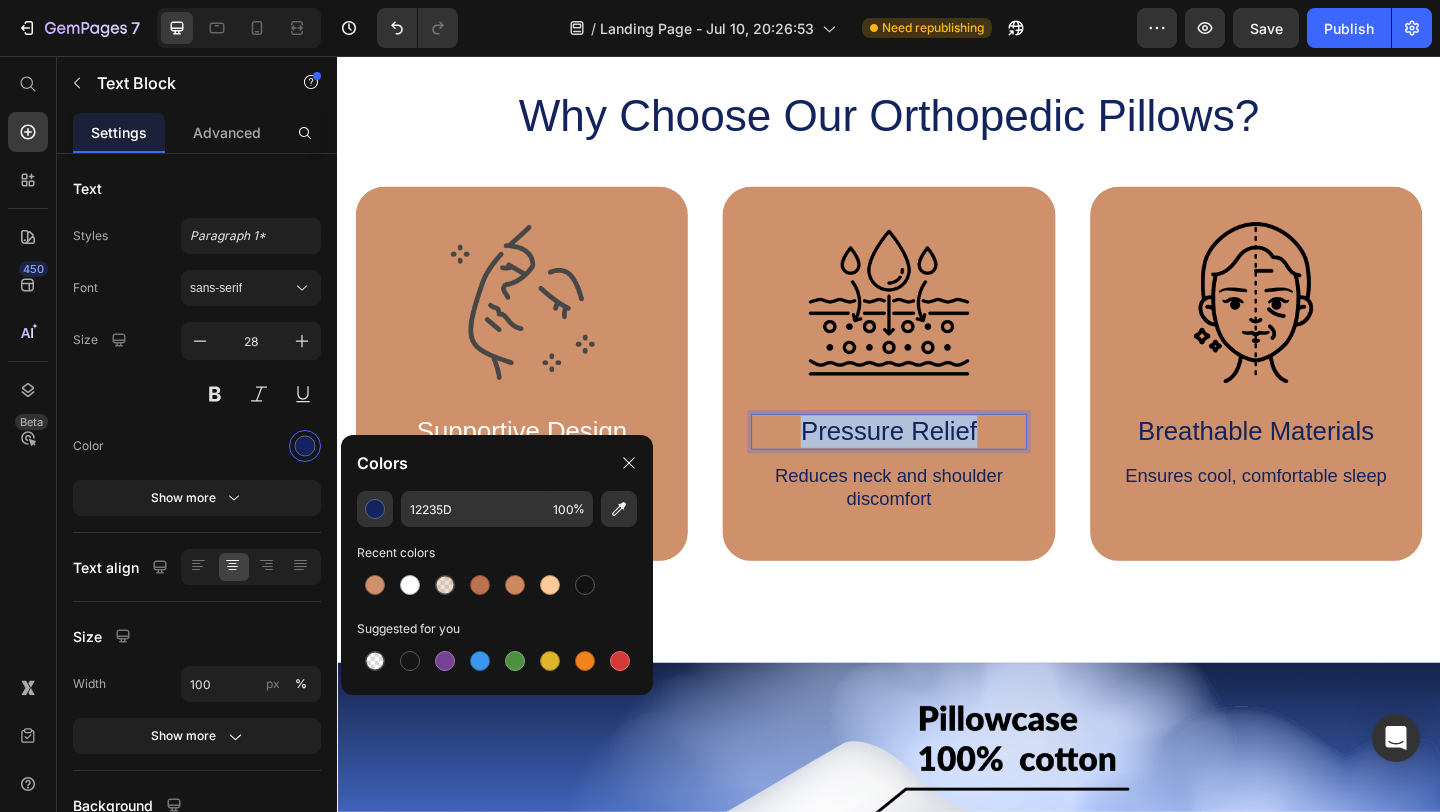 click on "Pressure Relief" at bounding box center (936, 464) 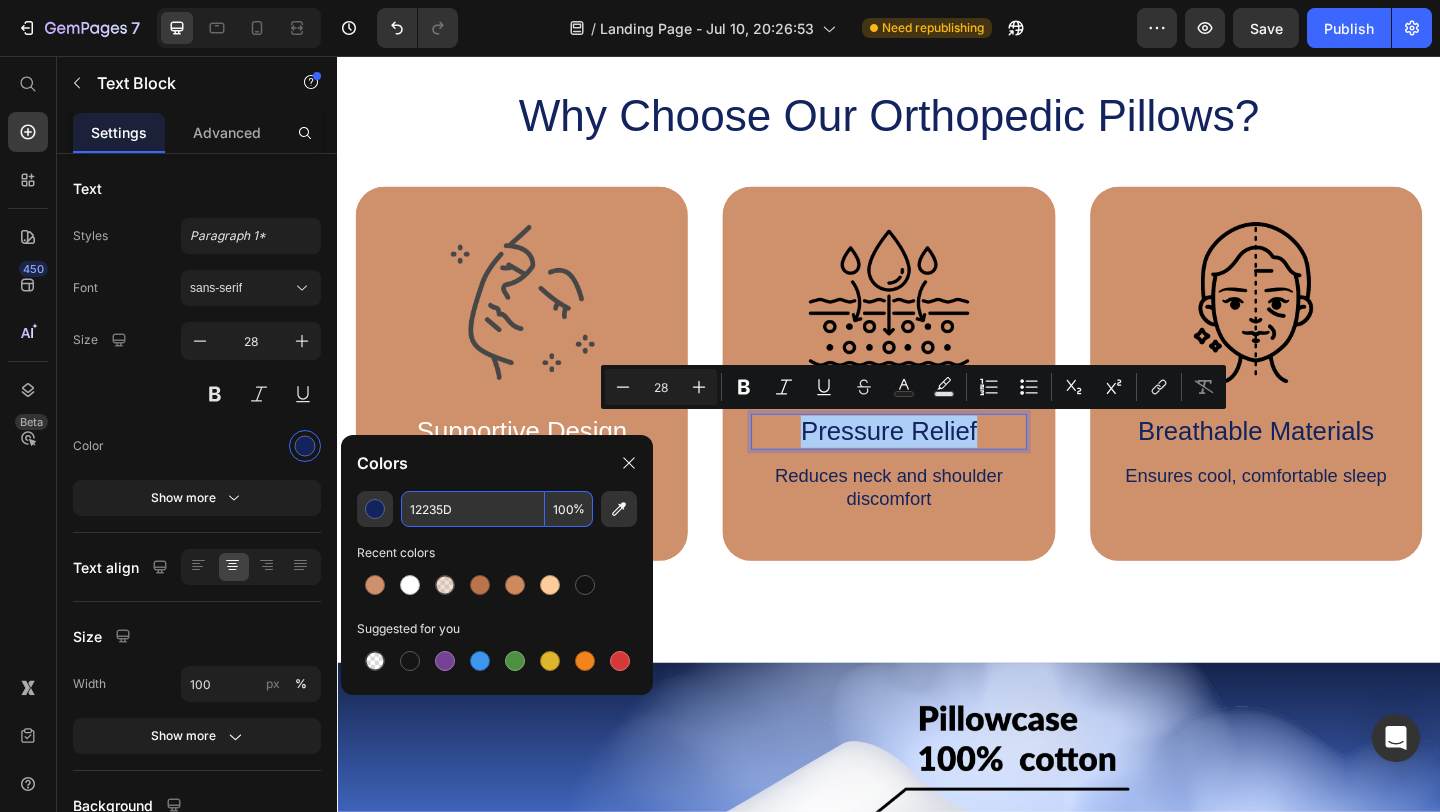click on "12235D" at bounding box center [473, 509] 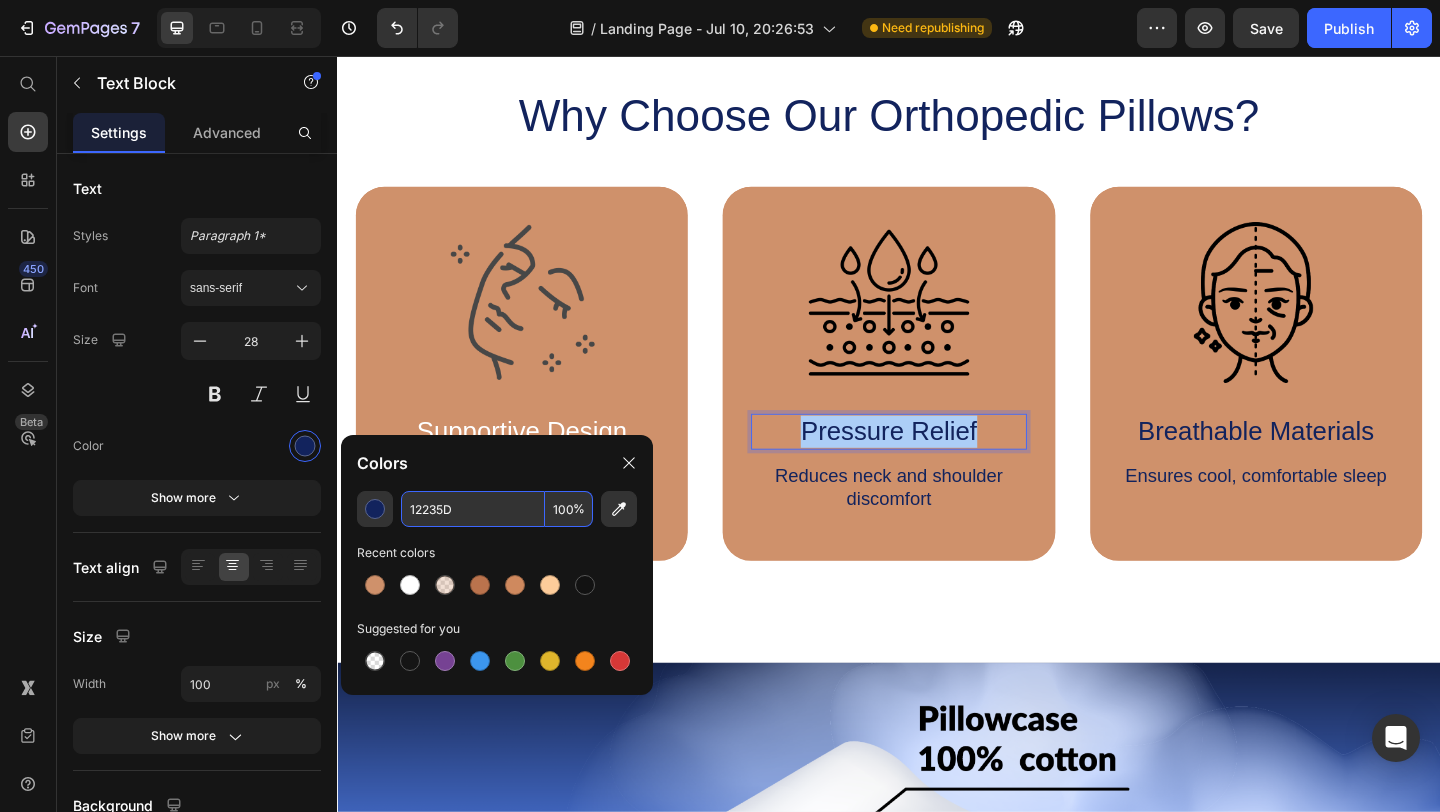 type on "FFFFFF" 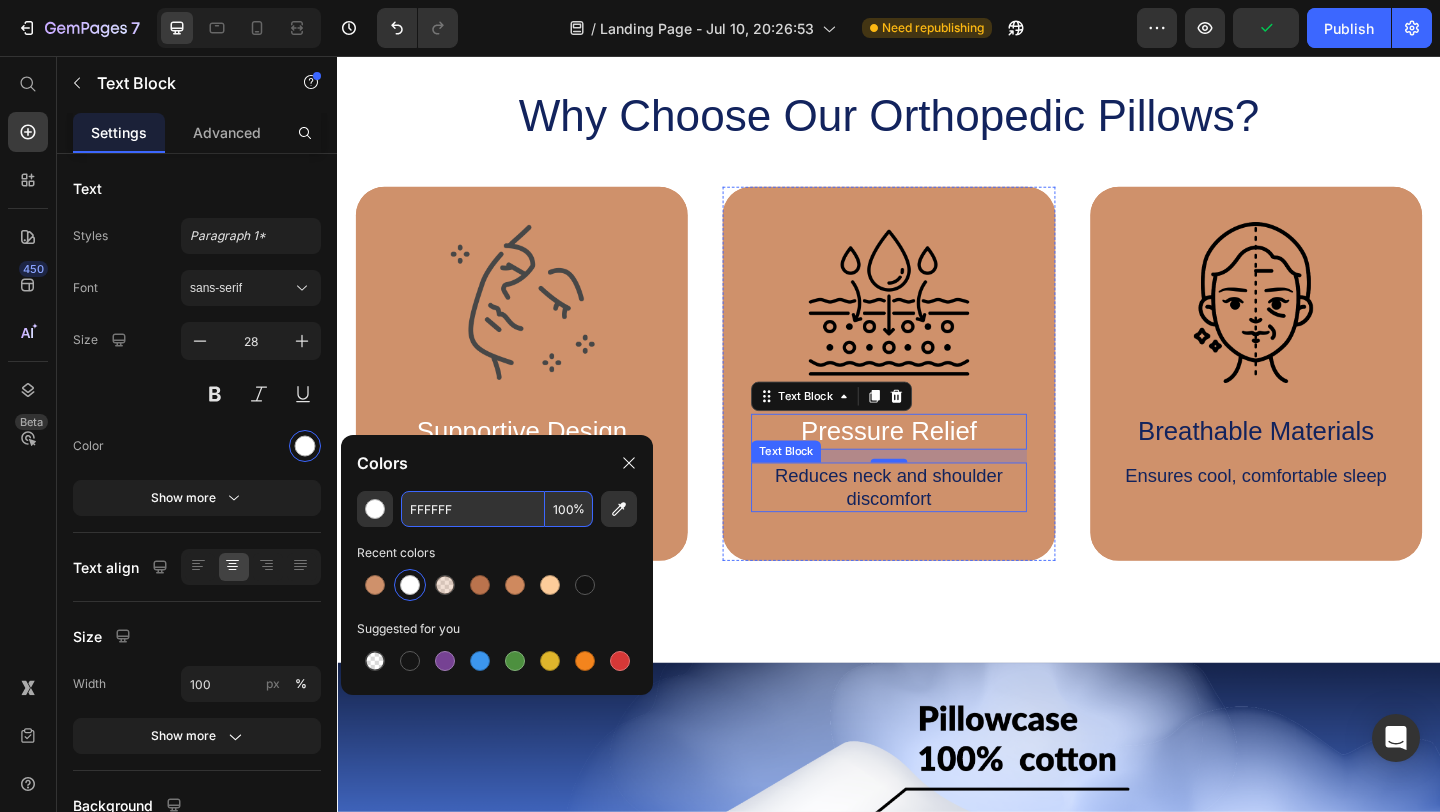 click on "Reduces neck and shoulder discomfort" at bounding box center [936, 525] 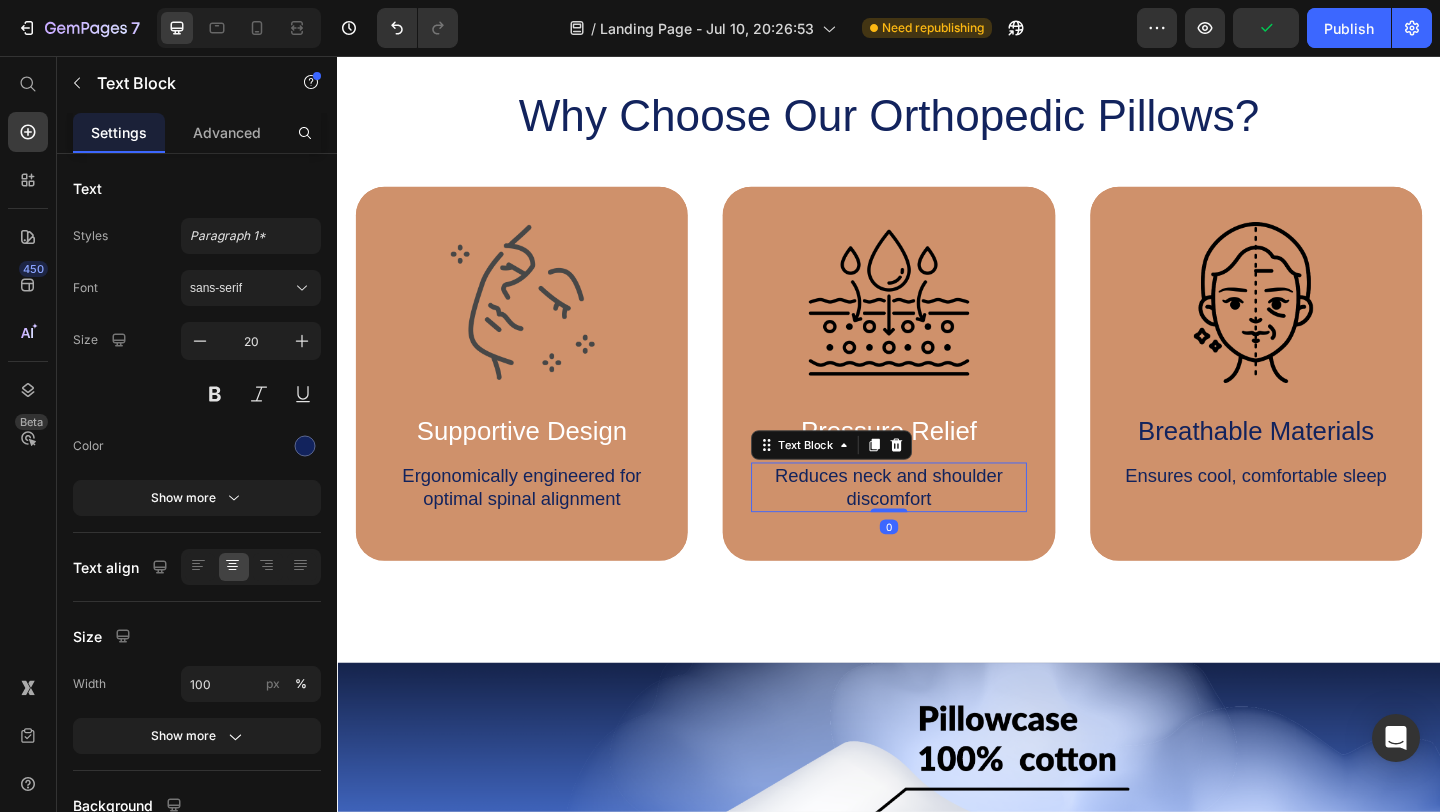 click on "Reduces neck and shoulder discomfort" at bounding box center [936, 525] 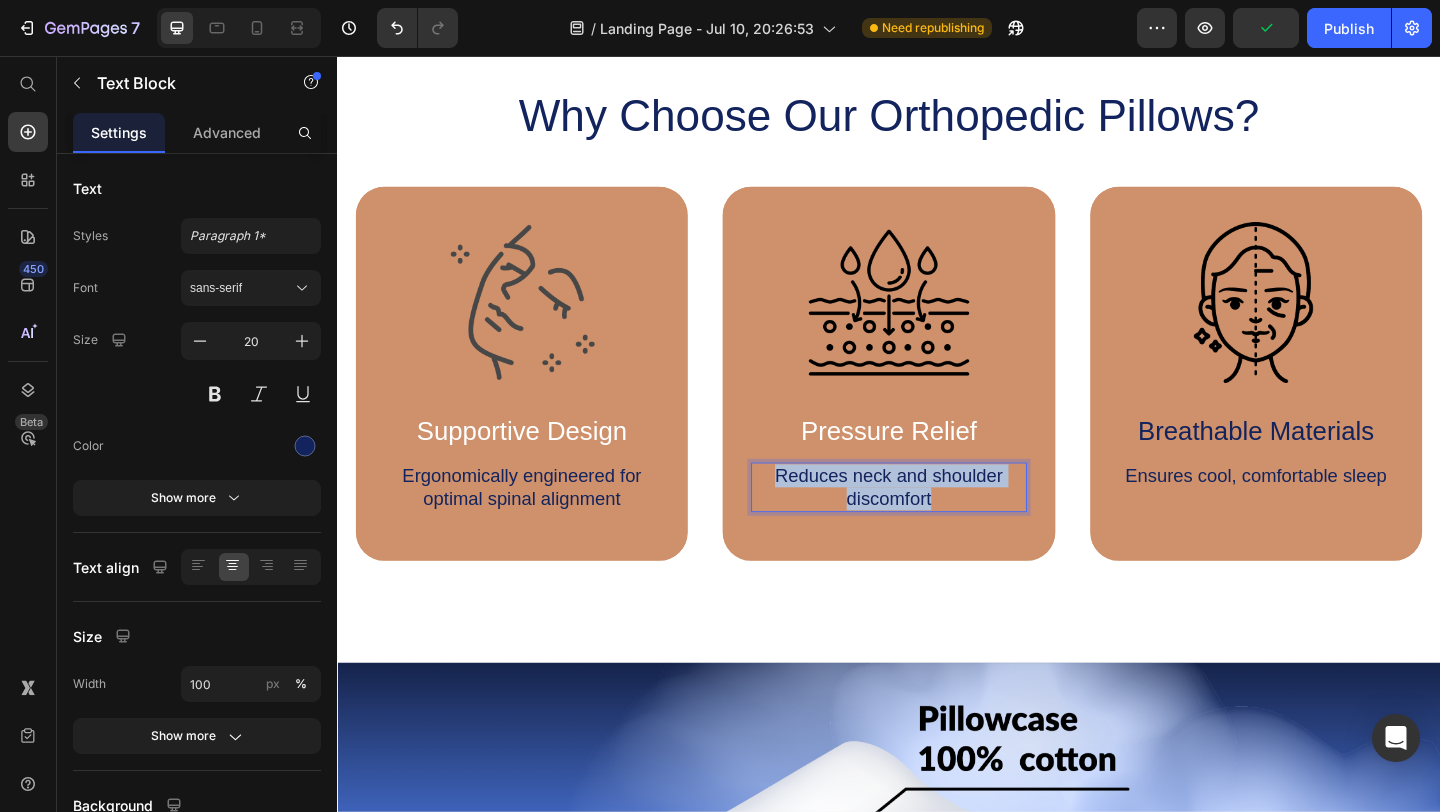 click on "Reduces neck and shoulder discomfort" at bounding box center (936, 525) 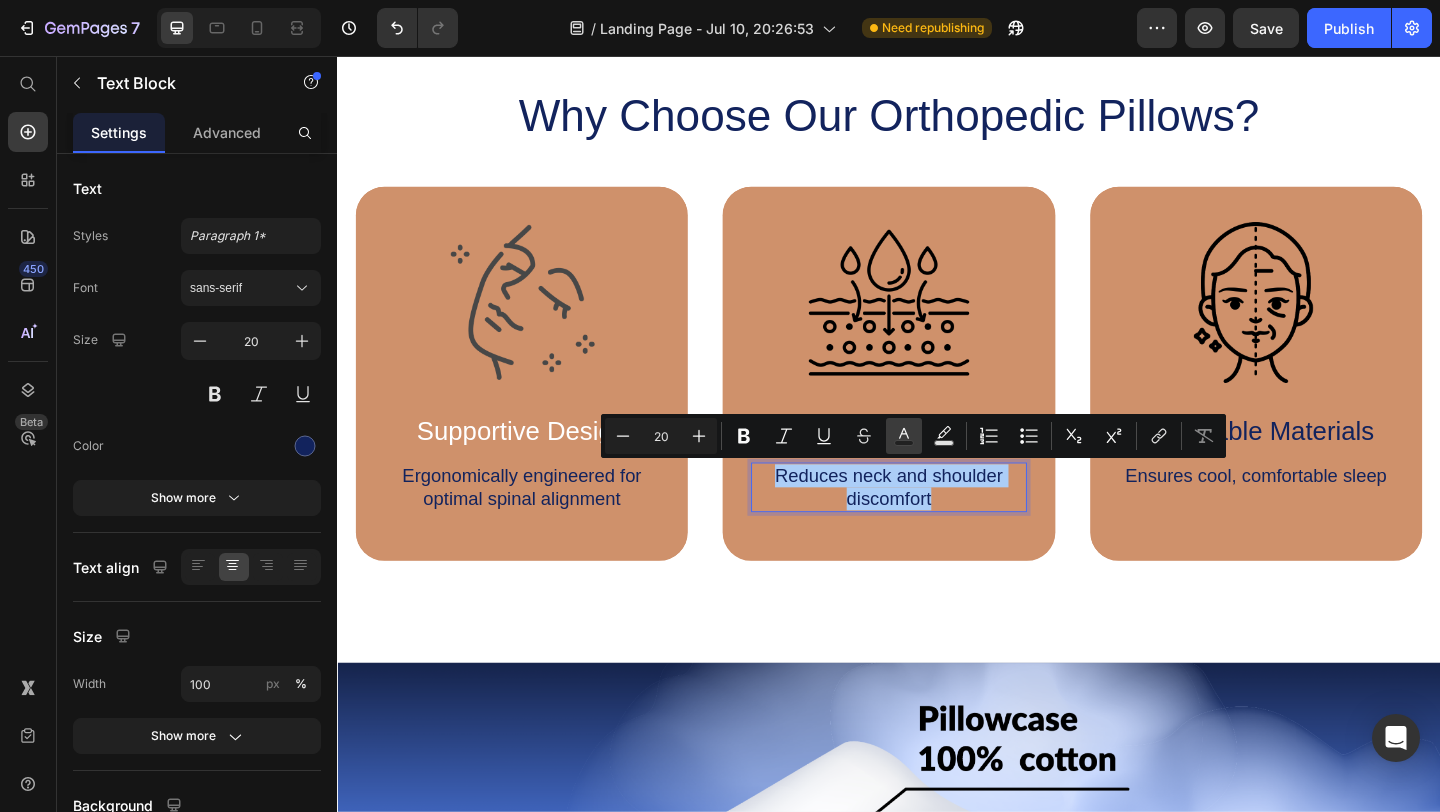 click on "Text Color" at bounding box center [904, 436] 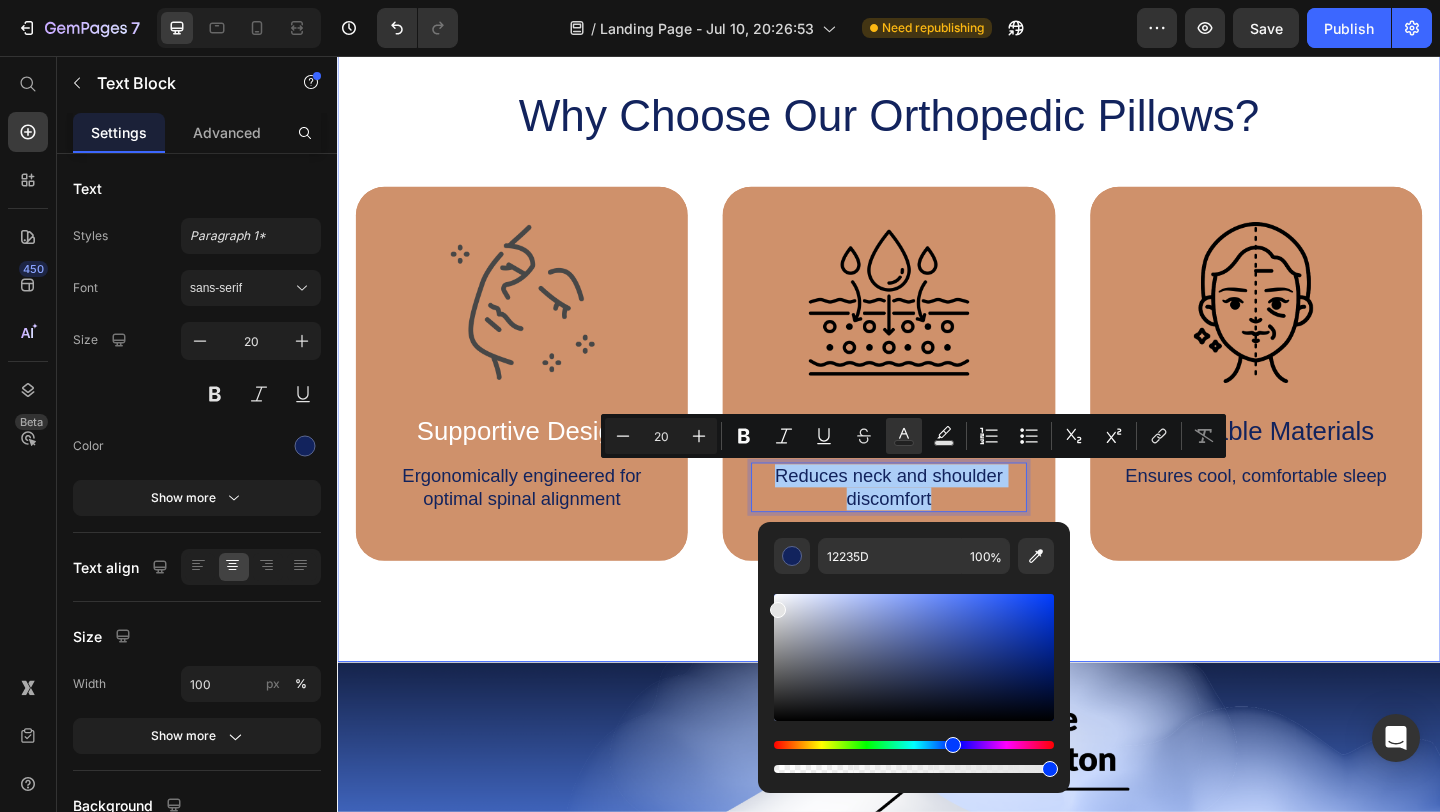 drag, startPoint x: 1159, startPoint y: 683, endPoint x: 776, endPoint y: 626, distance: 387.2183 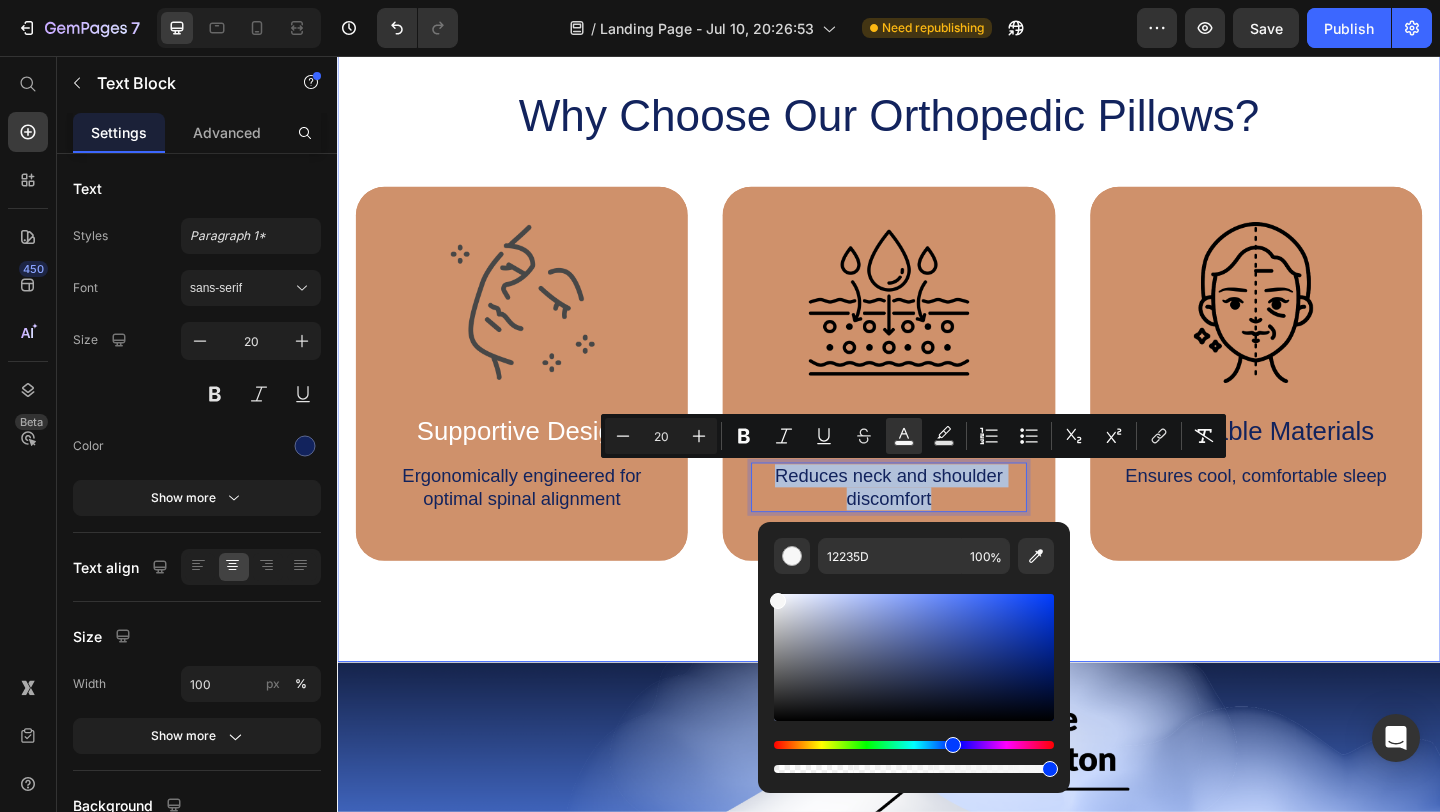 type on "F7F7F7" 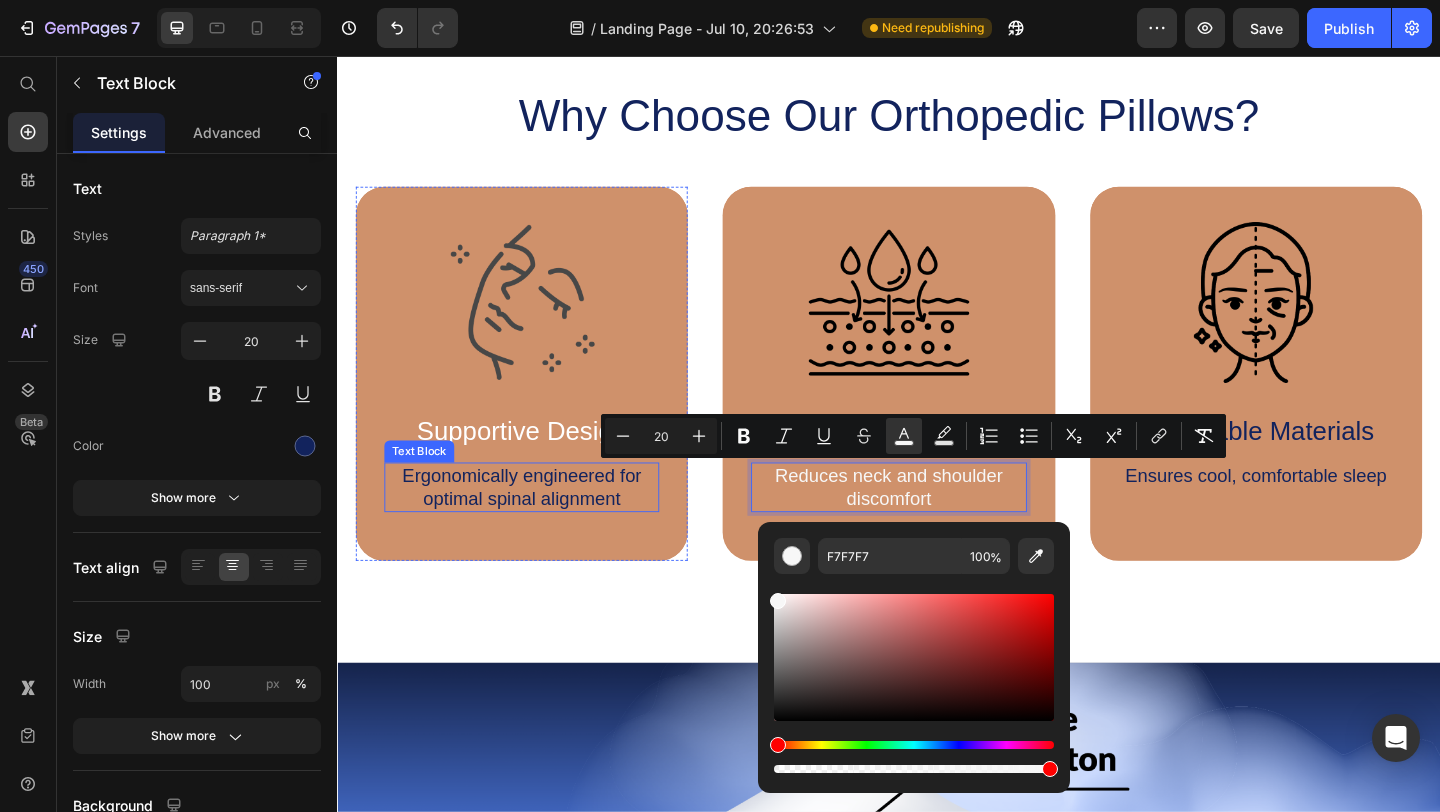 click on "Ergonomically engineered for optimal spinal alignment" at bounding box center (537, 525) 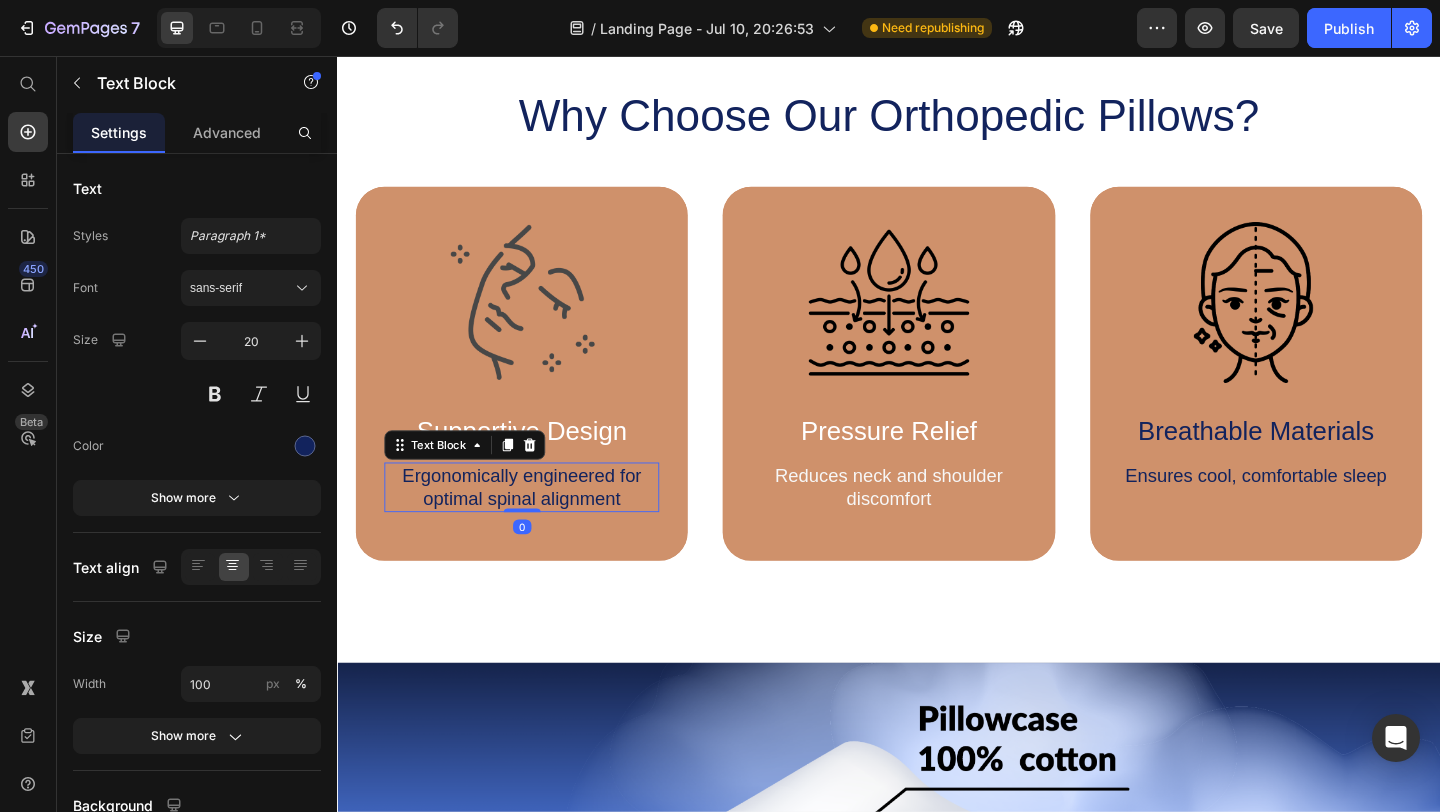click on "Ergonomically engineered for optimal spinal alignment" at bounding box center [537, 525] 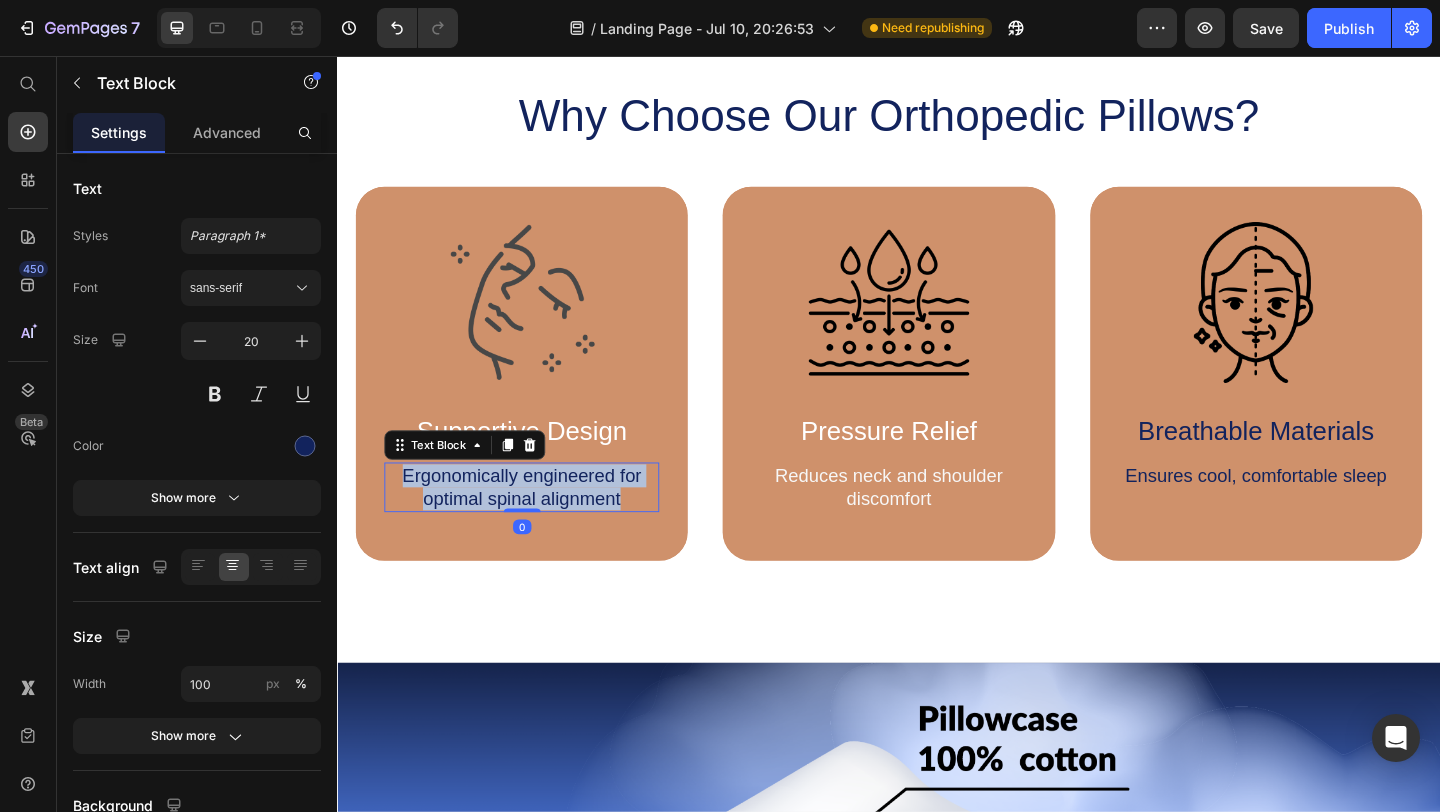 click on "Ergonomically engineered for optimal spinal alignment" at bounding box center (537, 525) 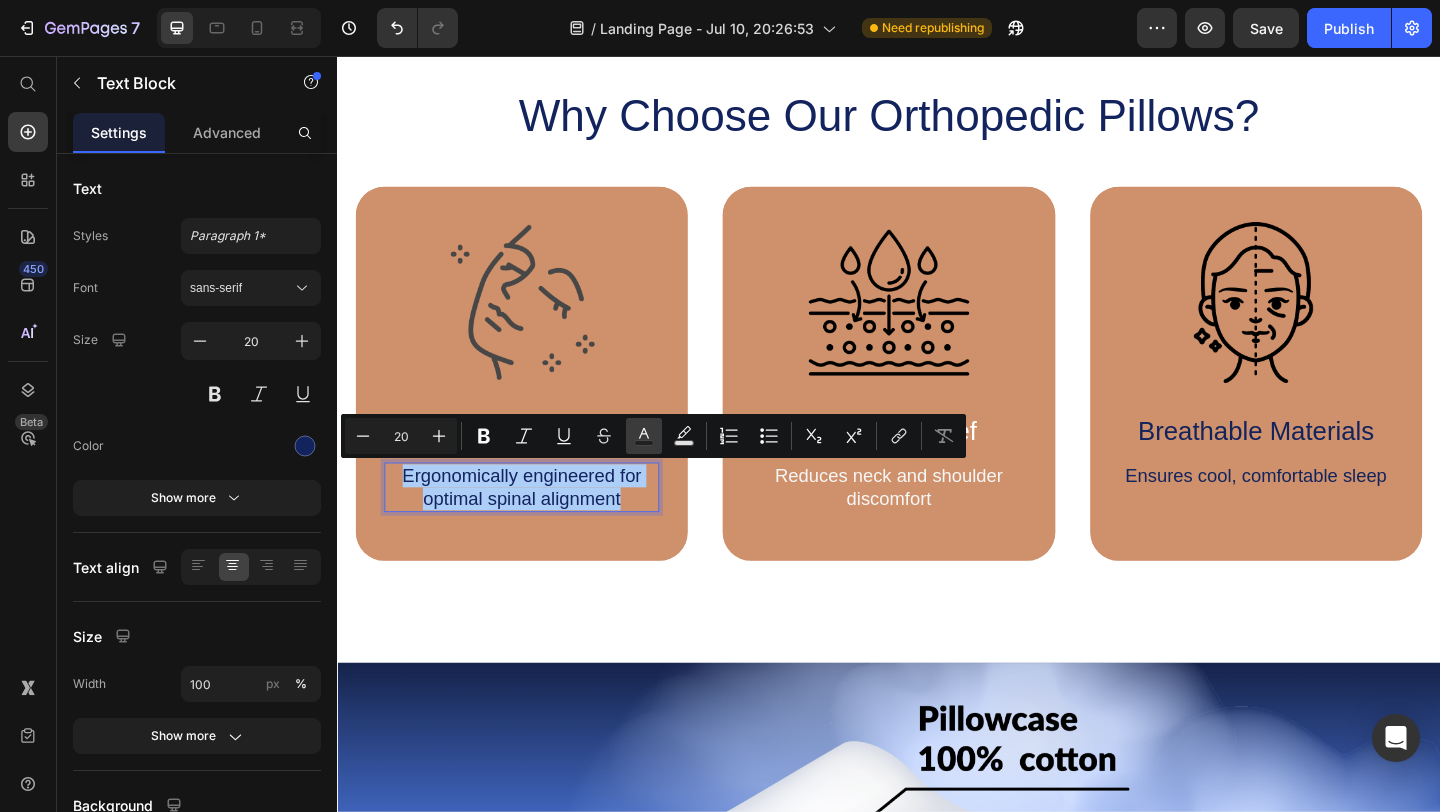 click 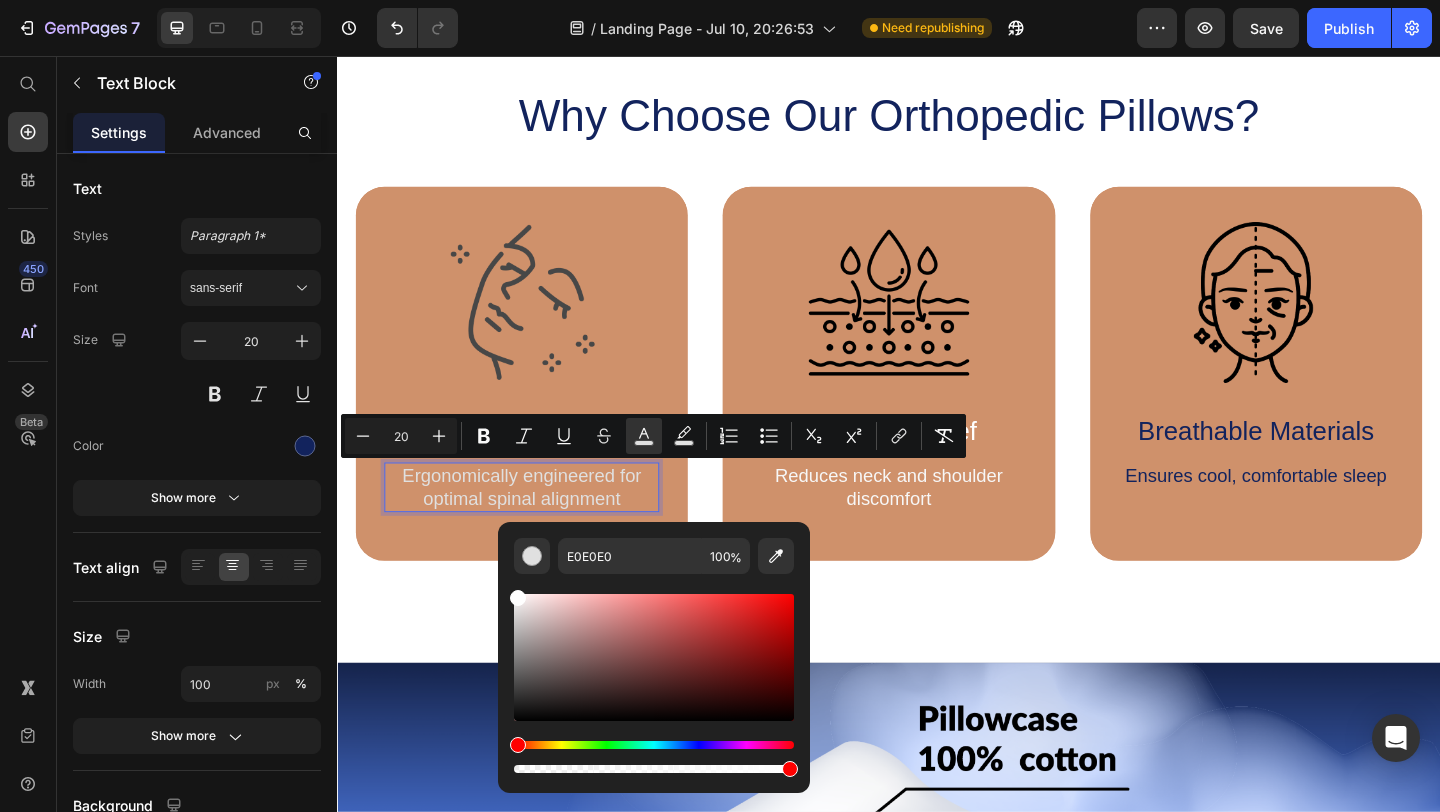 drag, startPoint x: 521, startPoint y: 620, endPoint x: 503, endPoint y: 555, distance: 67.44627 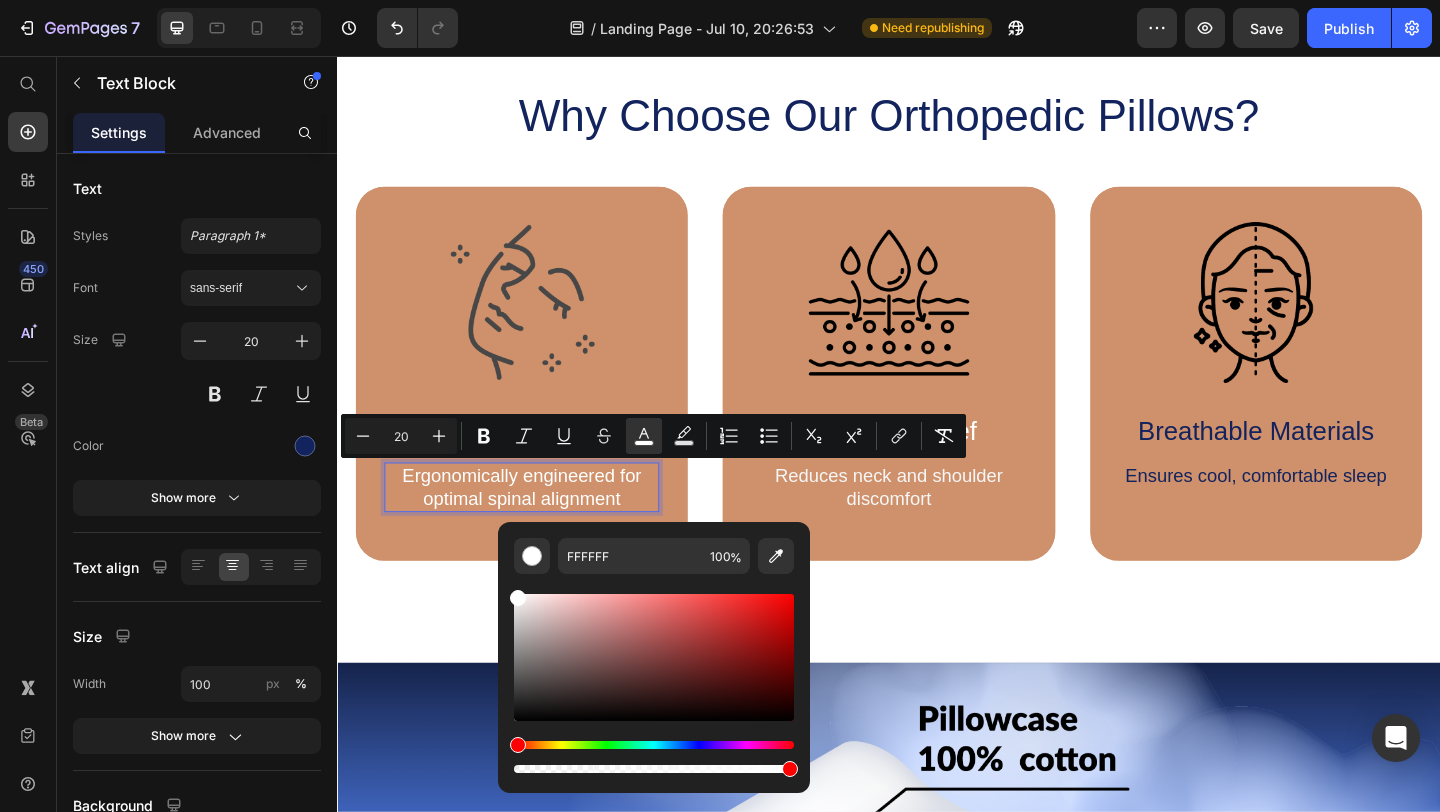 click on "Ergonomically engineered for optimal spinal alignment" at bounding box center (538, 524) 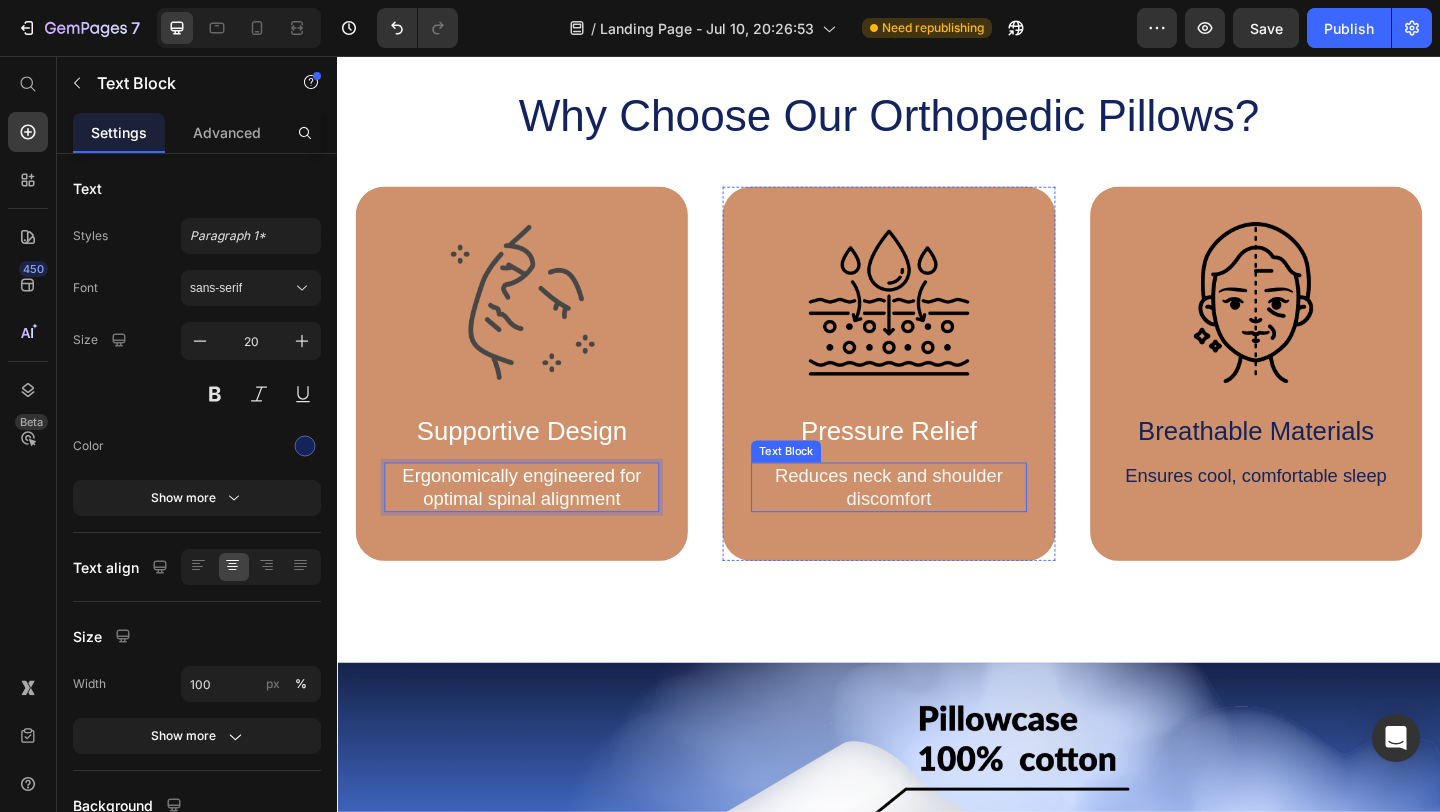 click on "Reduces neck and shoulder discomfort" at bounding box center (937, 524) 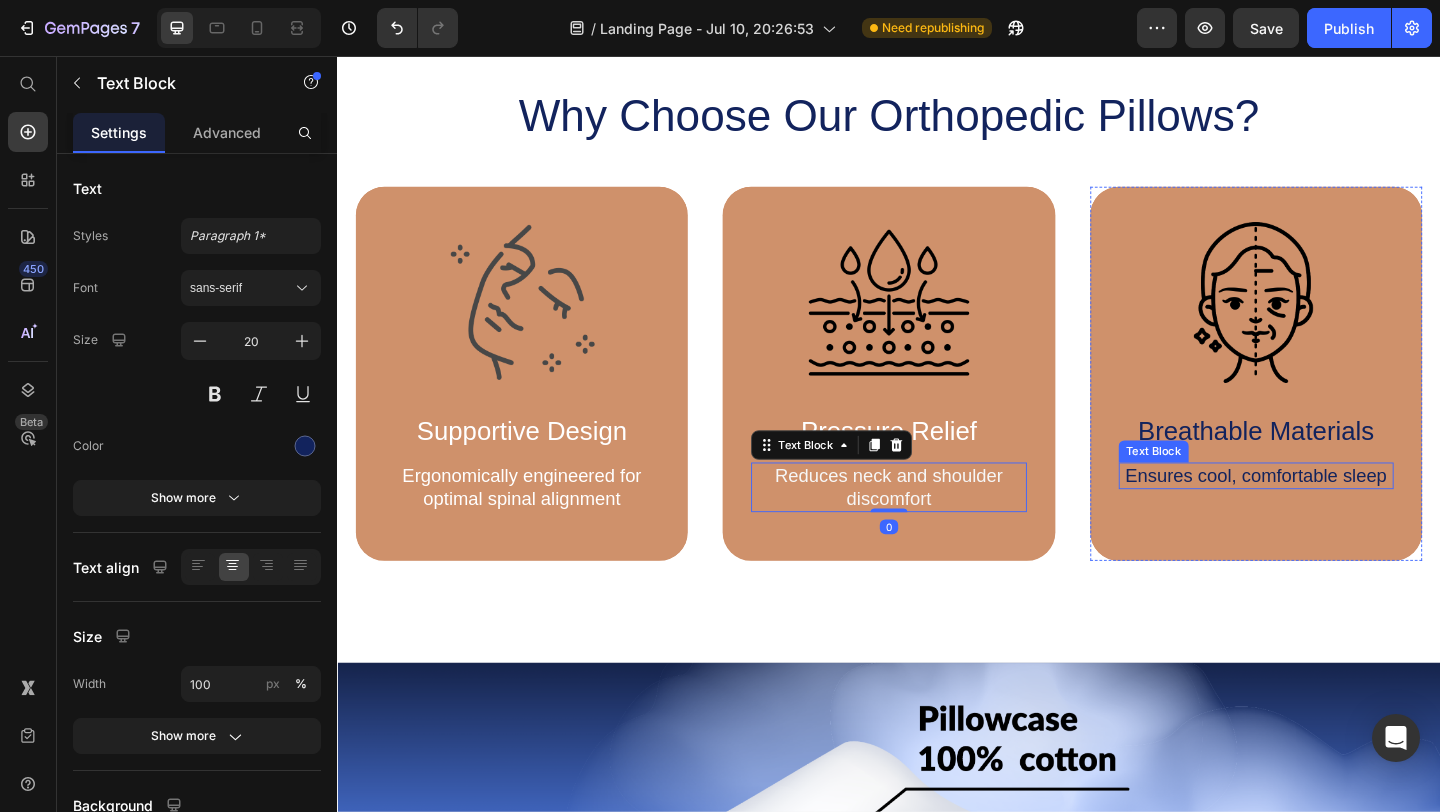 click on "Ensures cool, comfortable sleep" at bounding box center [1336, 512] 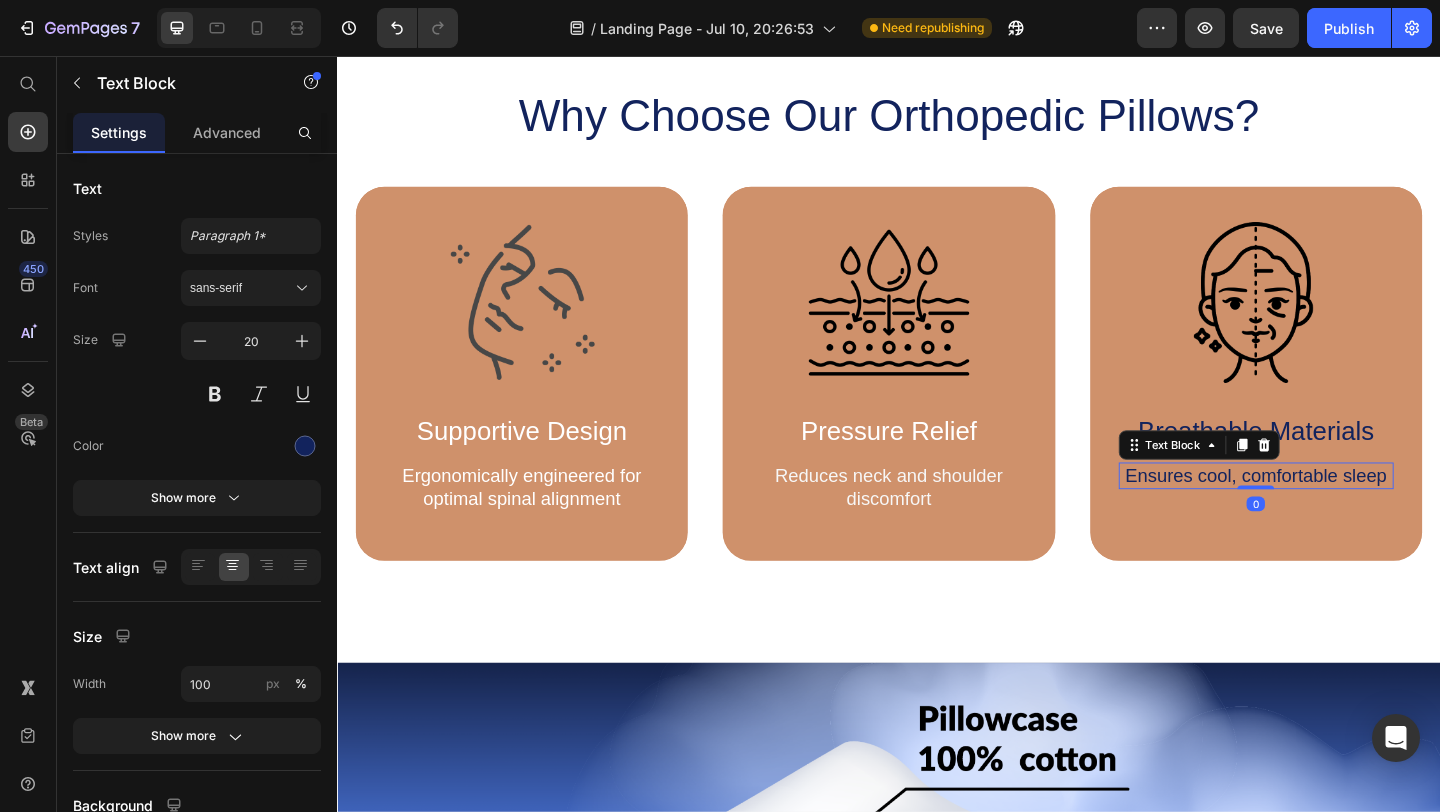 click on "Ensures cool, comfortable sleep" at bounding box center (1336, 512) 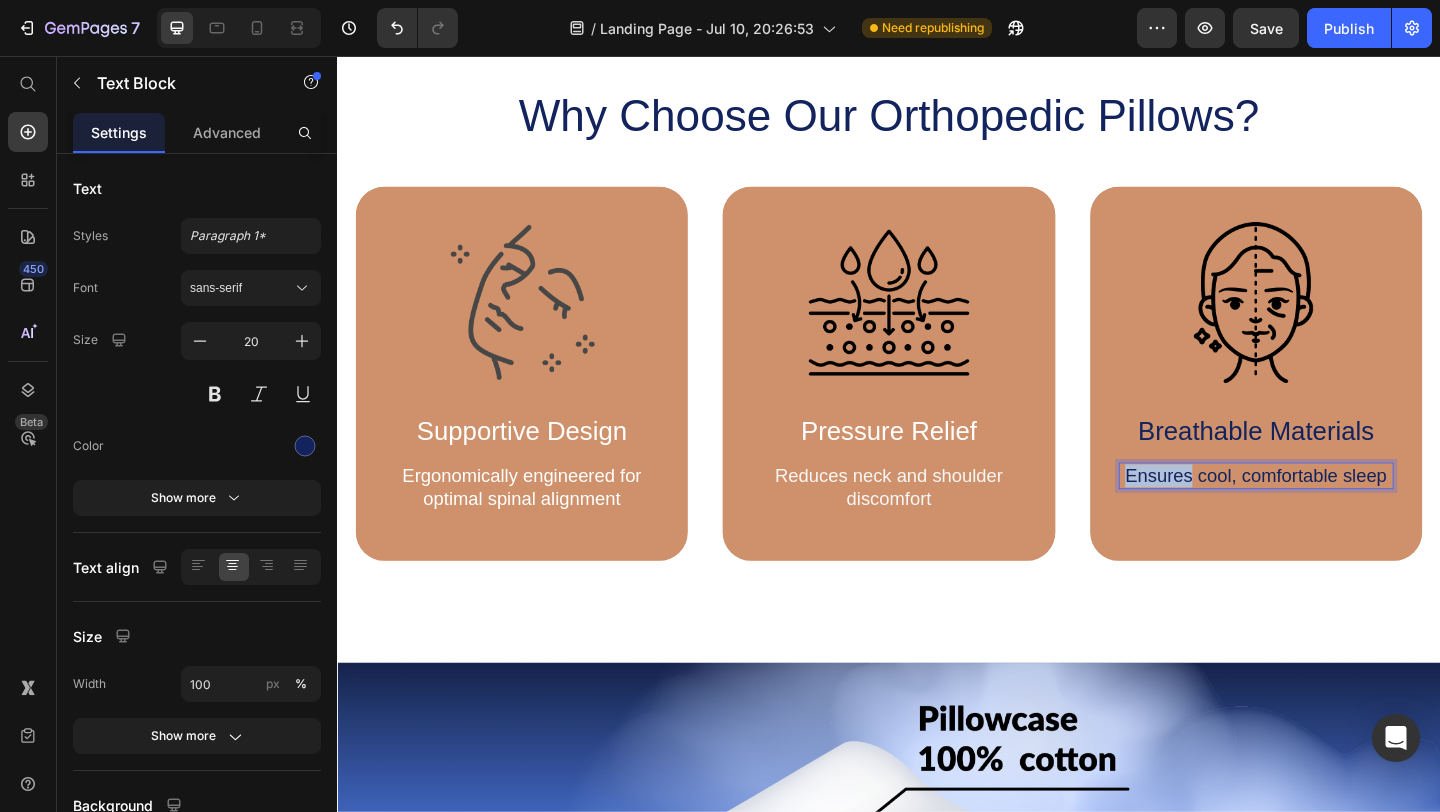 click on "Ensures cool, comfortable sleep" at bounding box center (1336, 512) 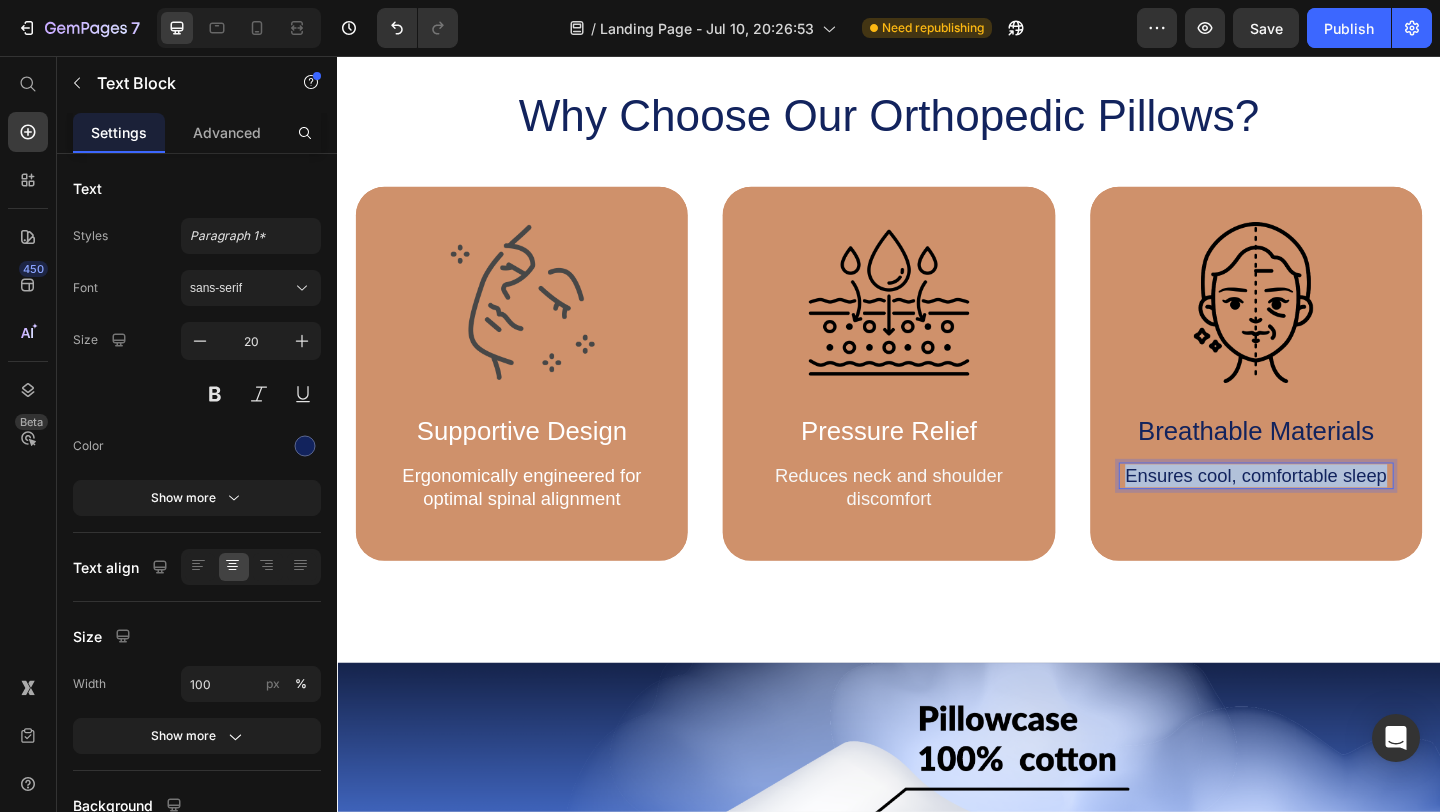 click on "Ensures cool, comfortable sleep" at bounding box center (1336, 512) 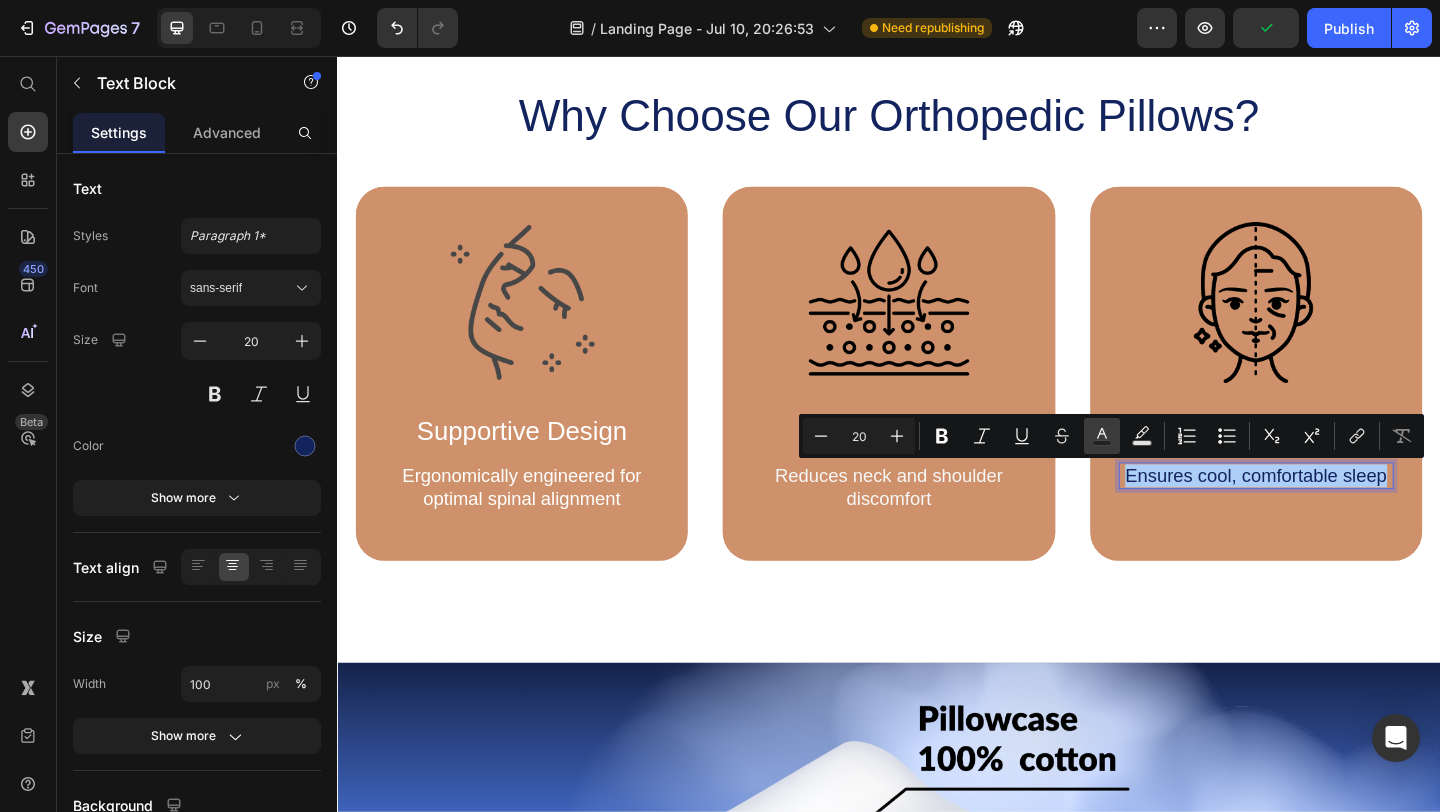 click 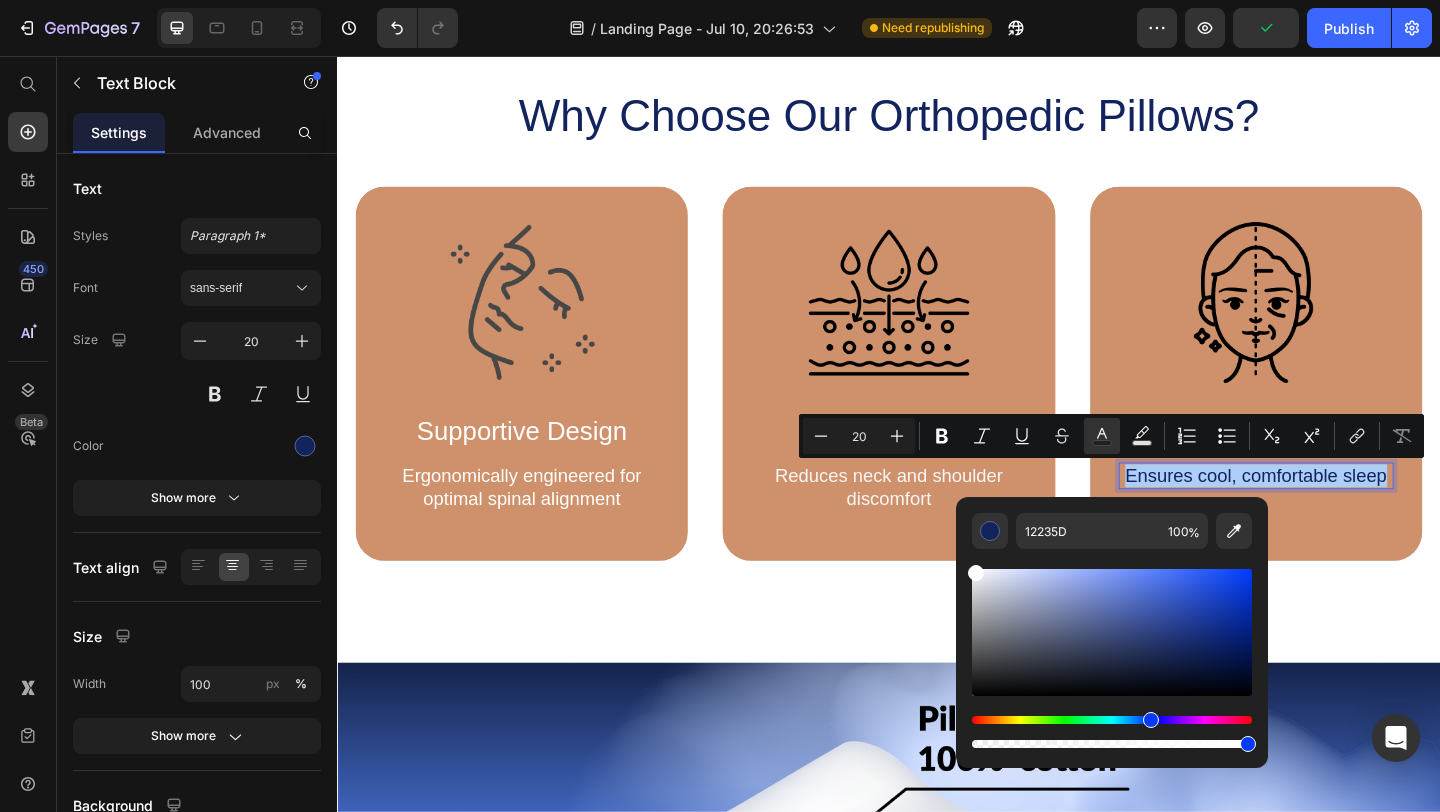 drag, startPoint x: 1343, startPoint y: 636, endPoint x: 1006, endPoint y: 603, distance: 338.61188 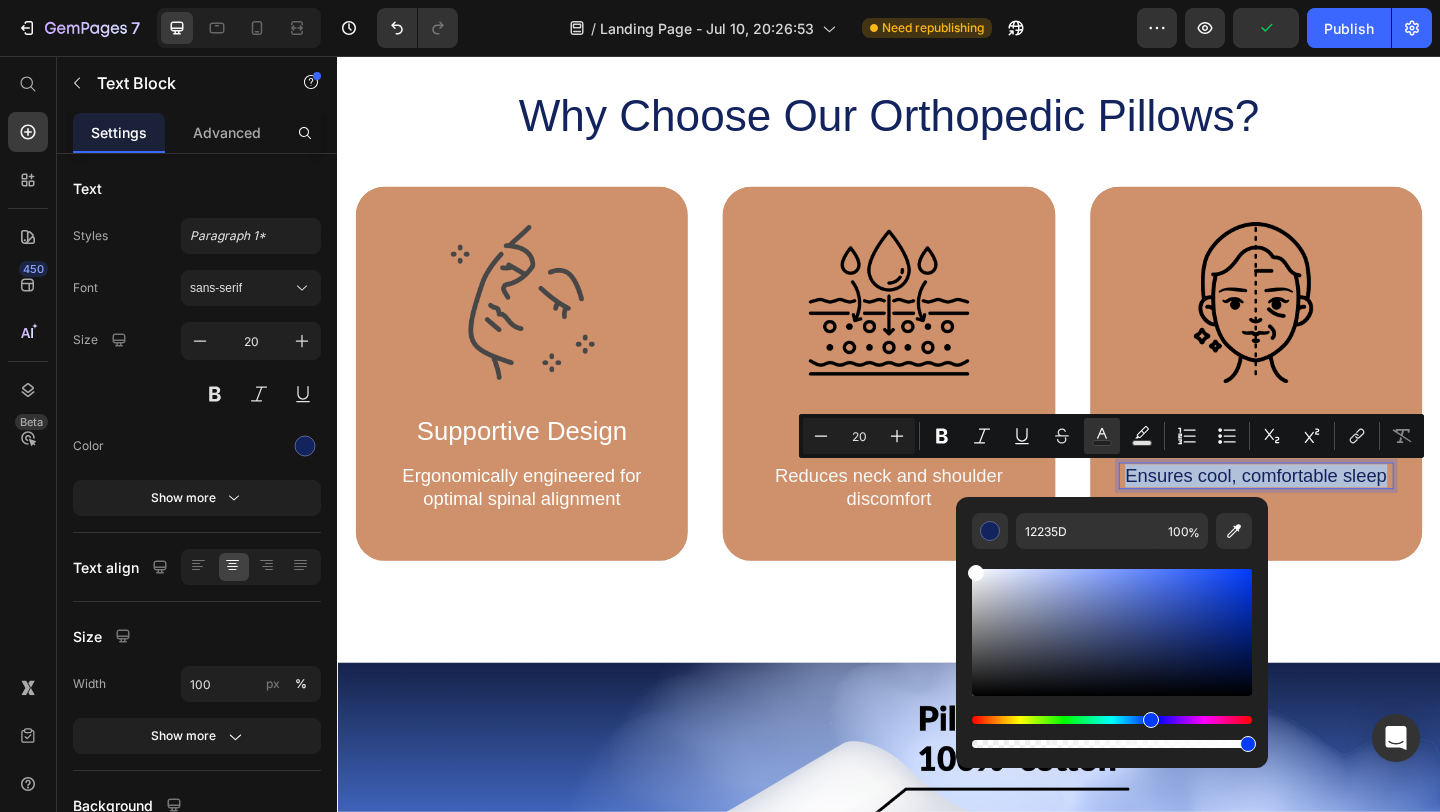 type on "FFFFFF" 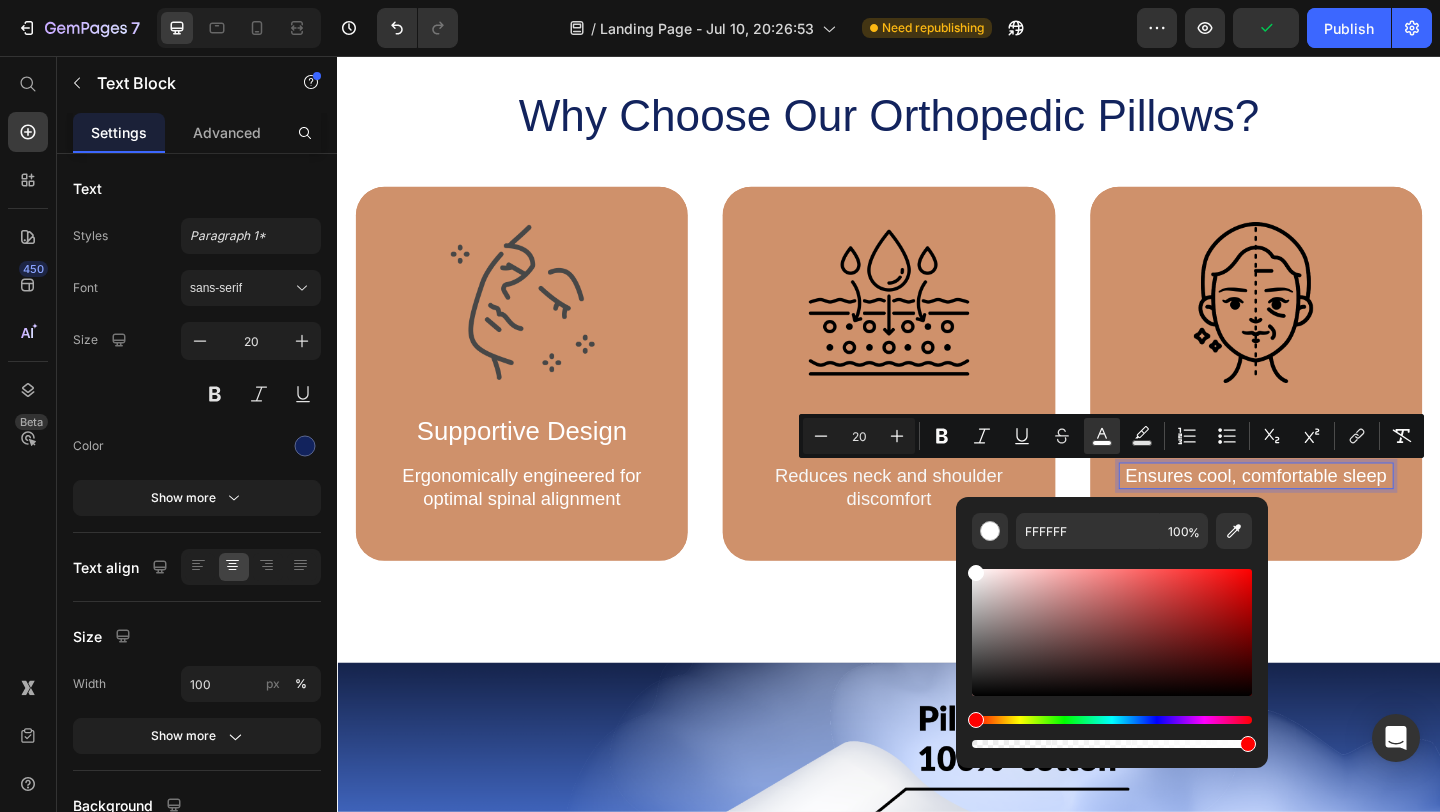 click at bounding box center (1336, 324) 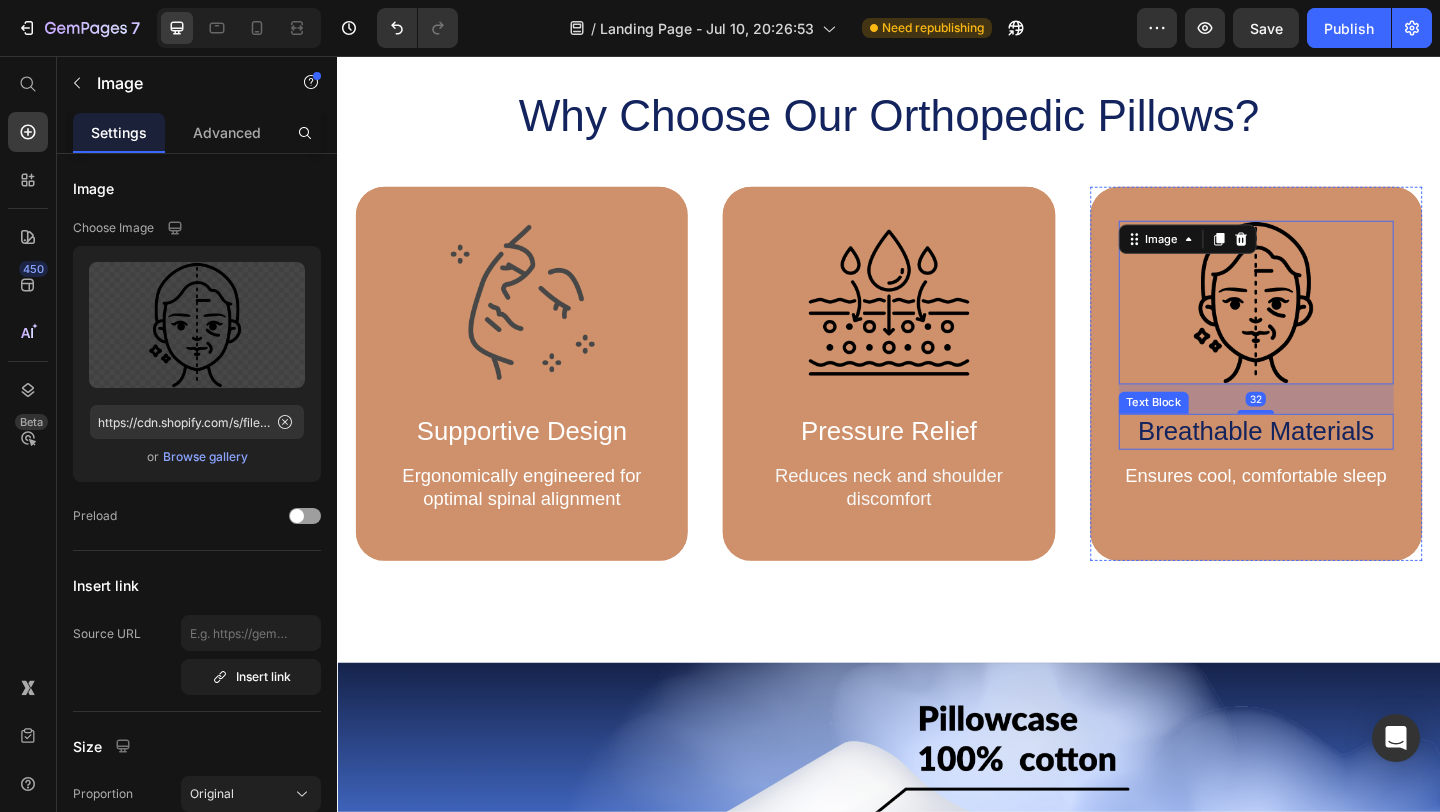 click on "Breathable Materials" at bounding box center (1336, 464) 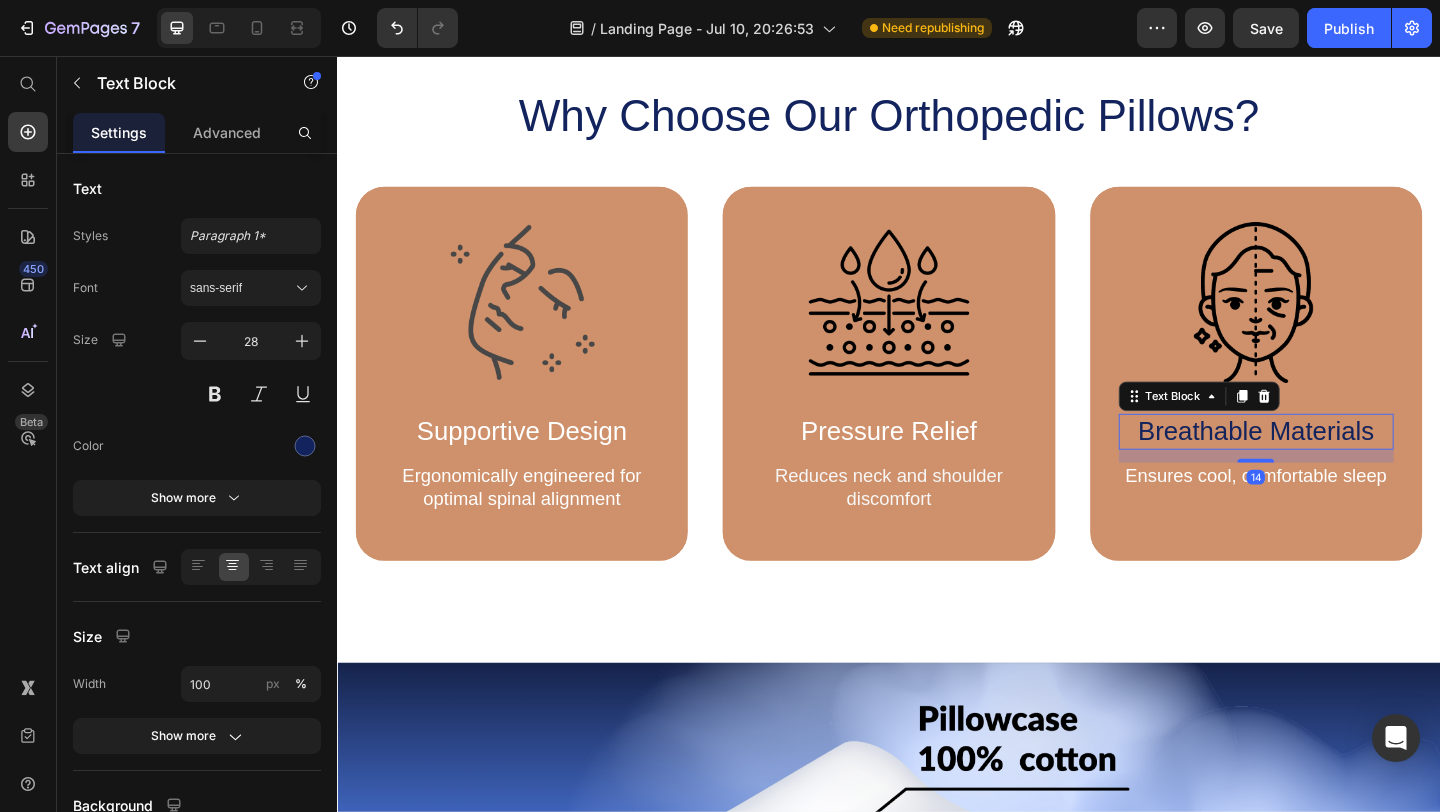 click on "Breathable Materials" at bounding box center [1336, 464] 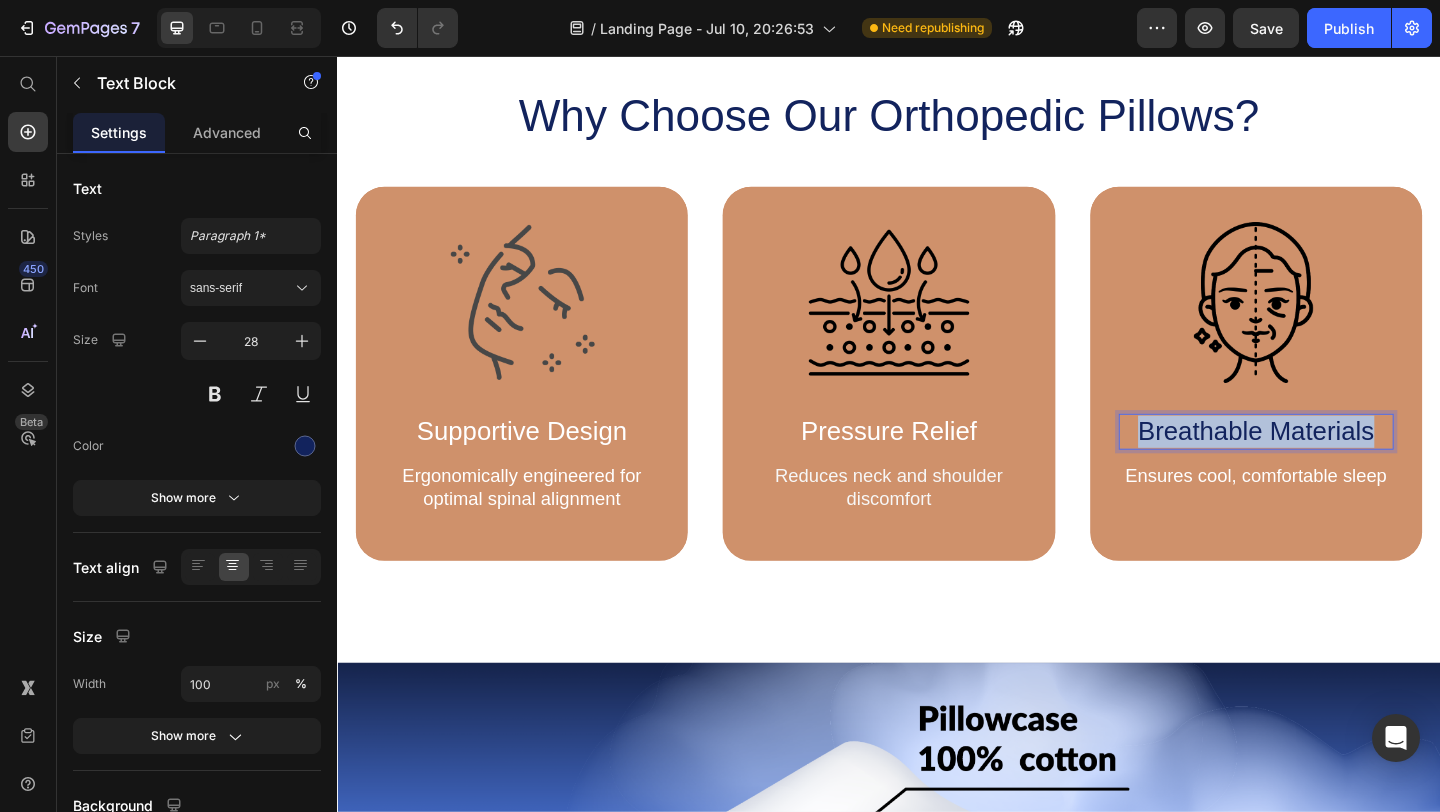click on "Breathable Materials" at bounding box center (1336, 464) 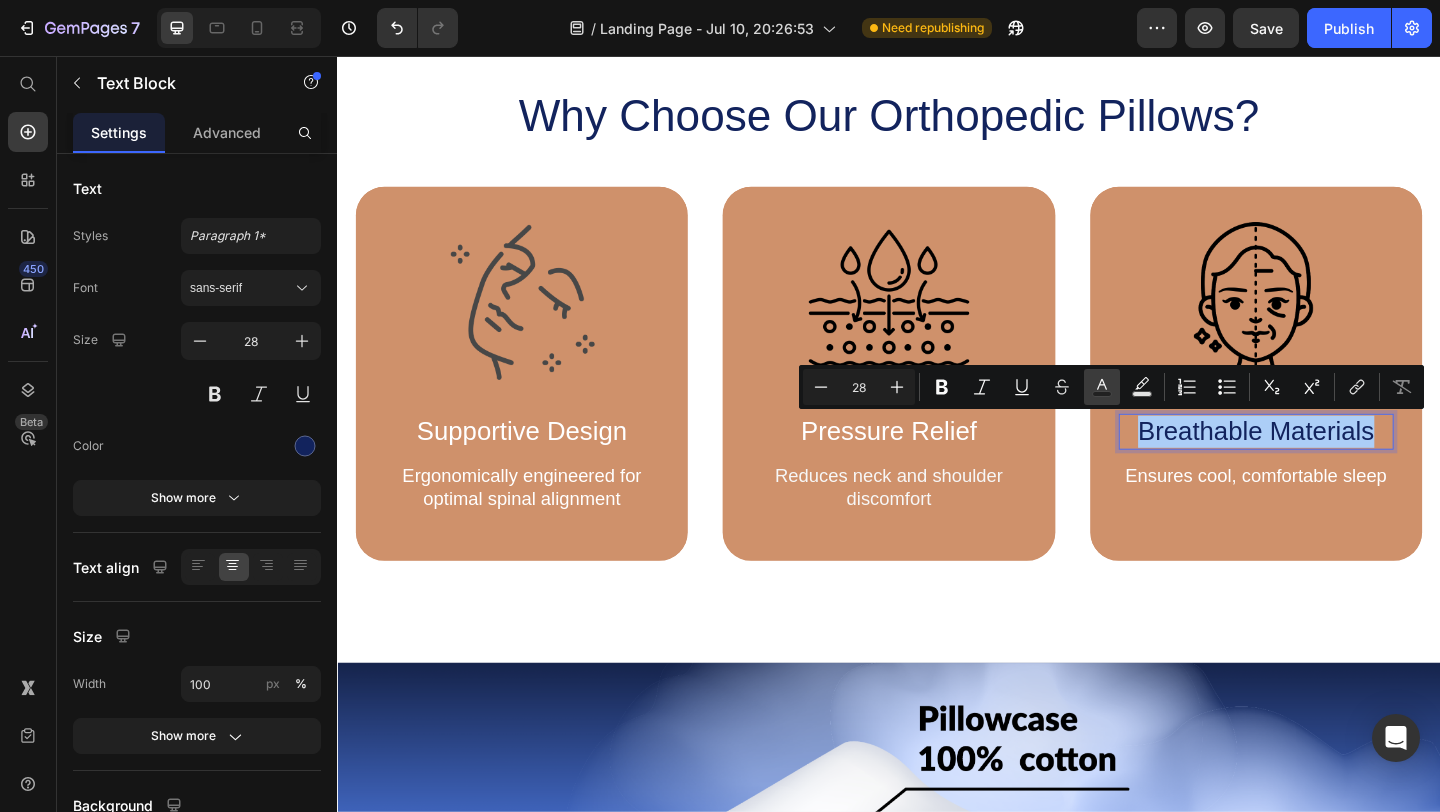 click 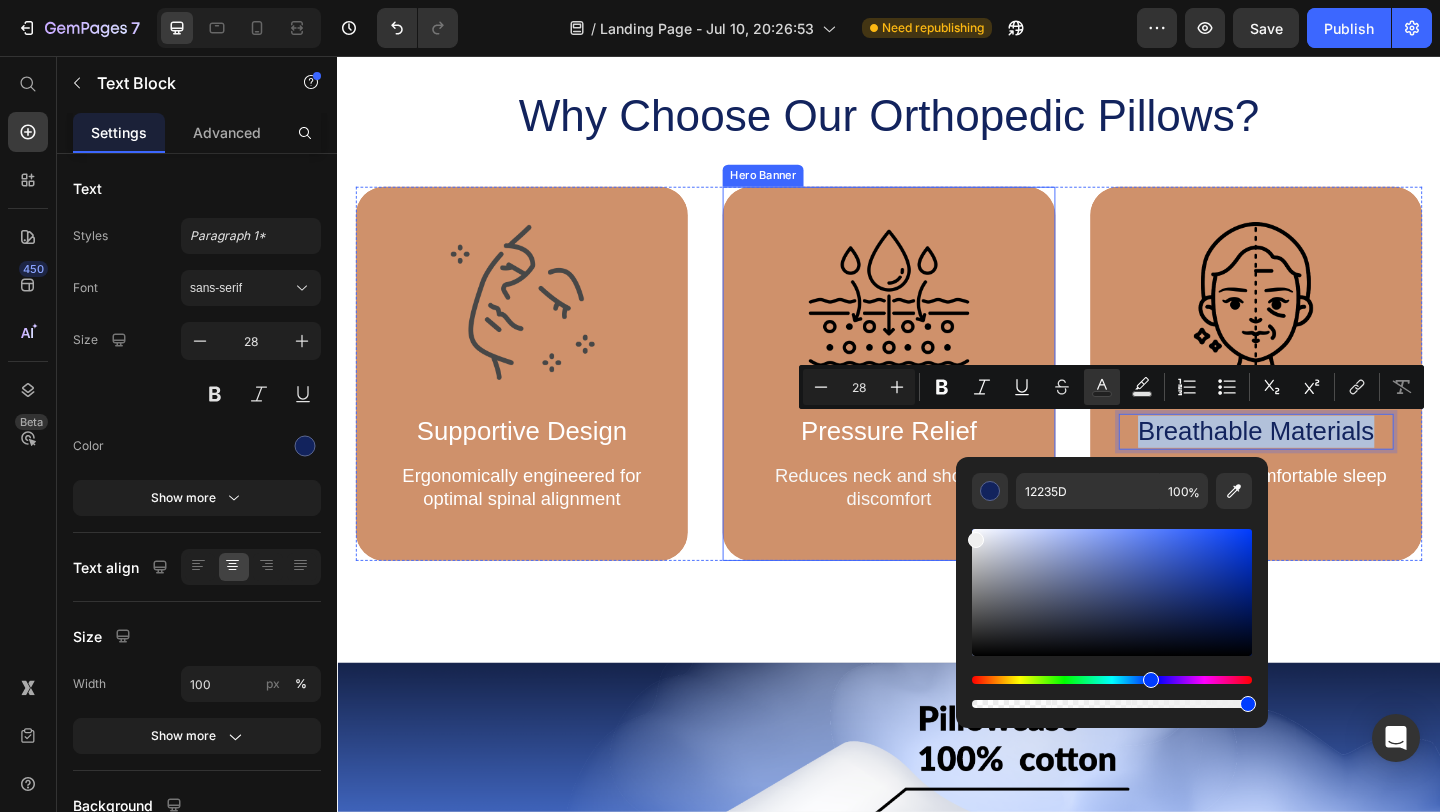 drag, startPoint x: 1374, startPoint y: 605, endPoint x: 987, endPoint y: 568, distance: 388.7647 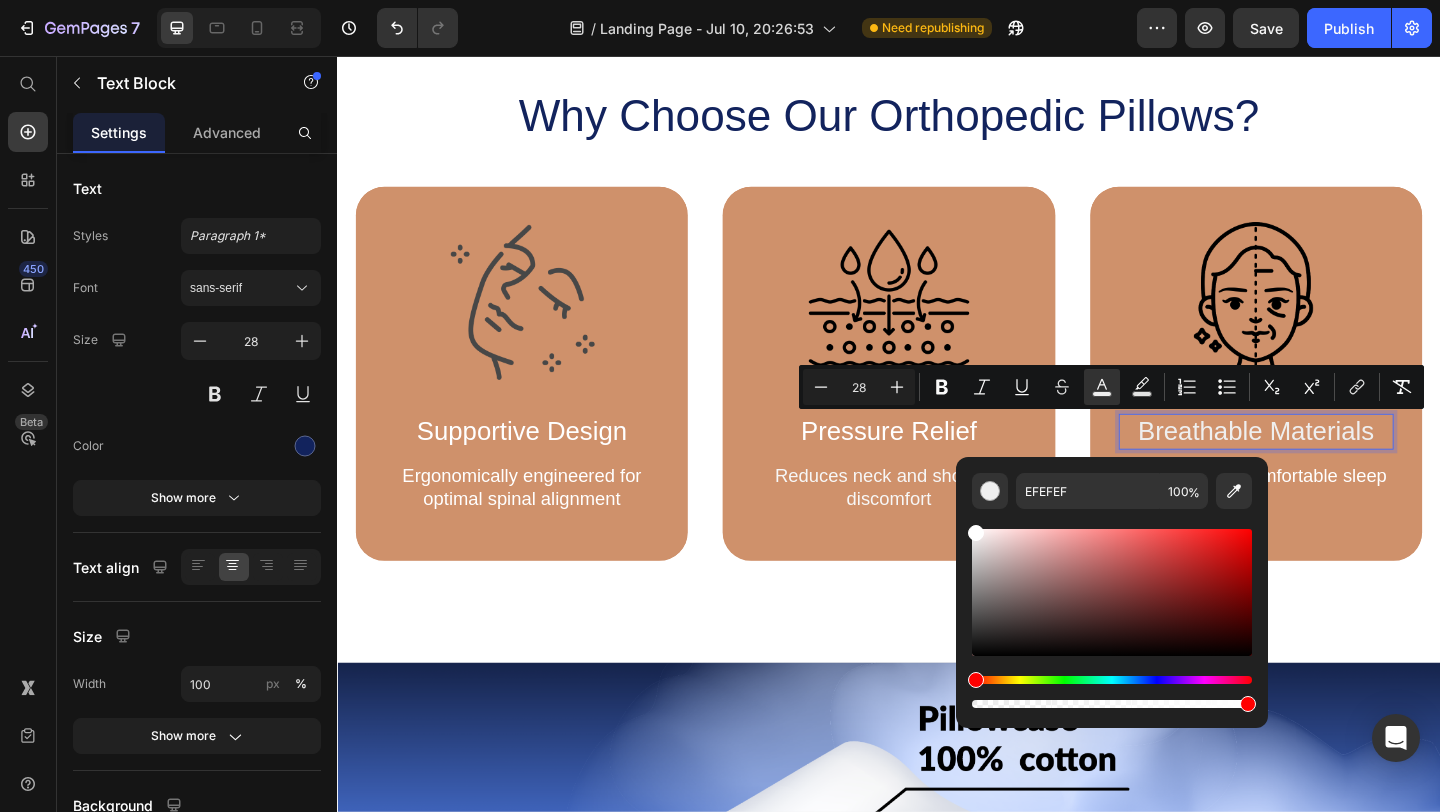 drag, startPoint x: 977, startPoint y: 552, endPoint x: 968, endPoint y: 509, distance: 43.931767 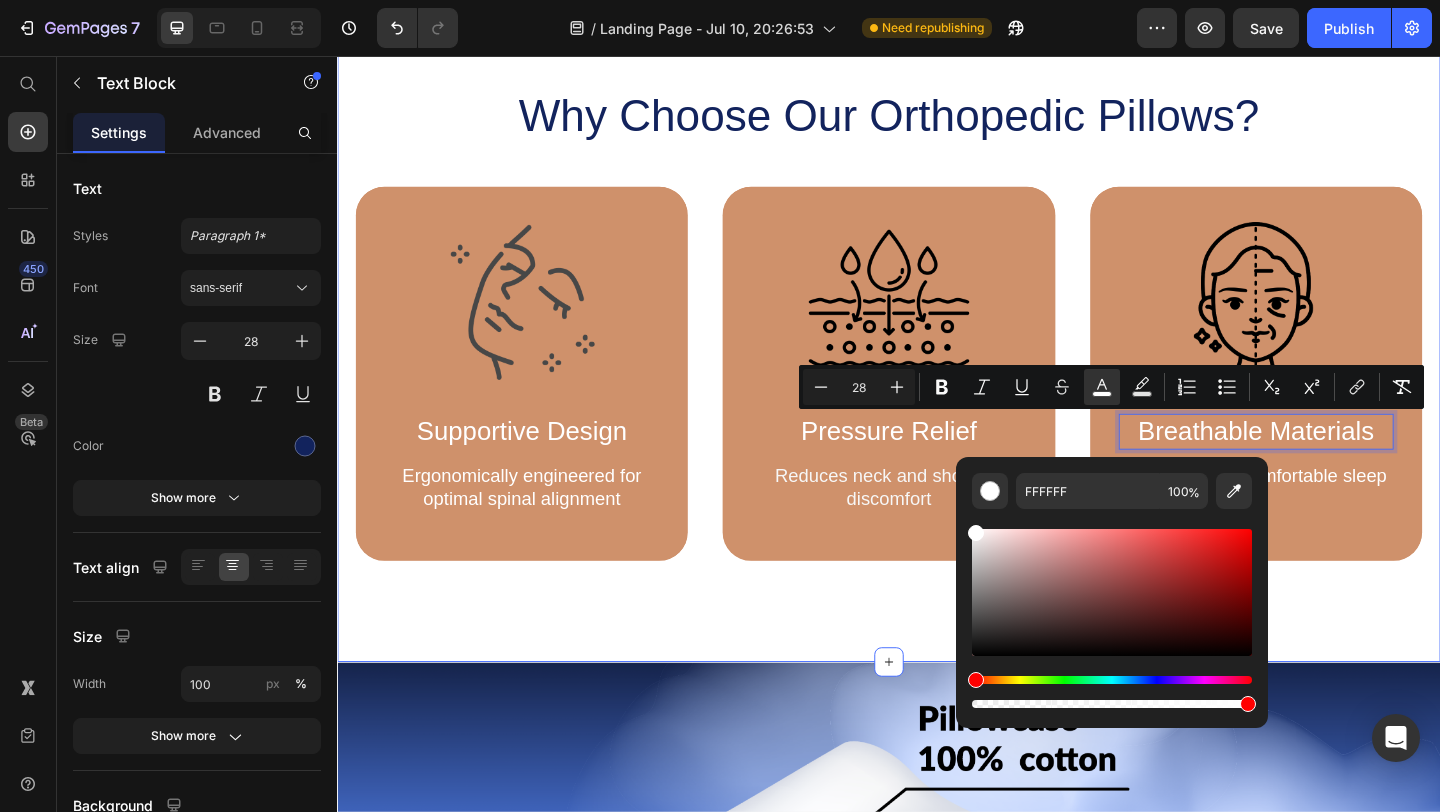 click on "Why Choose Our Orthopedic Pillows? Heading Image Supportive Design Text Block Ergonomically engineered for optimal spinal alignment Text Block Hero Banner Image Pressure Relief Text Block Reduces neck and shoulder discomfort Text Block Hero Banner Image Breathable Materials Text Block   14 Ensures cool, comfortable sleep Text Block Hero Banner Row Image Supportive Design Text Block Ergonomically engineered for optimal spinal alignment Text Block Hero Banner Image Pressure Relief Text Block Reduces neck and shoulder discomfort Text Block Hero Banner Row Image Breathable Materials Text Block Ensures cool, comfortable sleep Text Block Hero Banner Row Section 2" at bounding box center (937, 344) 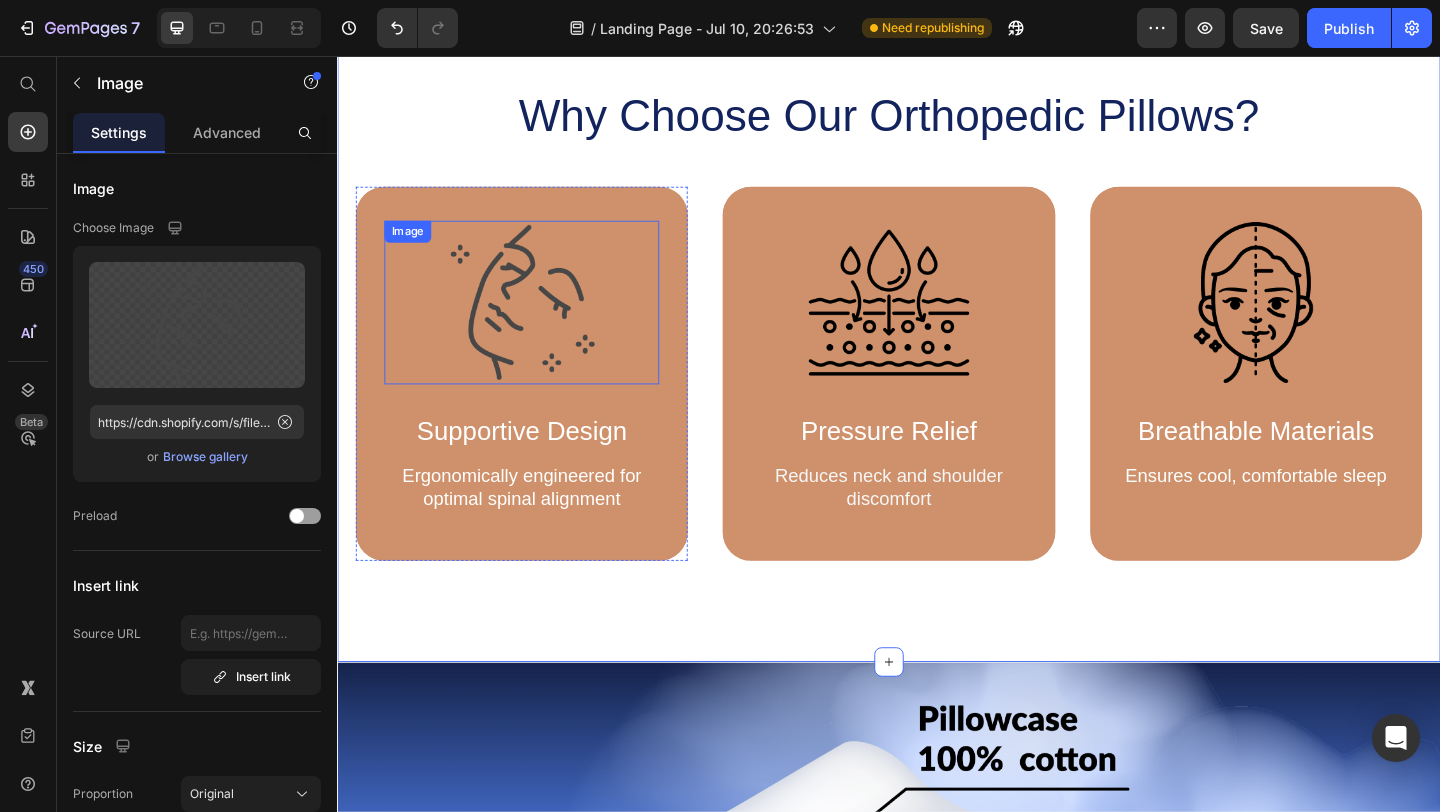 click at bounding box center [537, 324] 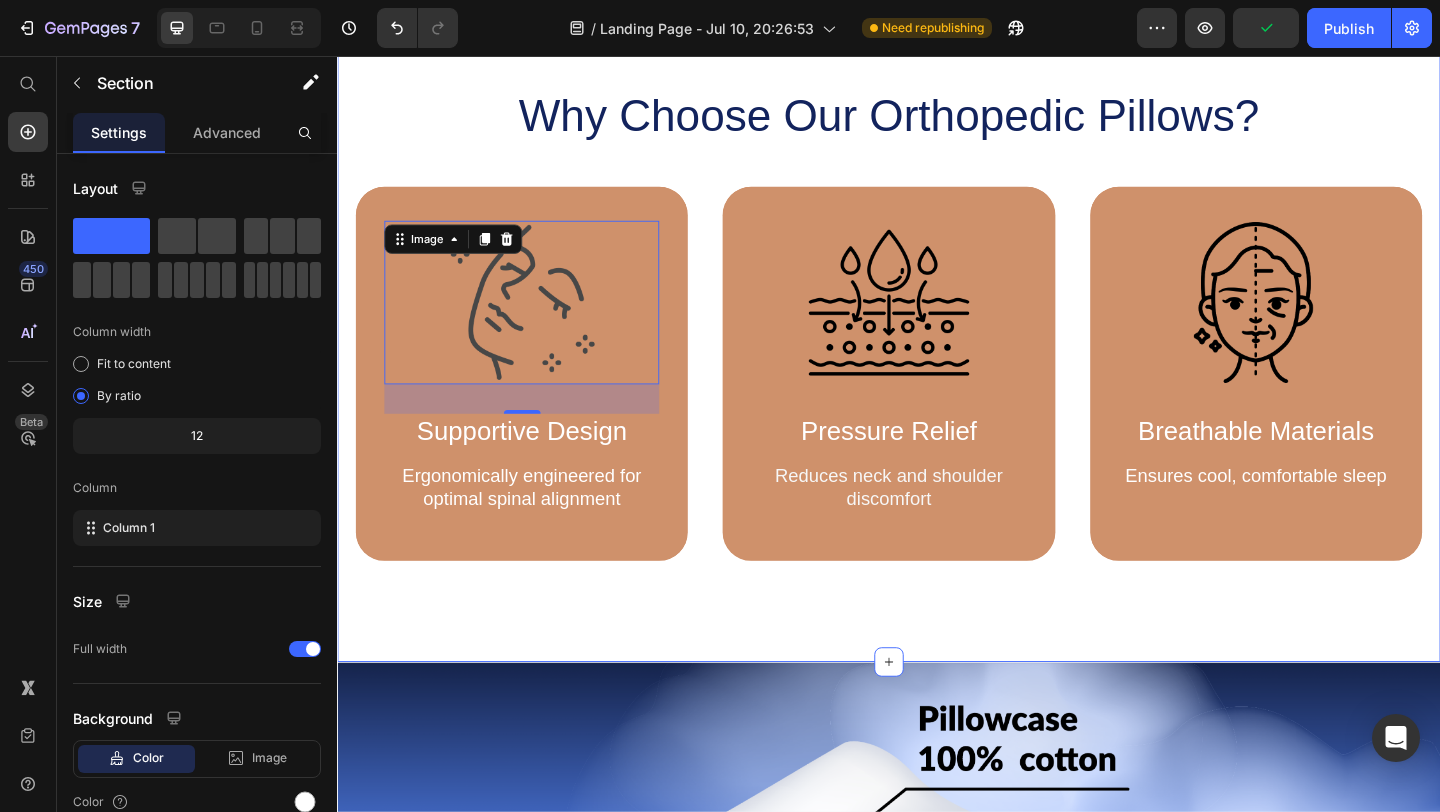 click on "Why Choose Our Orthopedic Pillows? Heading Image Supportive Design Text Block Ergonomically engineered for optimal spinal alignment Text Block Hero Banner Image Pressure Relief Text Block Reduces neck and shoulder discomfort Text Block Hero Banner Image Breathable Materials Text Block Ensures cool, comfortable sleep Text Block Hero Banner Row Image Supportive Design Text Block Ergonomically engineered for optimal spinal alignment Text Block Hero Banner Image Pressure Relief Text Block Reduces neck and shoulder discomfort Text Block Hero Banner Row Image Breathable Materials Text Block Ensures cool, comfortable sleep Text Block Hero Banner Row Section 2" at bounding box center (937, 344) 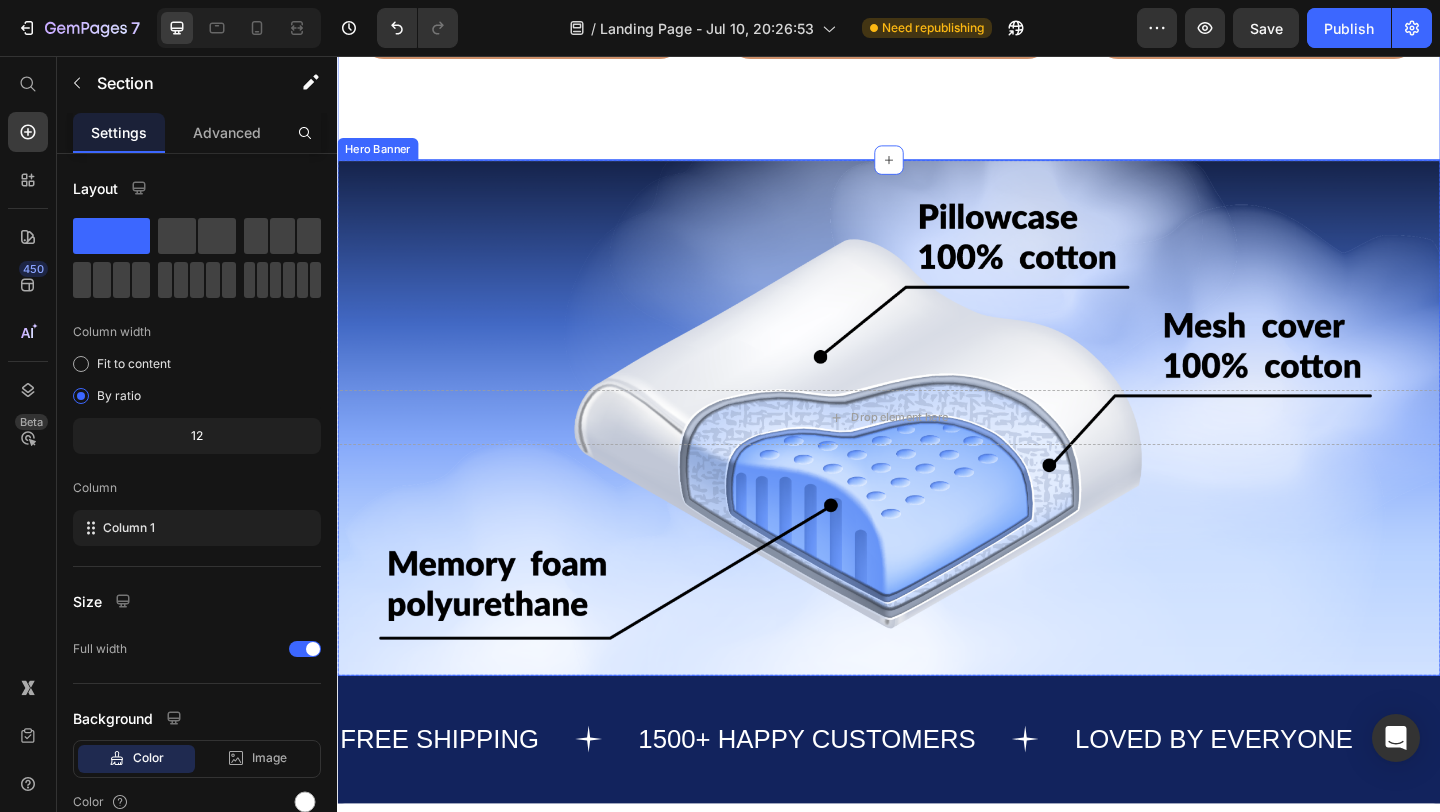 scroll, scrollTop: 1602, scrollLeft: 0, axis: vertical 